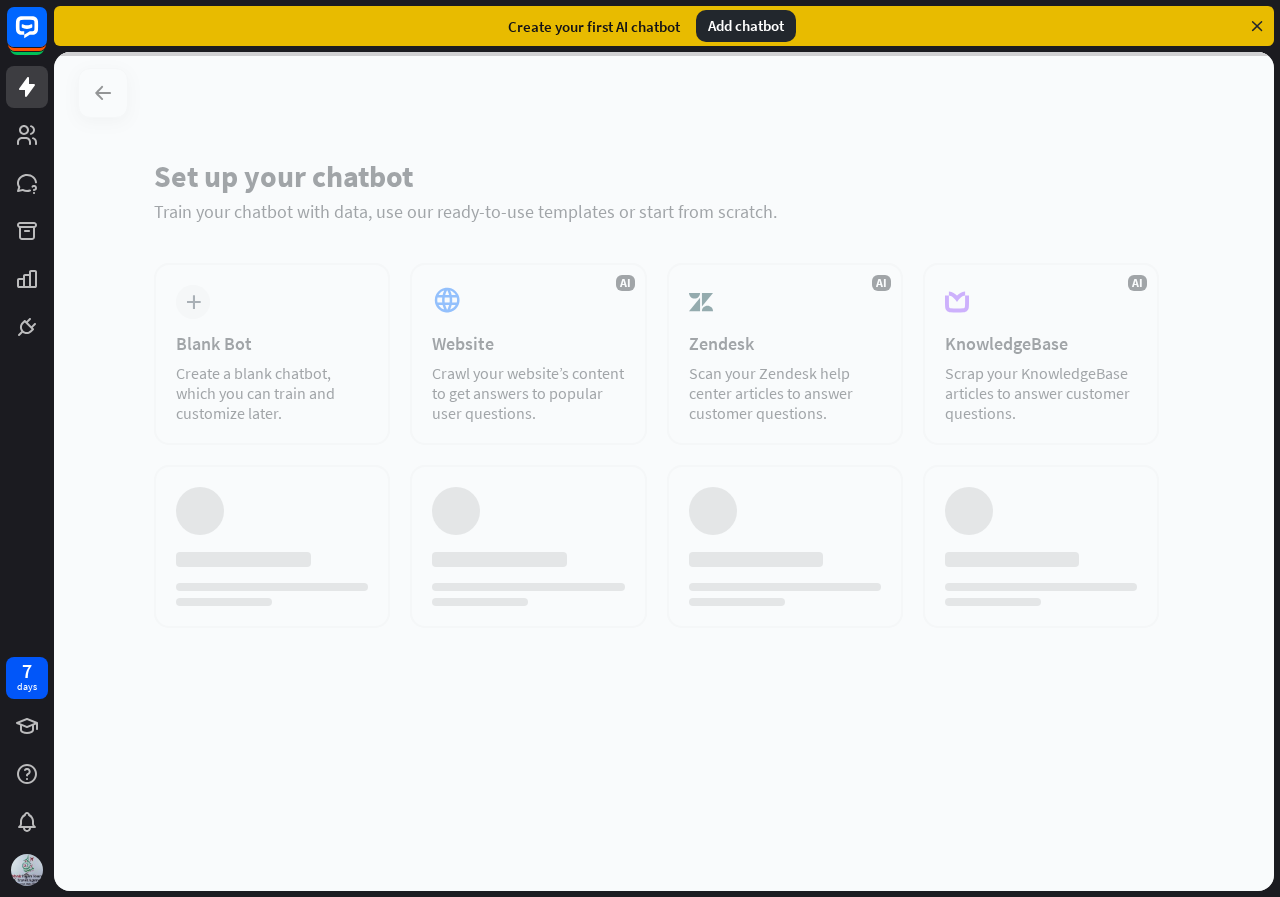 scroll, scrollTop: 0, scrollLeft: 0, axis: both 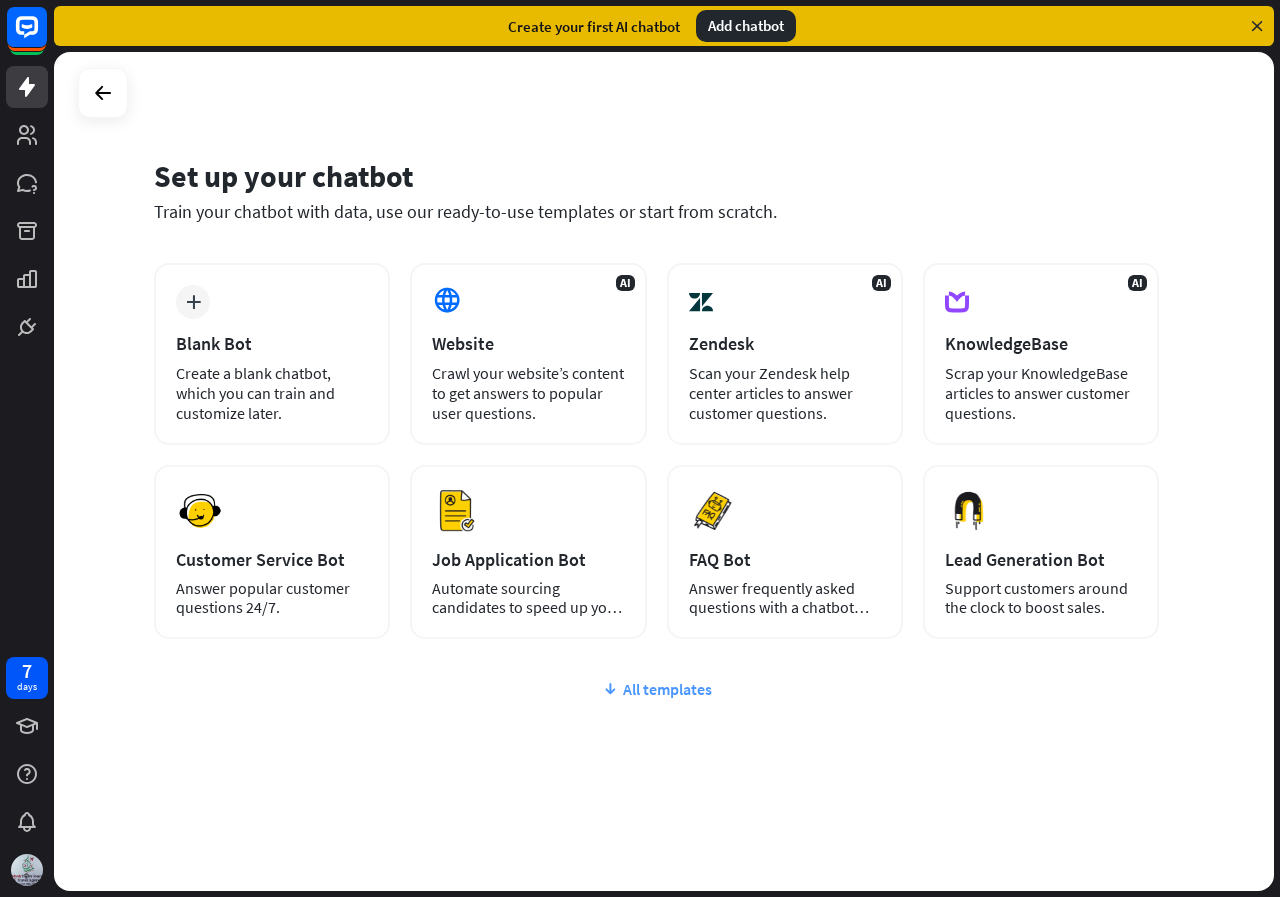 click on "All templates" at bounding box center [656, 689] 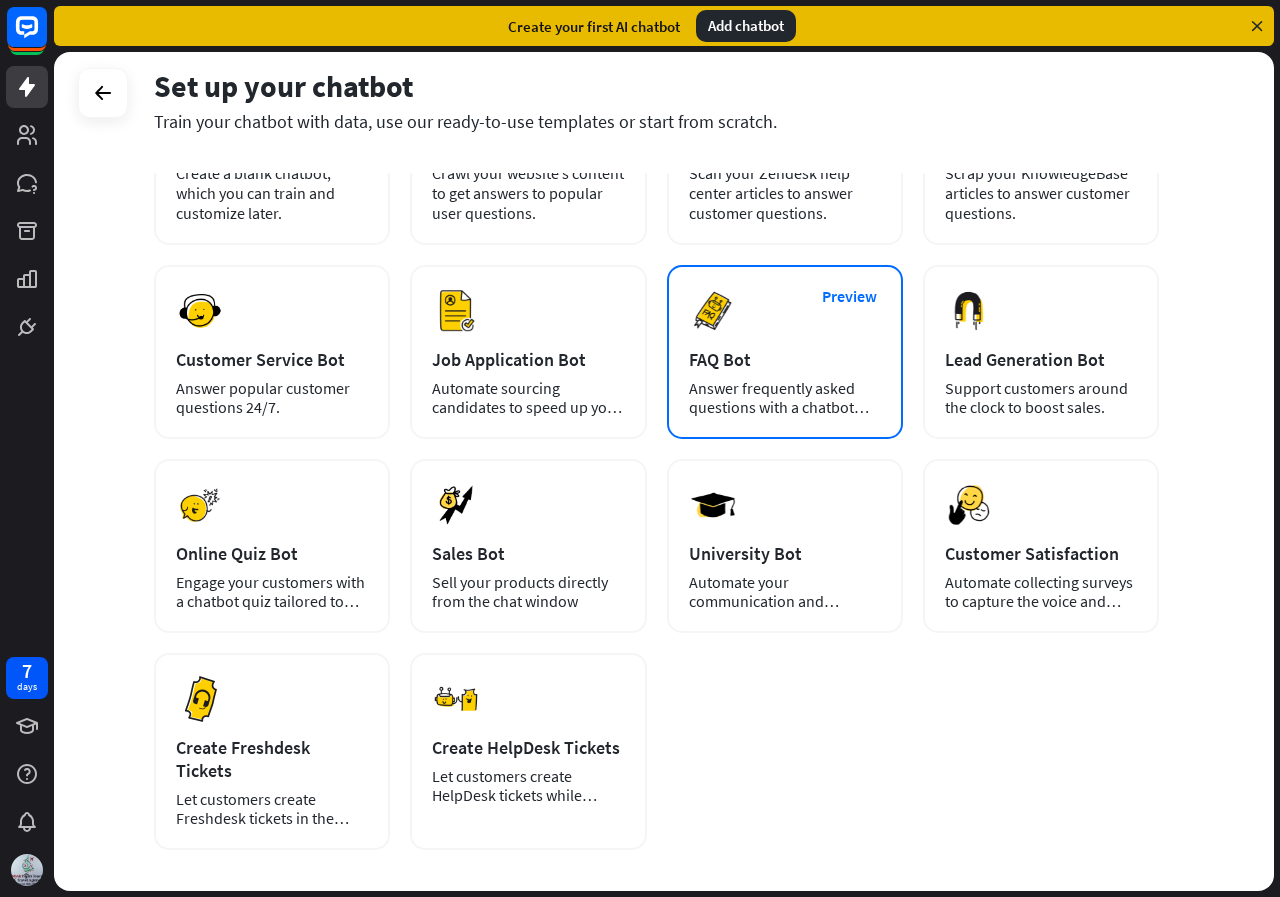 scroll, scrollTop: 276, scrollLeft: 0, axis: vertical 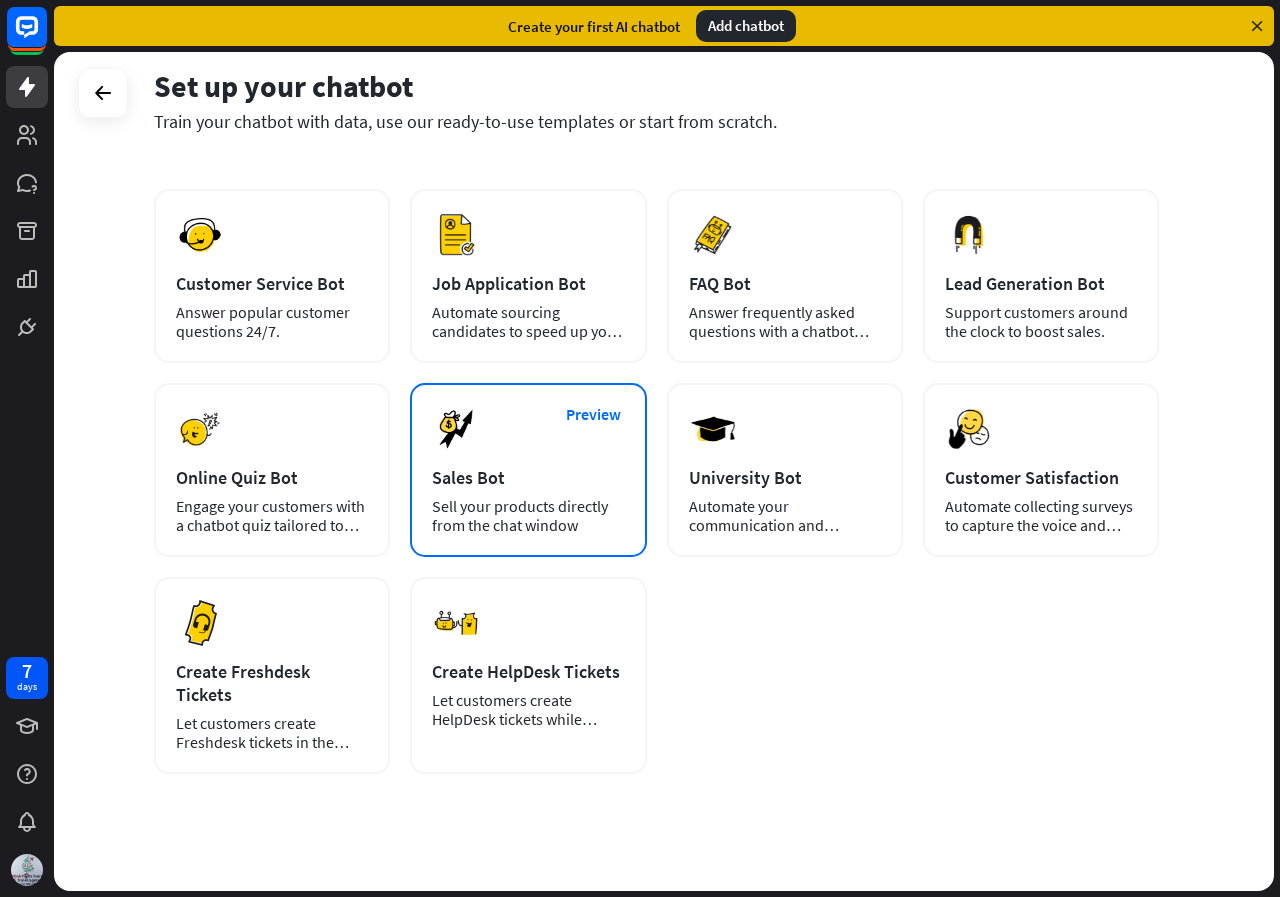 click on "Preview
Sales Bot
Sell your products directly from the chat window" at bounding box center (528, 470) 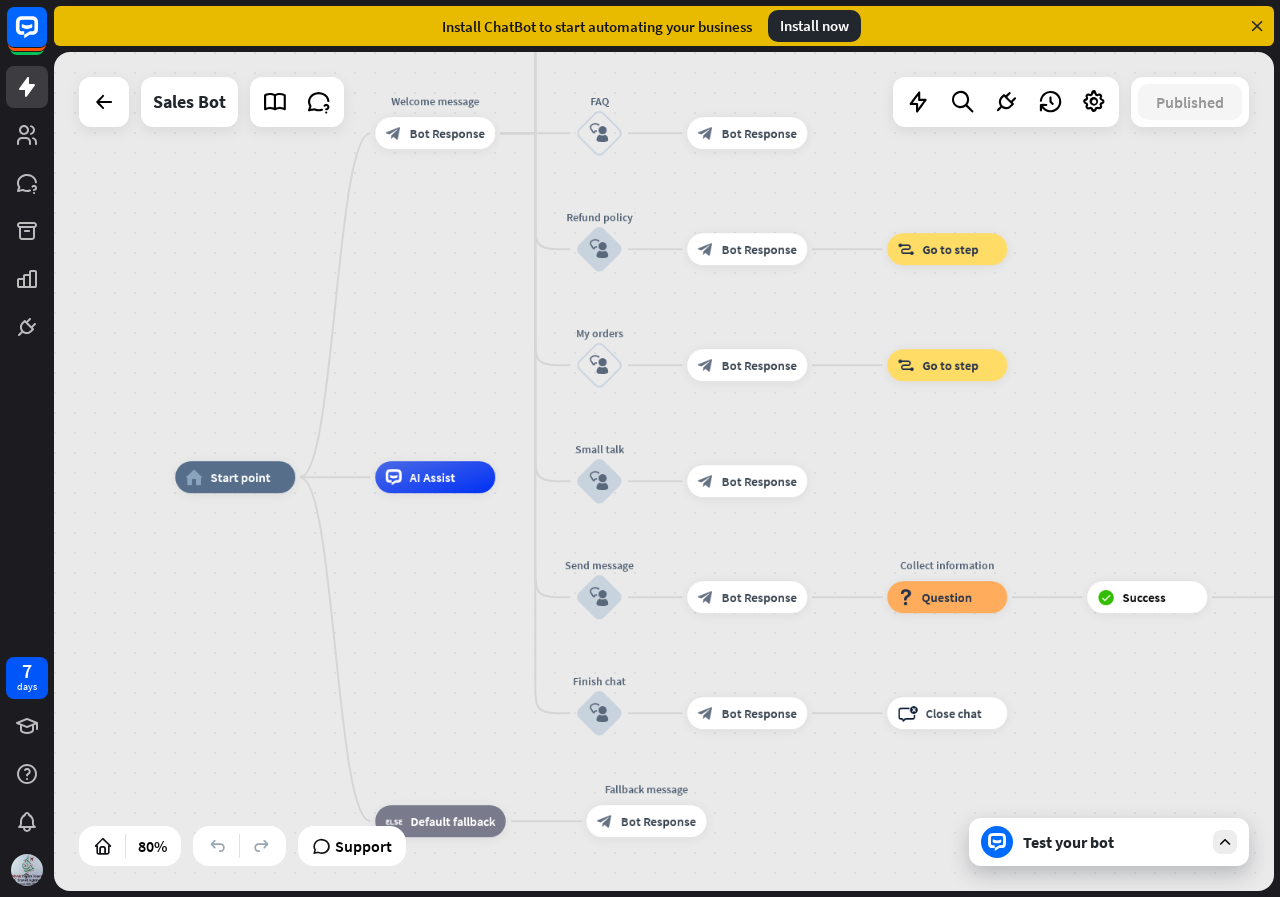 drag, startPoint x: 792, startPoint y: 372, endPoint x: 488, endPoint y: 381, distance: 304.1332 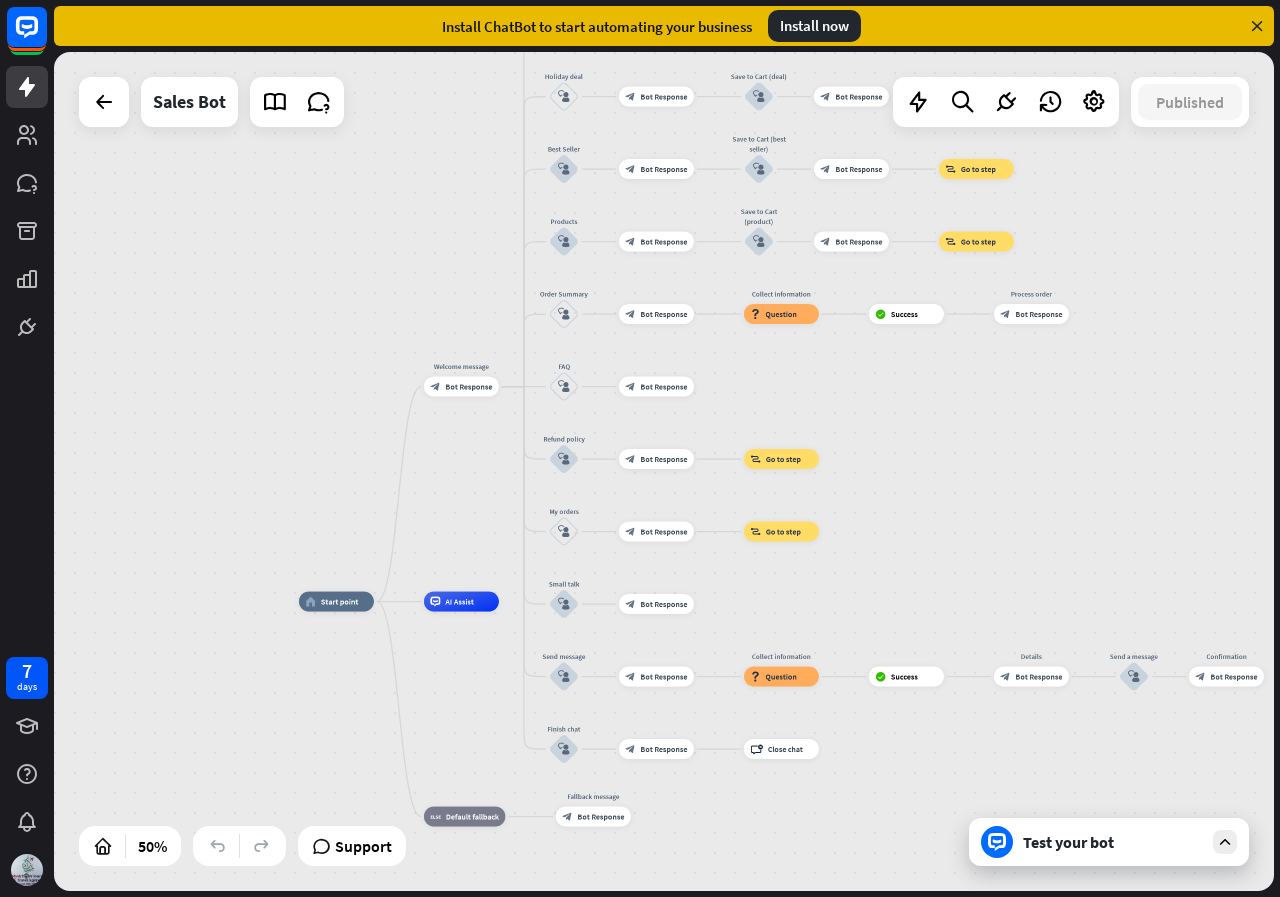 drag, startPoint x: 492, startPoint y: 357, endPoint x: 498, endPoint y: 520, distance: 163.1104 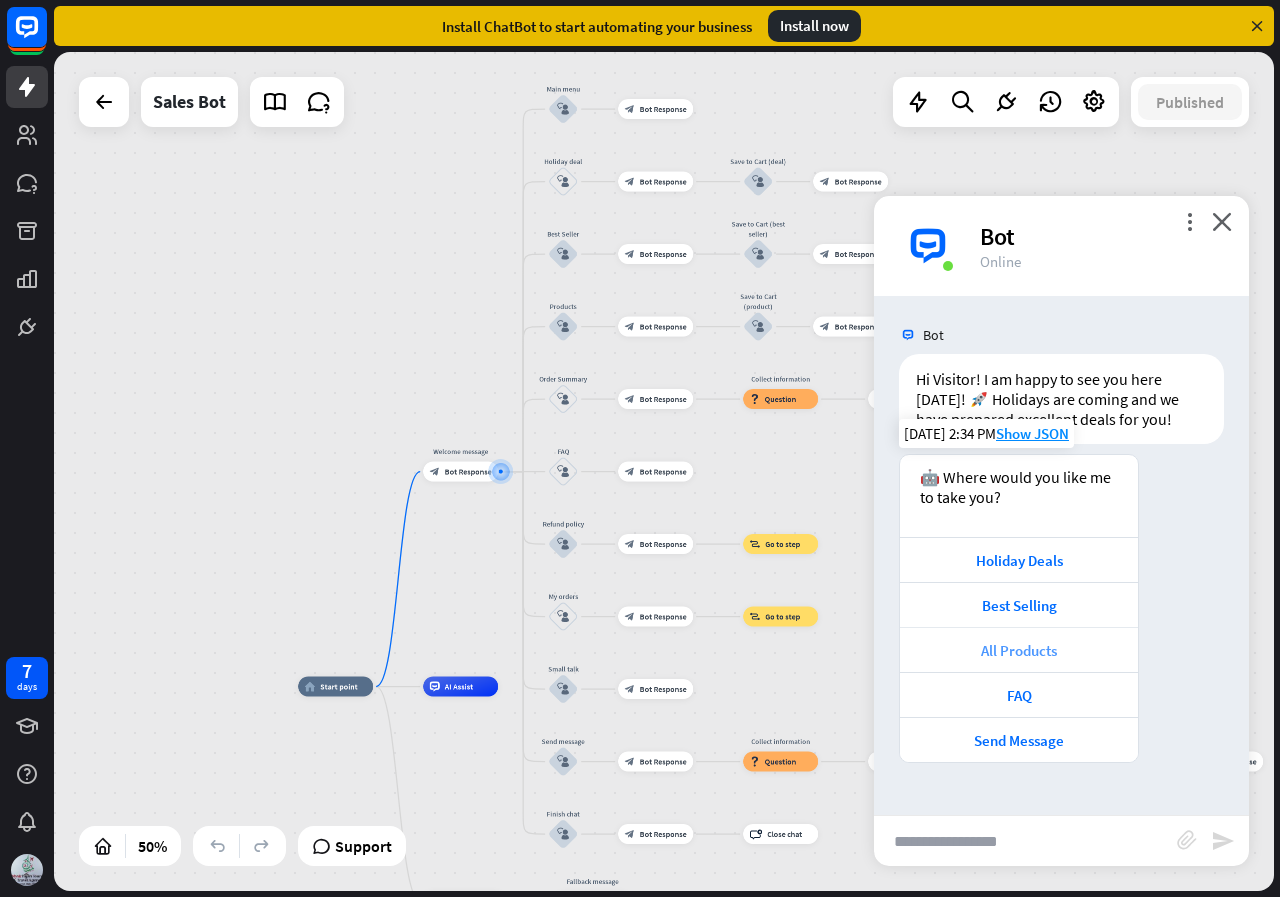 click on "All Products" at bounding box center [1019, 650] 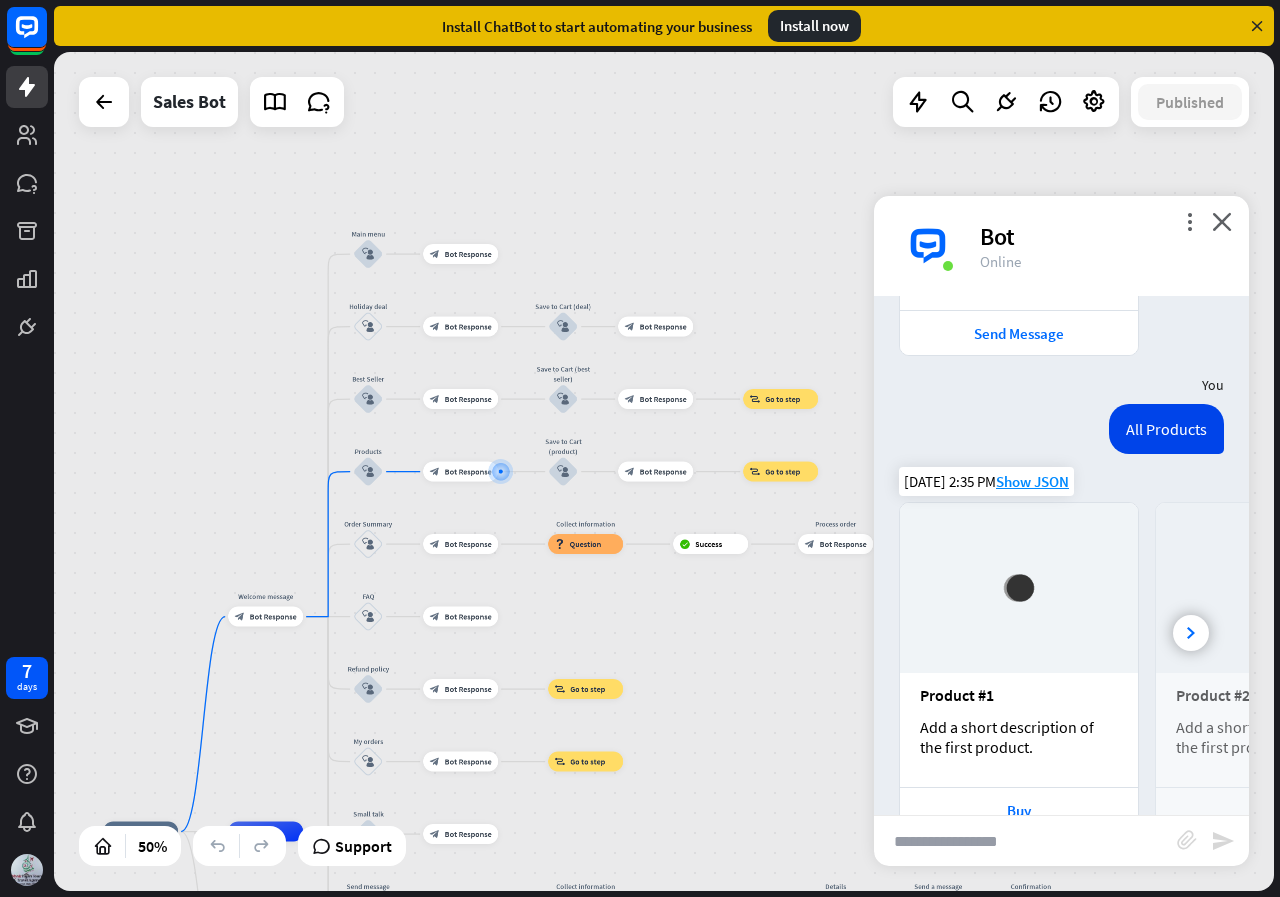 scroll, scrollTop: 455, scrollLeft: 0, axis: vertical 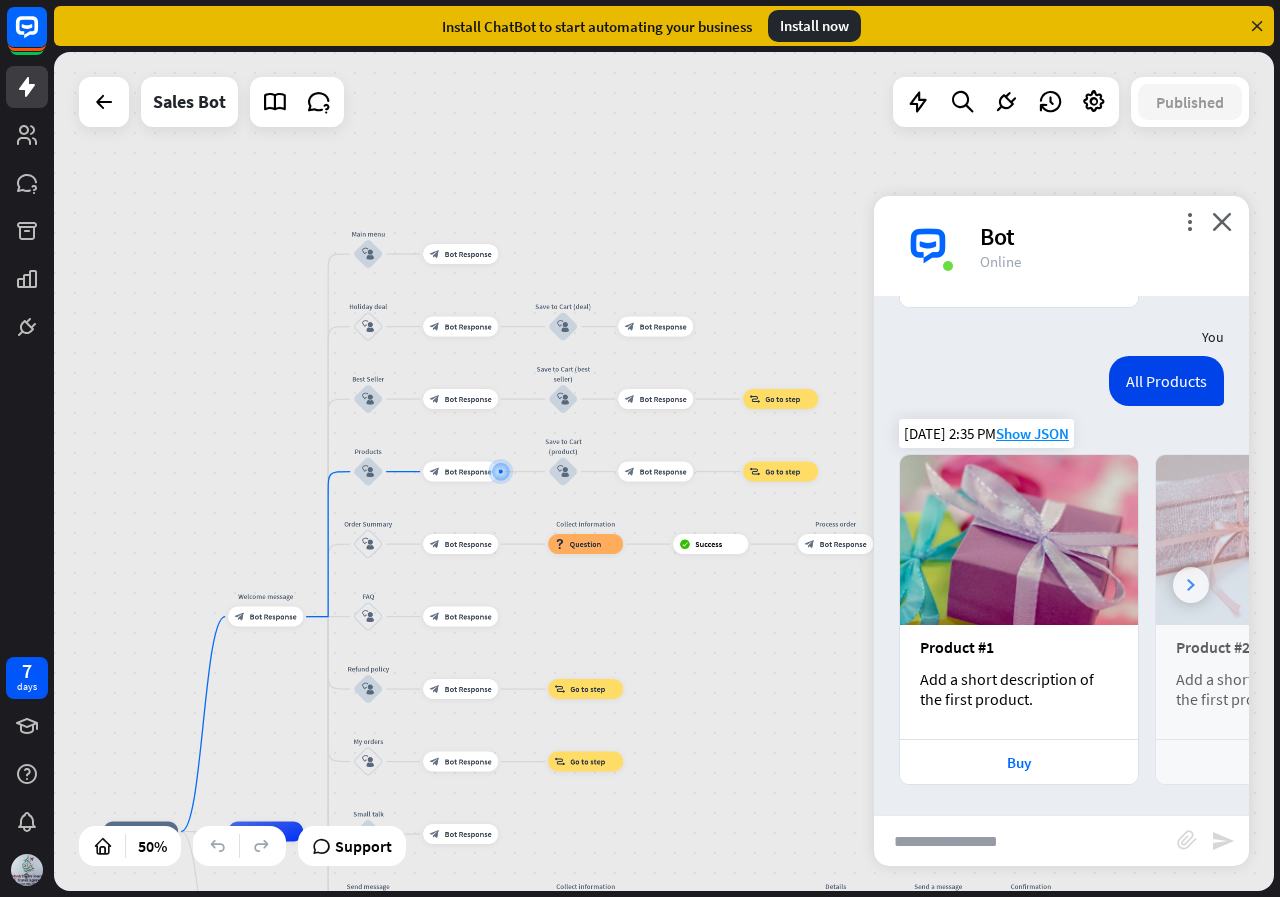 click at bounding box center (1191, 585) 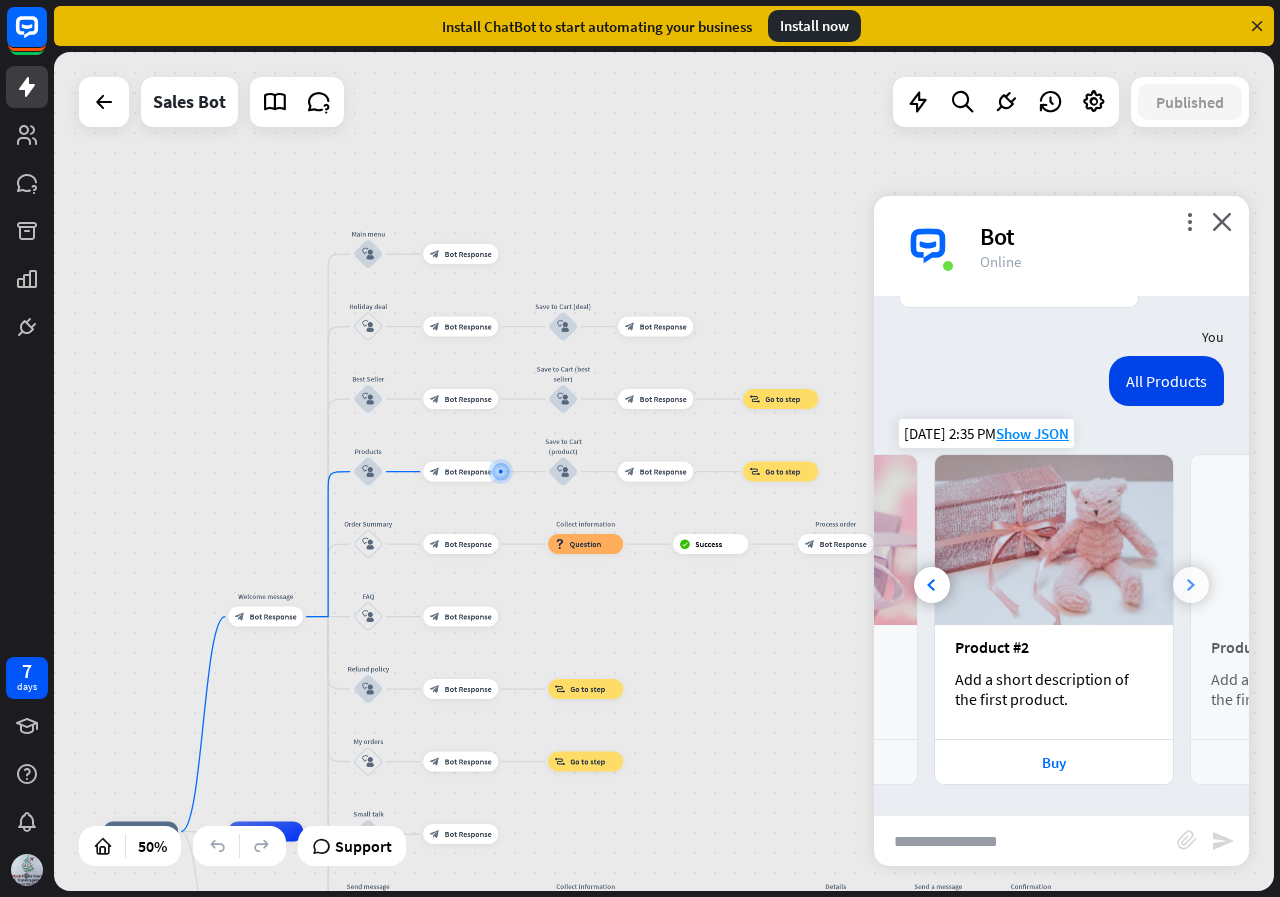 click at bounding box center (1191, 585) 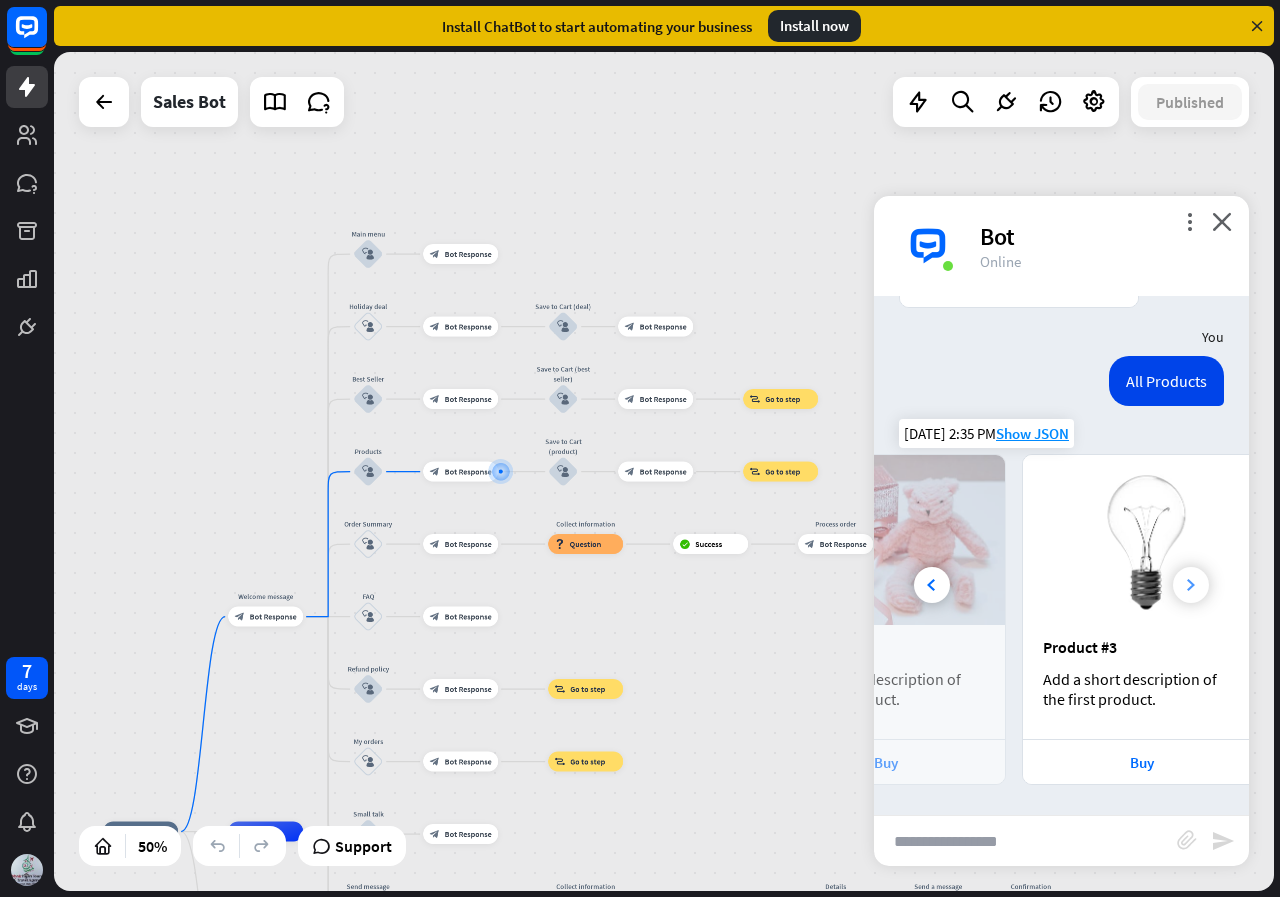 scroll, scrollTop: 0, scrollLeft: 442, axis: horizontal 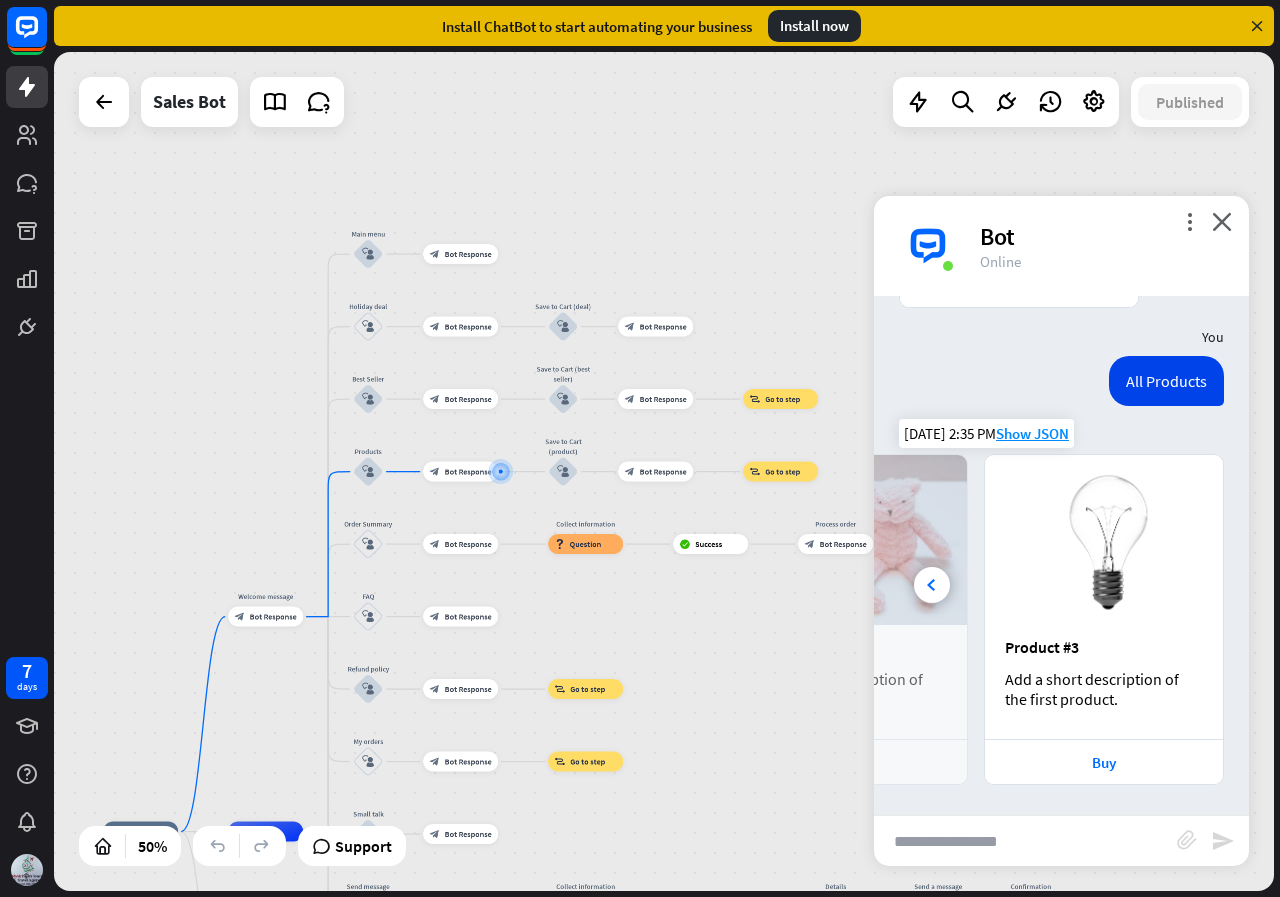 click at bounding box center [1104, 540] 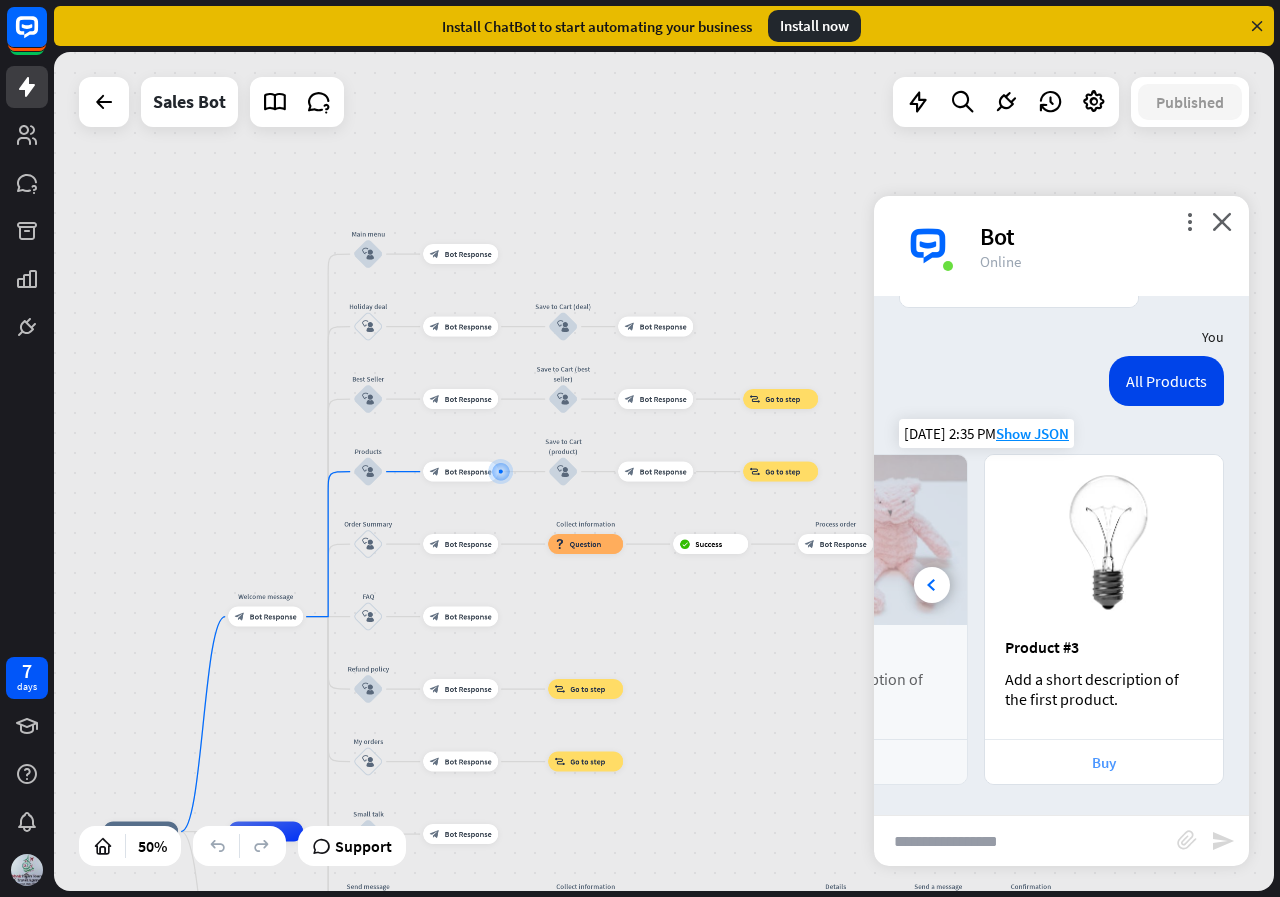 click on "Buy" at bounding box center [1104, 762] 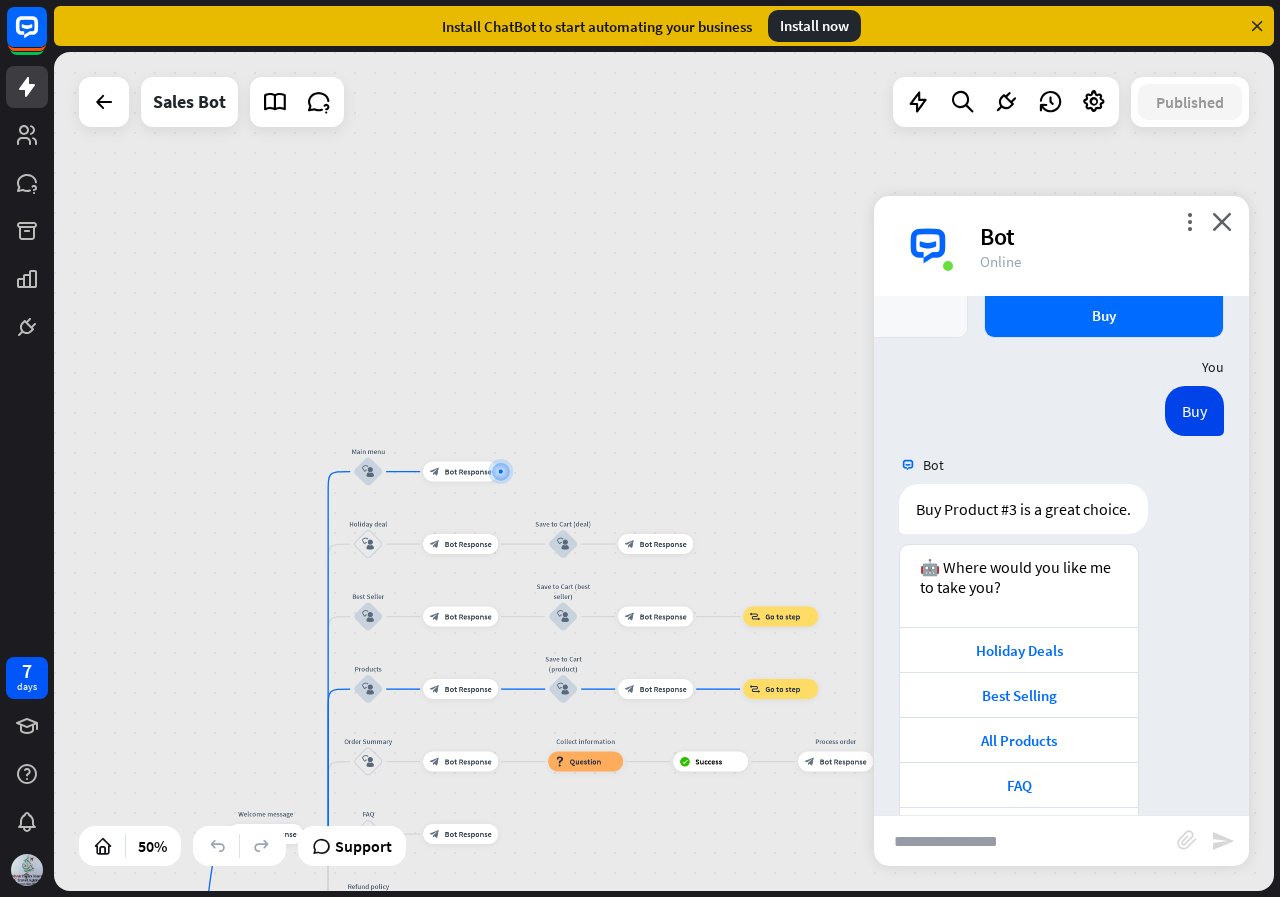 scroll, scrollTop: 970, scrollLeft: 0, axis: vertical 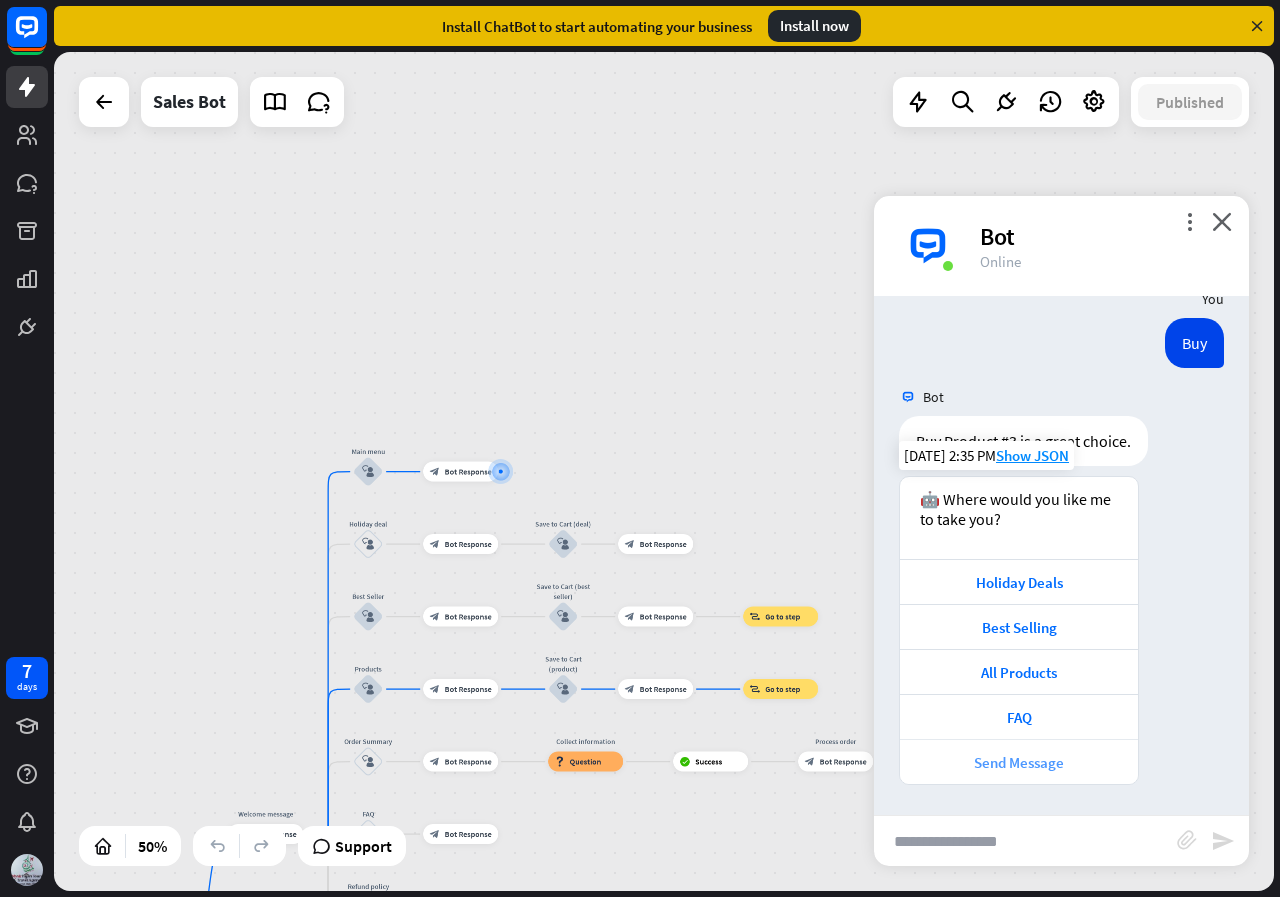 click on "Send Message" at bounding box center (1019, 762) 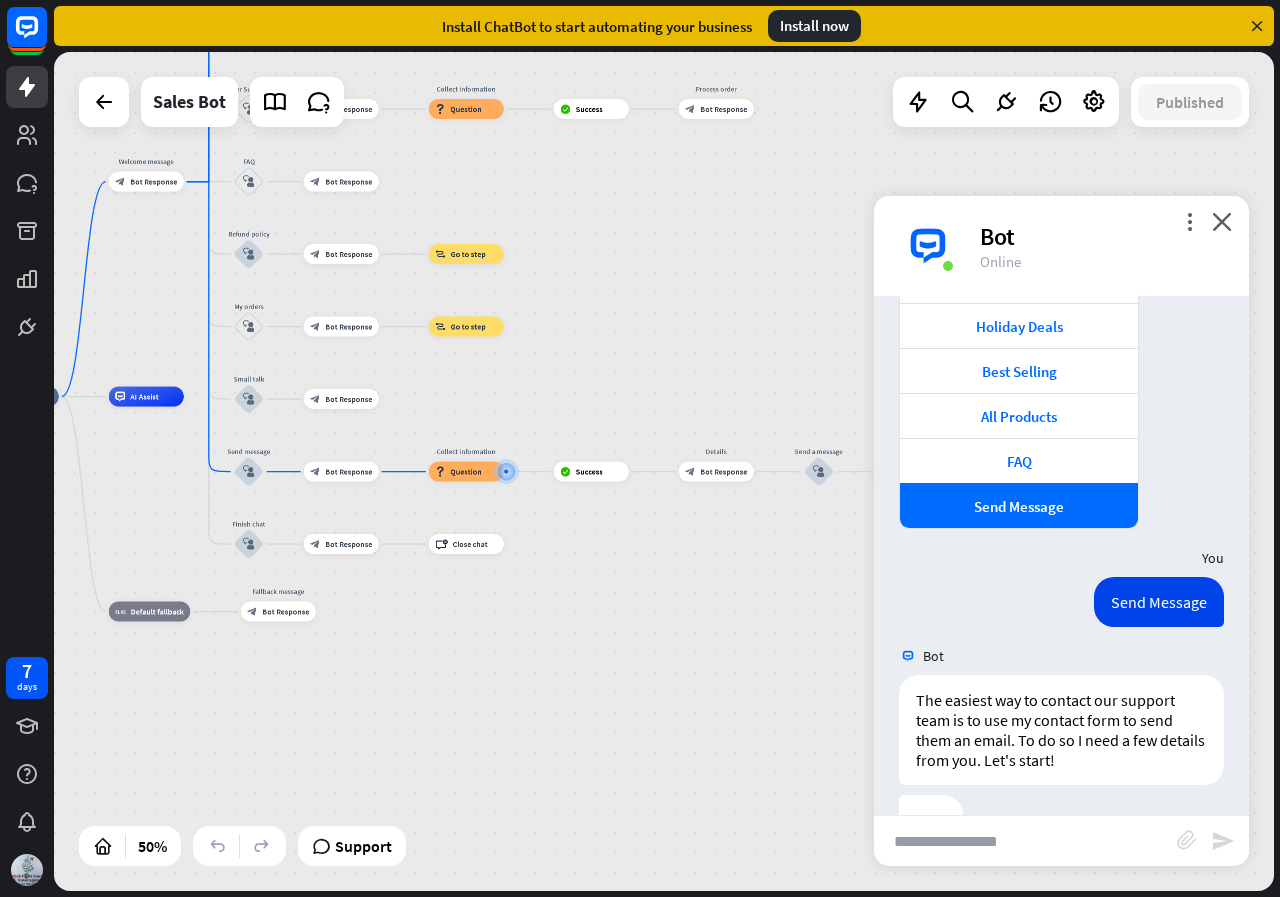 scroll, scrollTop: 1286, scrollLeft: 0, axis: vertical 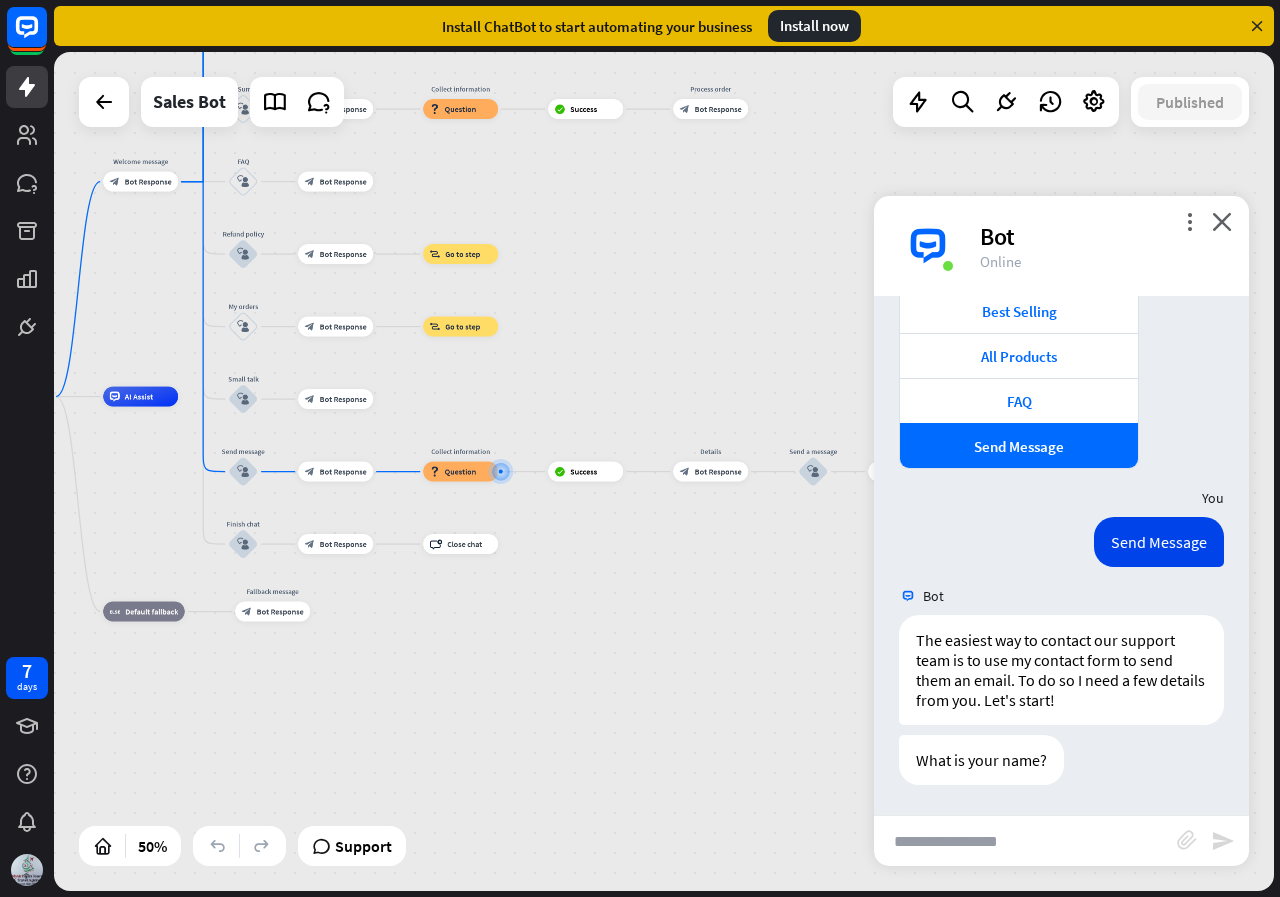 click on "home_2   Start point                 Welcome message   block_bot_response   Bot Response                 Main menu   block_user_input                   block_bot_response   Bot Response                 Holiday deal   block_user_input                   block_bot_response   Bot Response                 Save to Cart (deal)   block_user_input                   block_bot_response   Bot Response                 Best Seller   block_user_input                   block_bot_response   Bot Response                 Save to Cart (best seller)   block_user_input                   block_bot_response   Bot Response                   block_goto   Go to step                 Products   block_user_input                   block_bot_response   Bot Response                 Save to Cart (product)   block_user_input                   block_bot_response   Bot Response                   block_goto   Go to step                 Order Summary   block_user_input                   block_bot_response   Bot Response" at bounding box center [664, 471] 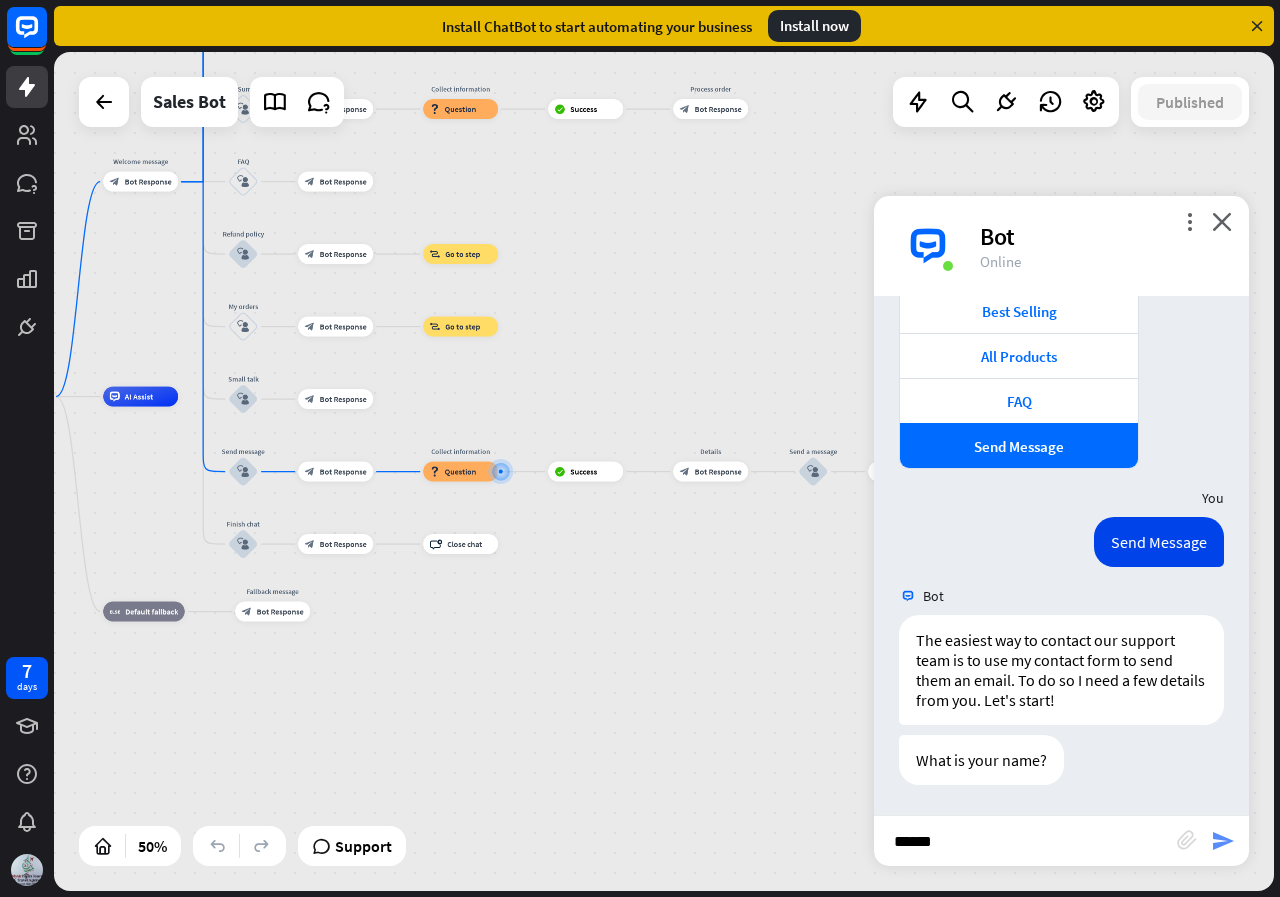 type on "******" 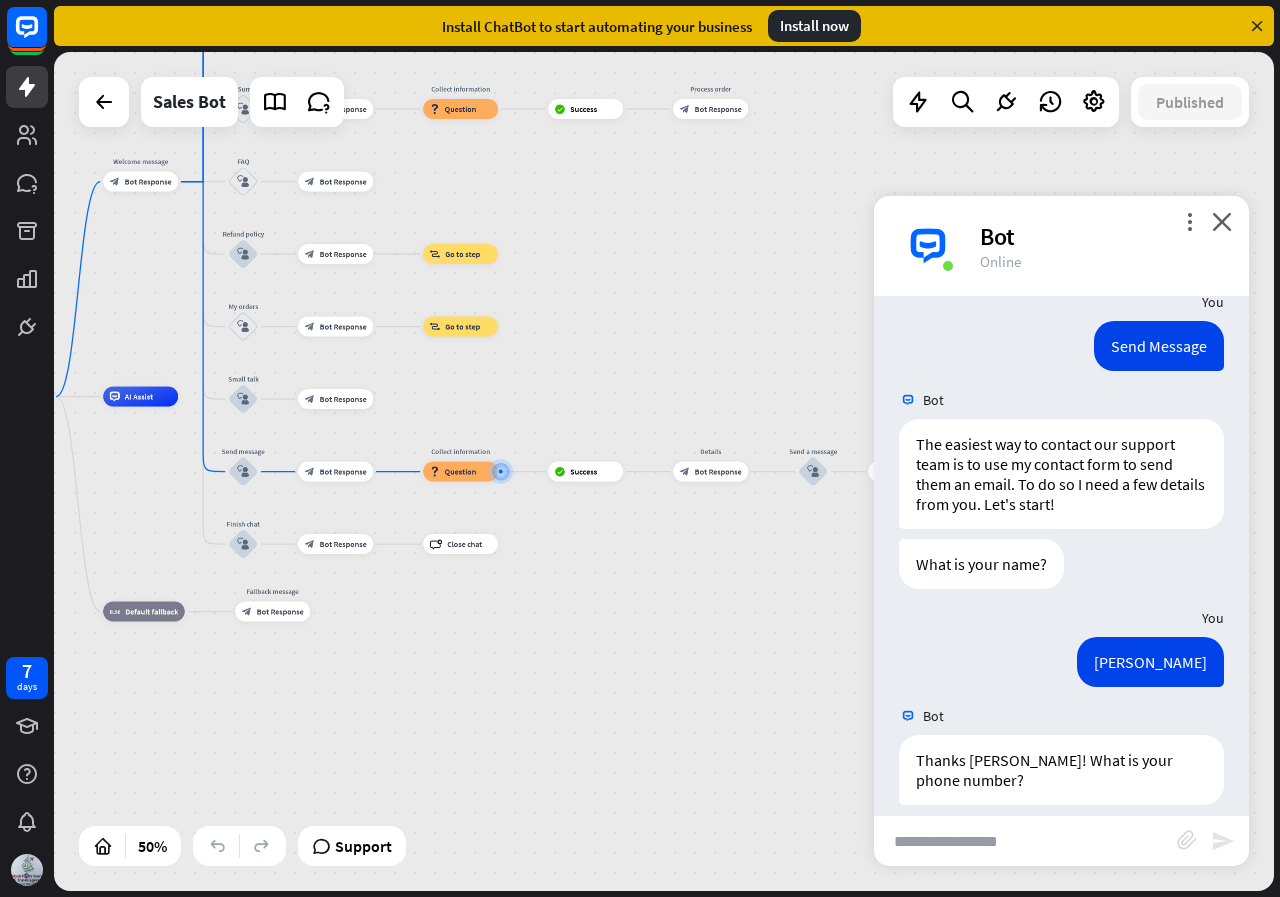 scroll, scrollTop: 1502, scrollLeft: 0, axis: vertical 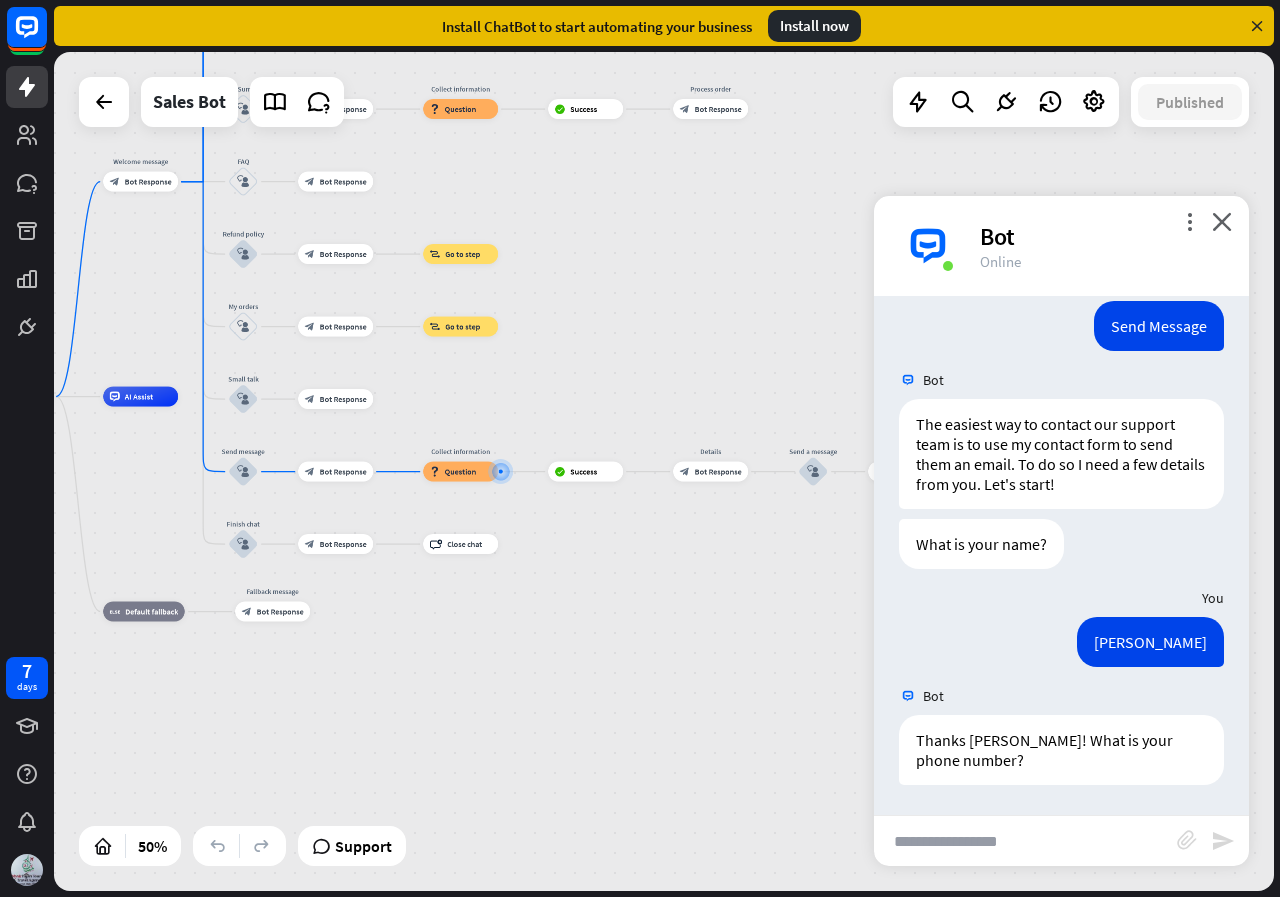 click at bounding box center [1025, 841] 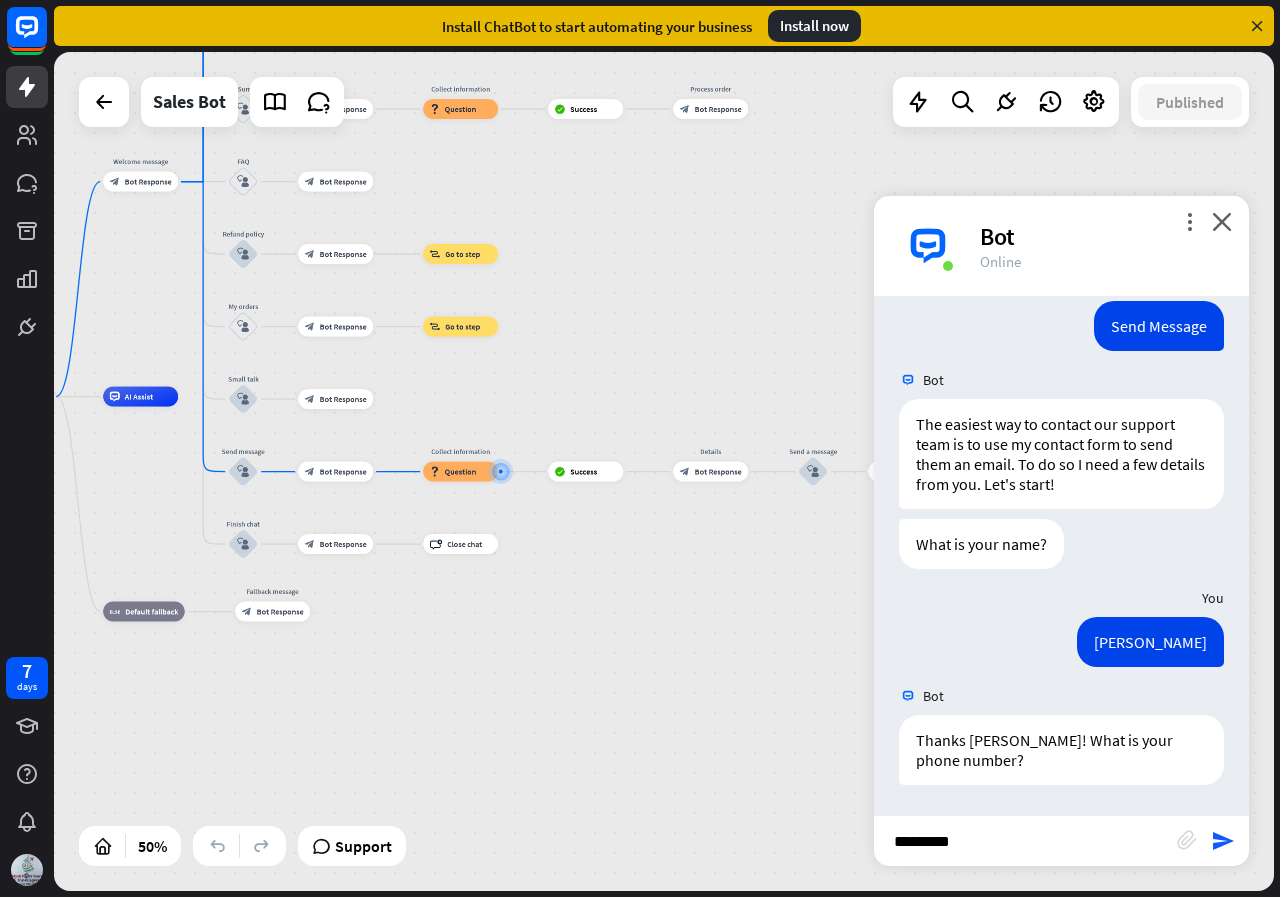 type on "**********" 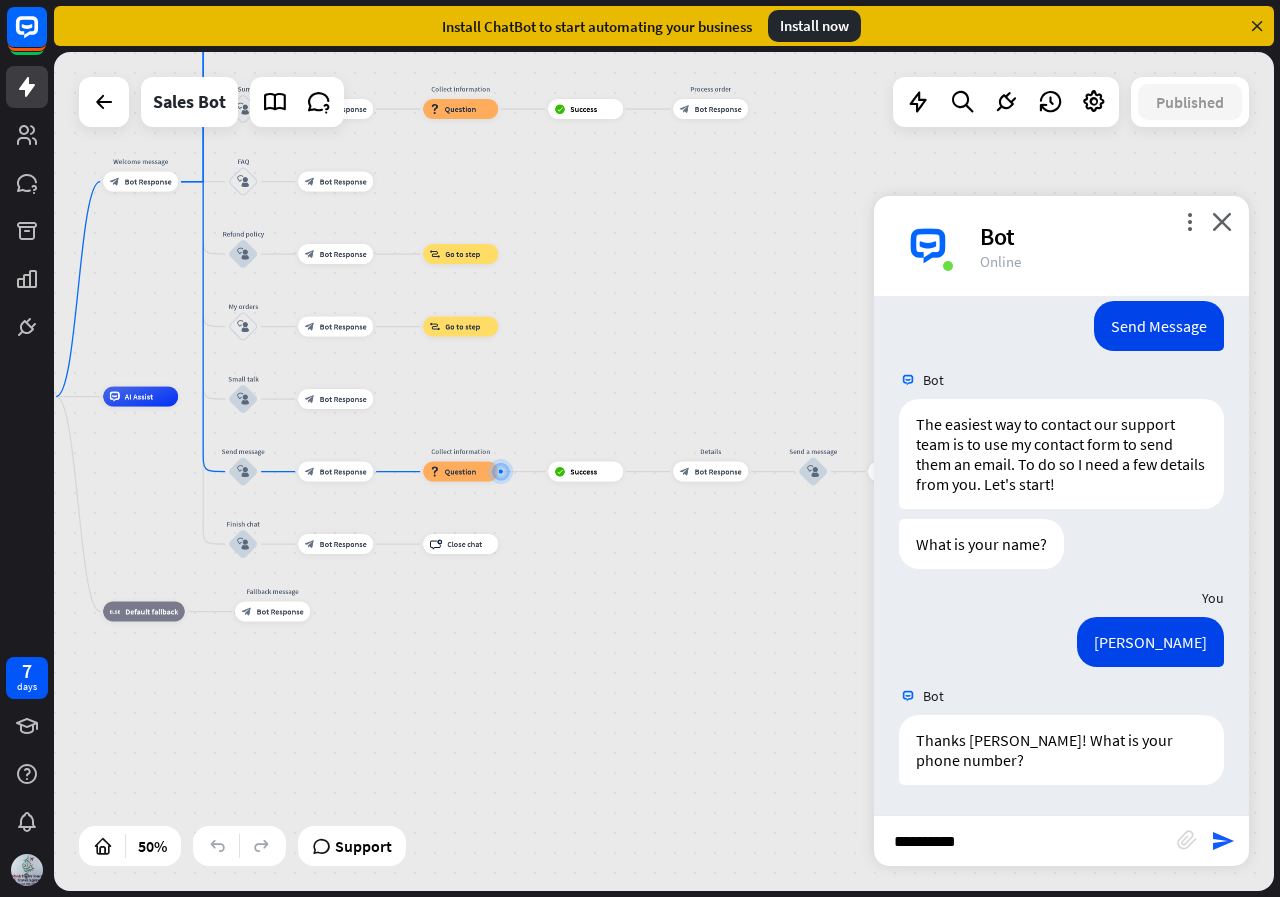 type 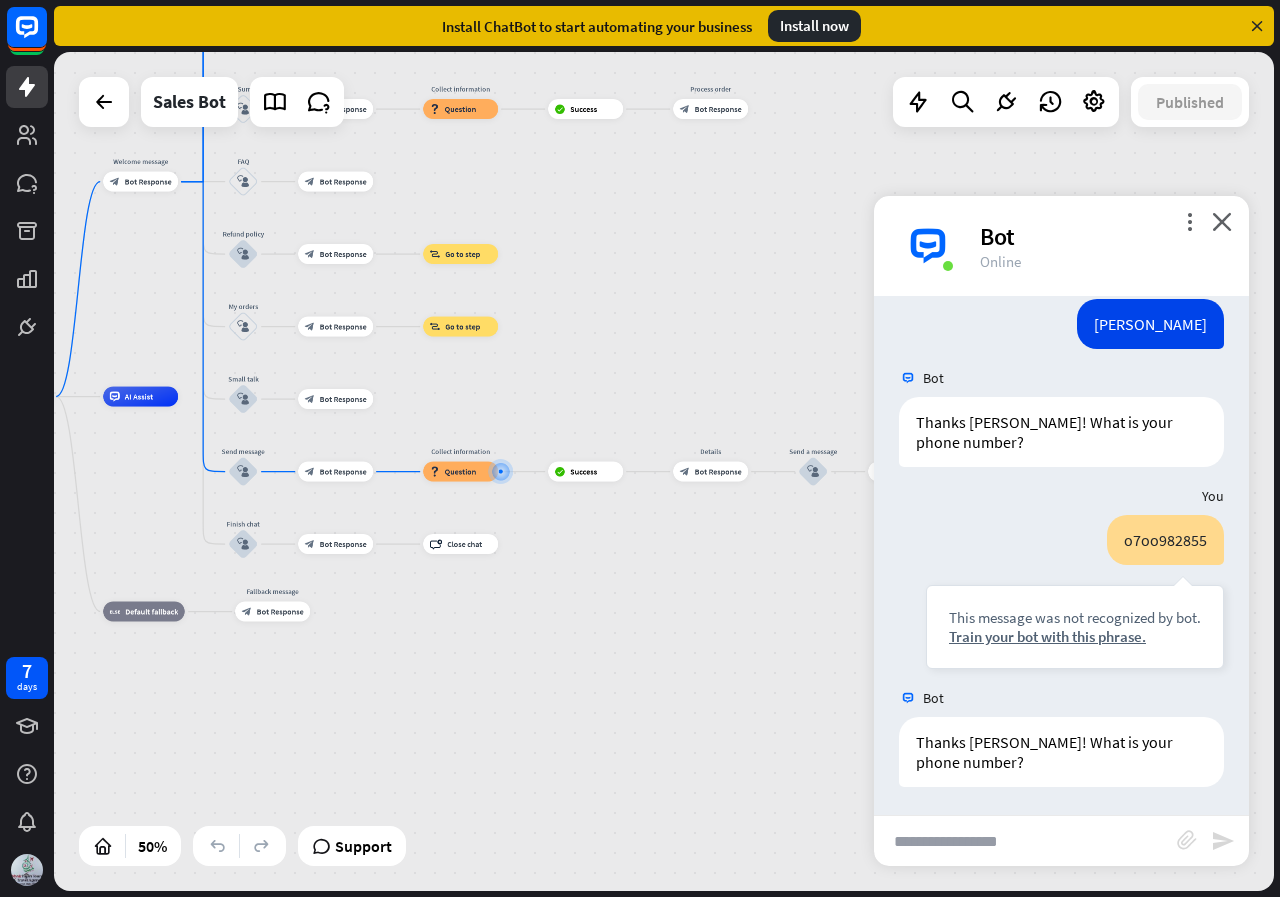 scroll, scrollTop: 1822, scrollLeft: 0, axis: vertical 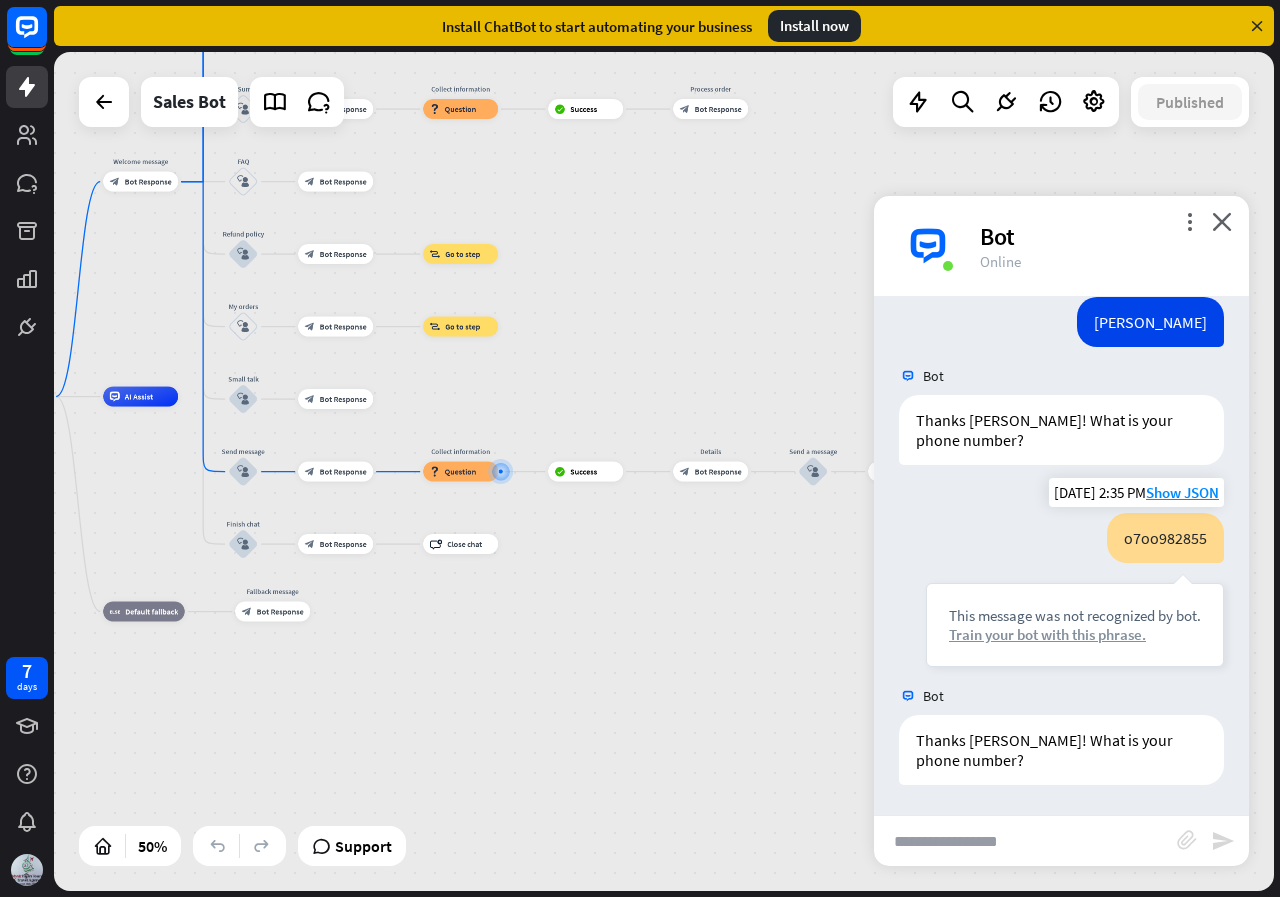 click on "Train your bot with this phrase." at bounding box center [1075, 634] 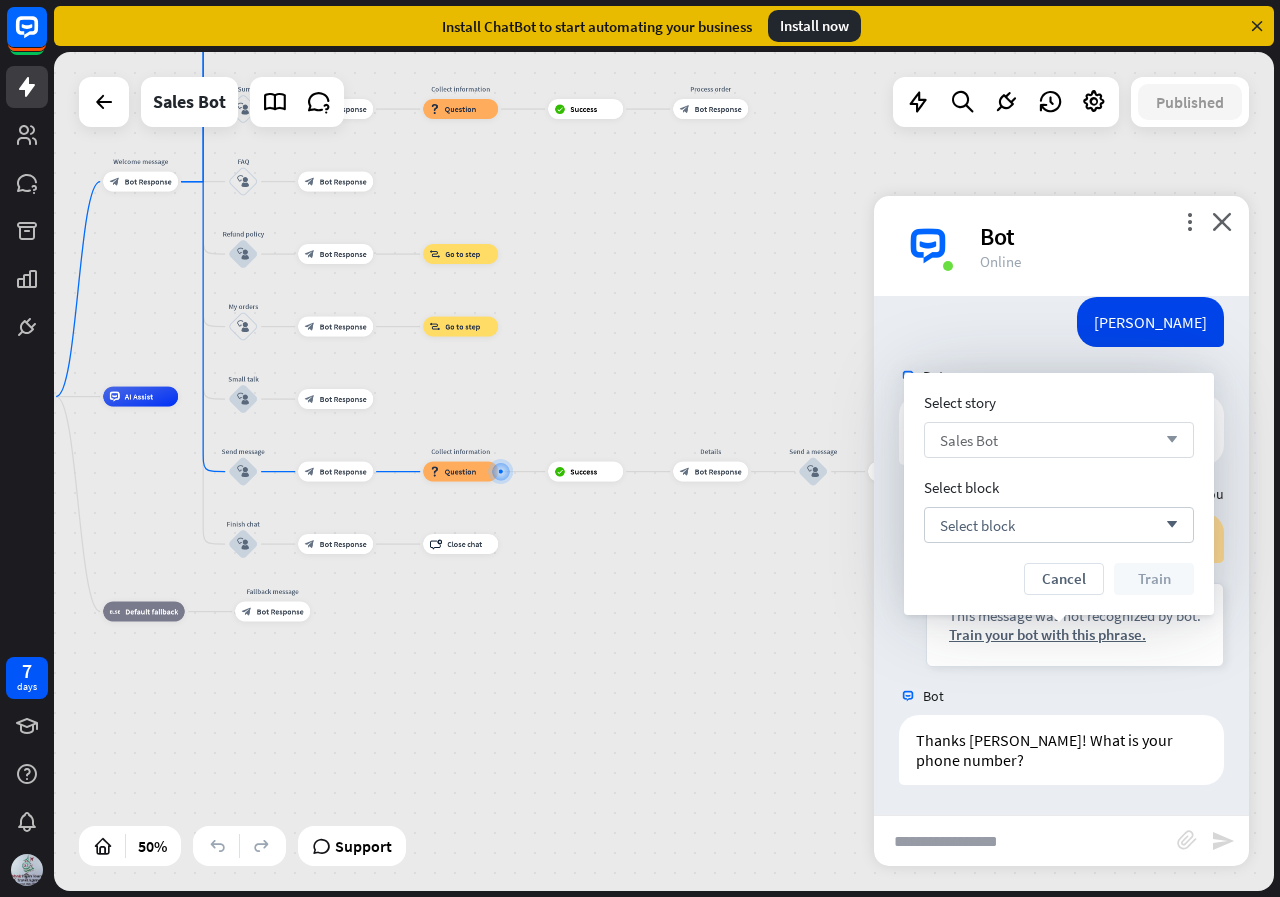 click on "Sales Bot
arrow_down" at bounding box center (1059, 440) 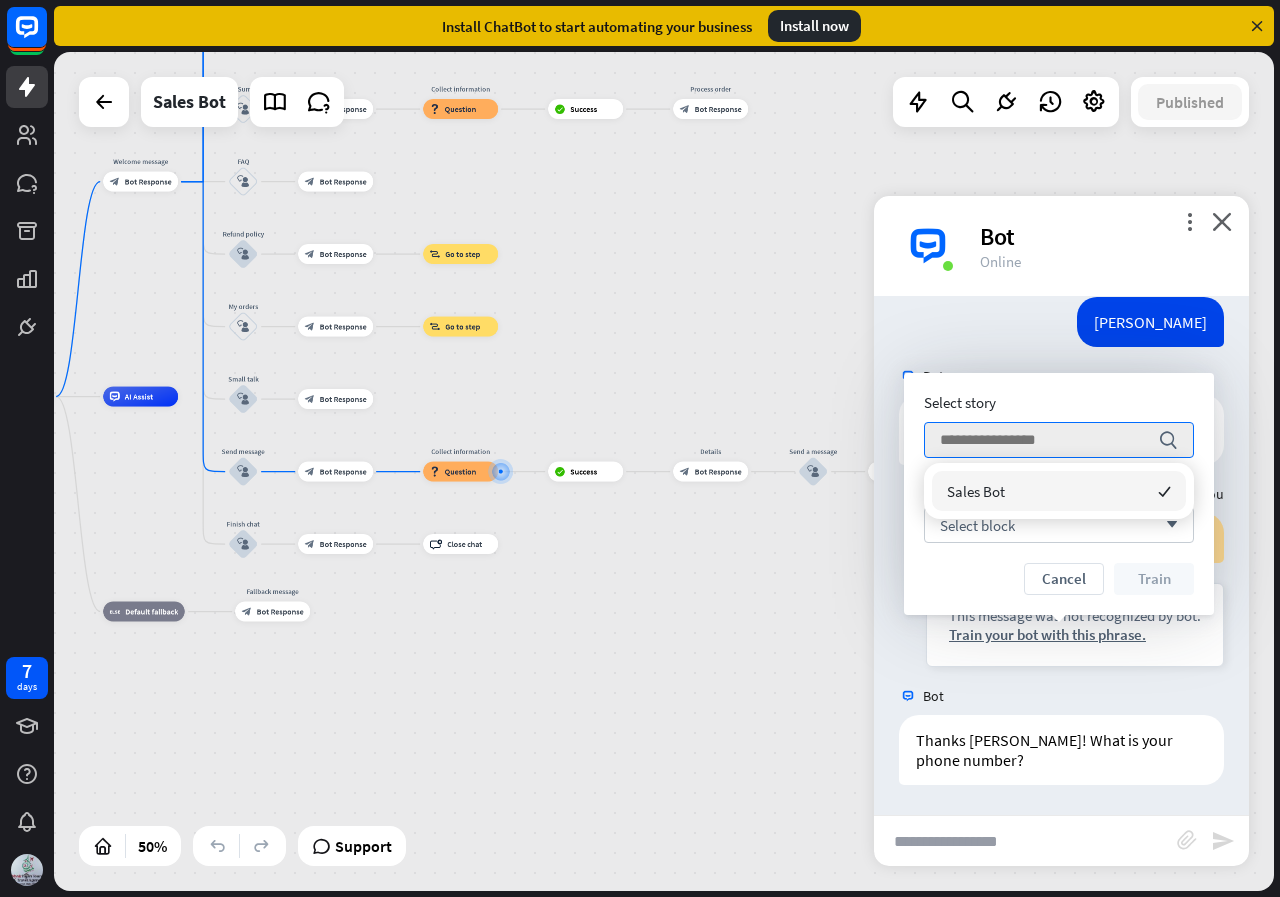 click on "Sales Bot" at bounding box center [976, 491] 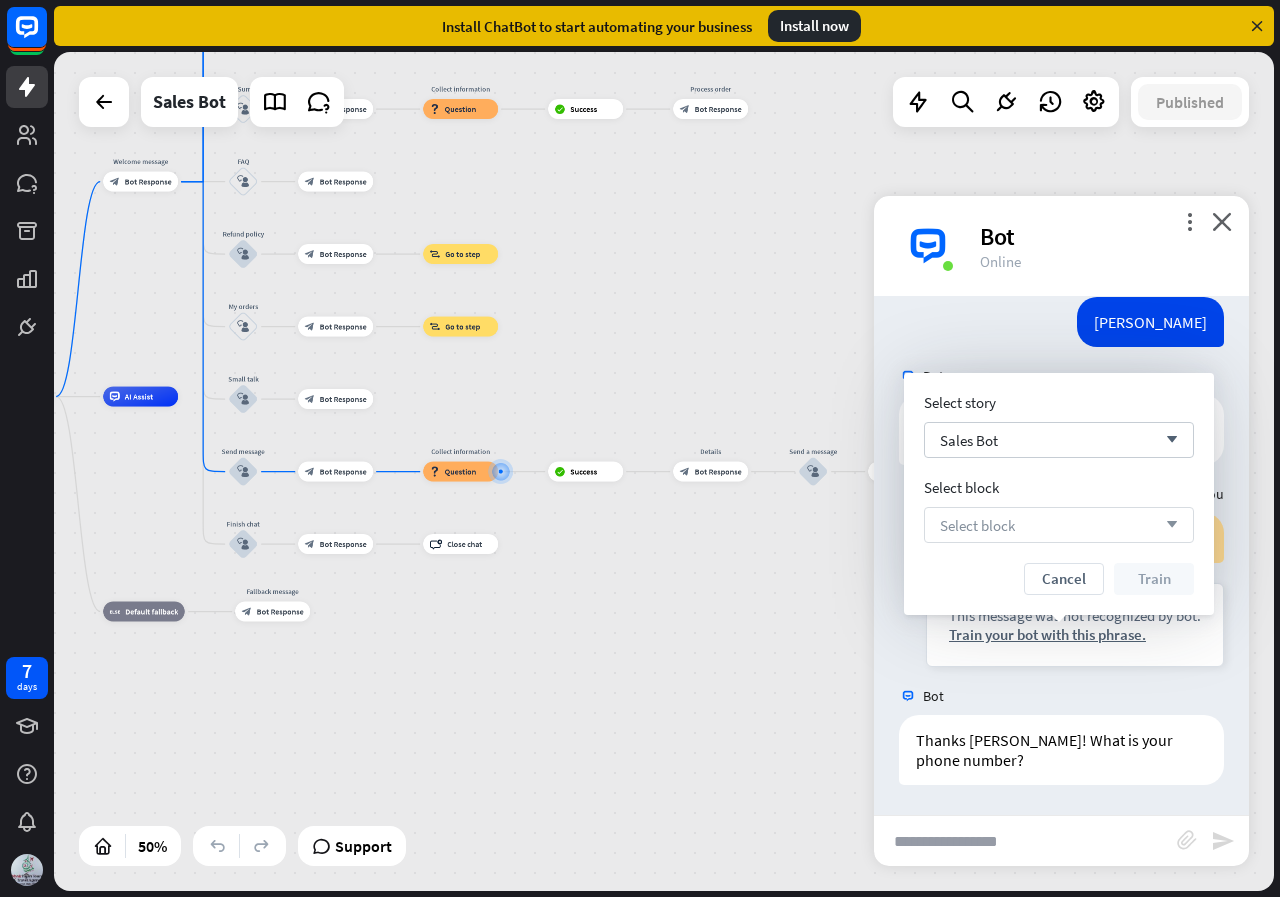 click on "Select block" at bounding box center [977, 525] 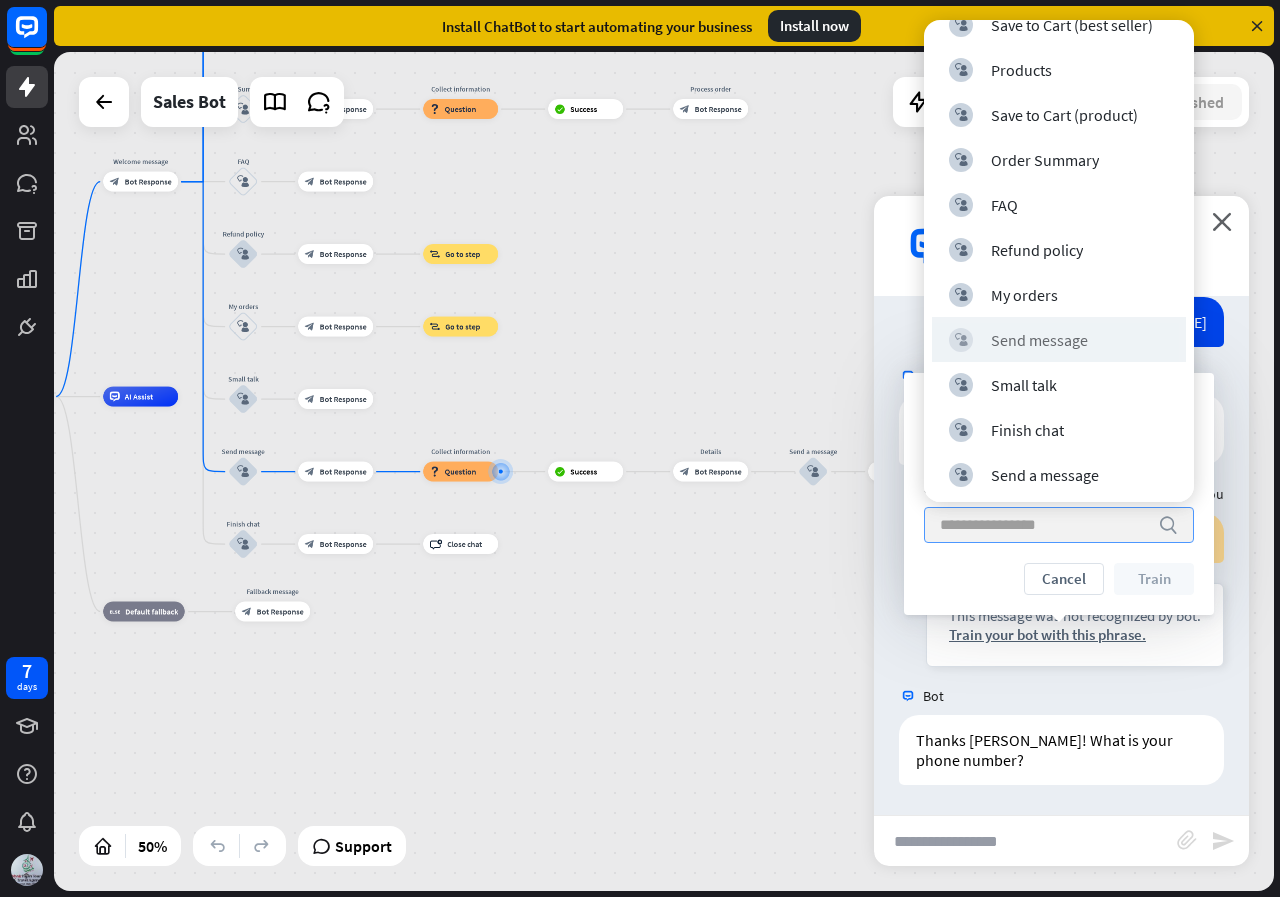 scroll, scrollTop: 209, scrollLeft: 0, axis: vertical 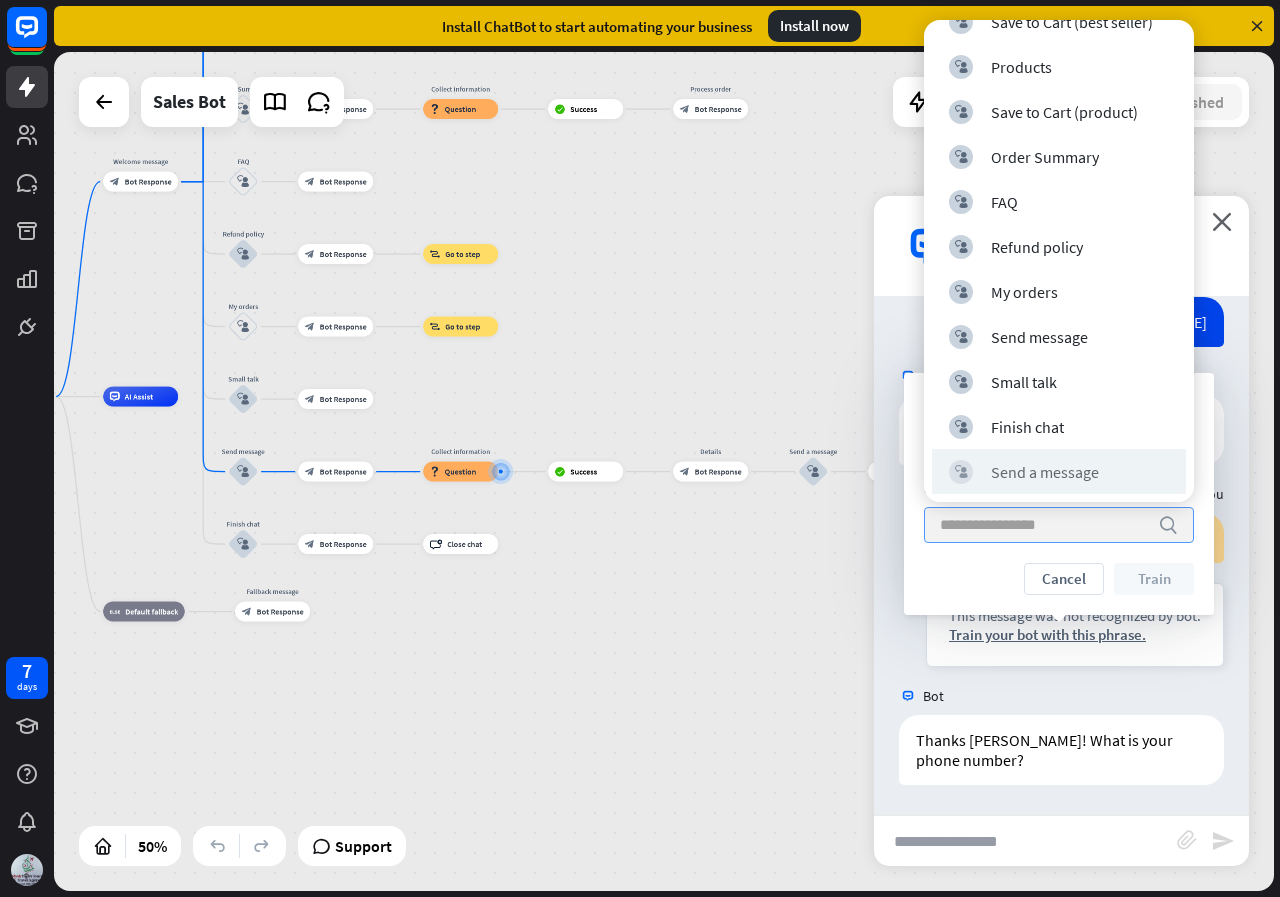 click on "block_user_input
Send a message" at bounding box center [1059, 471] 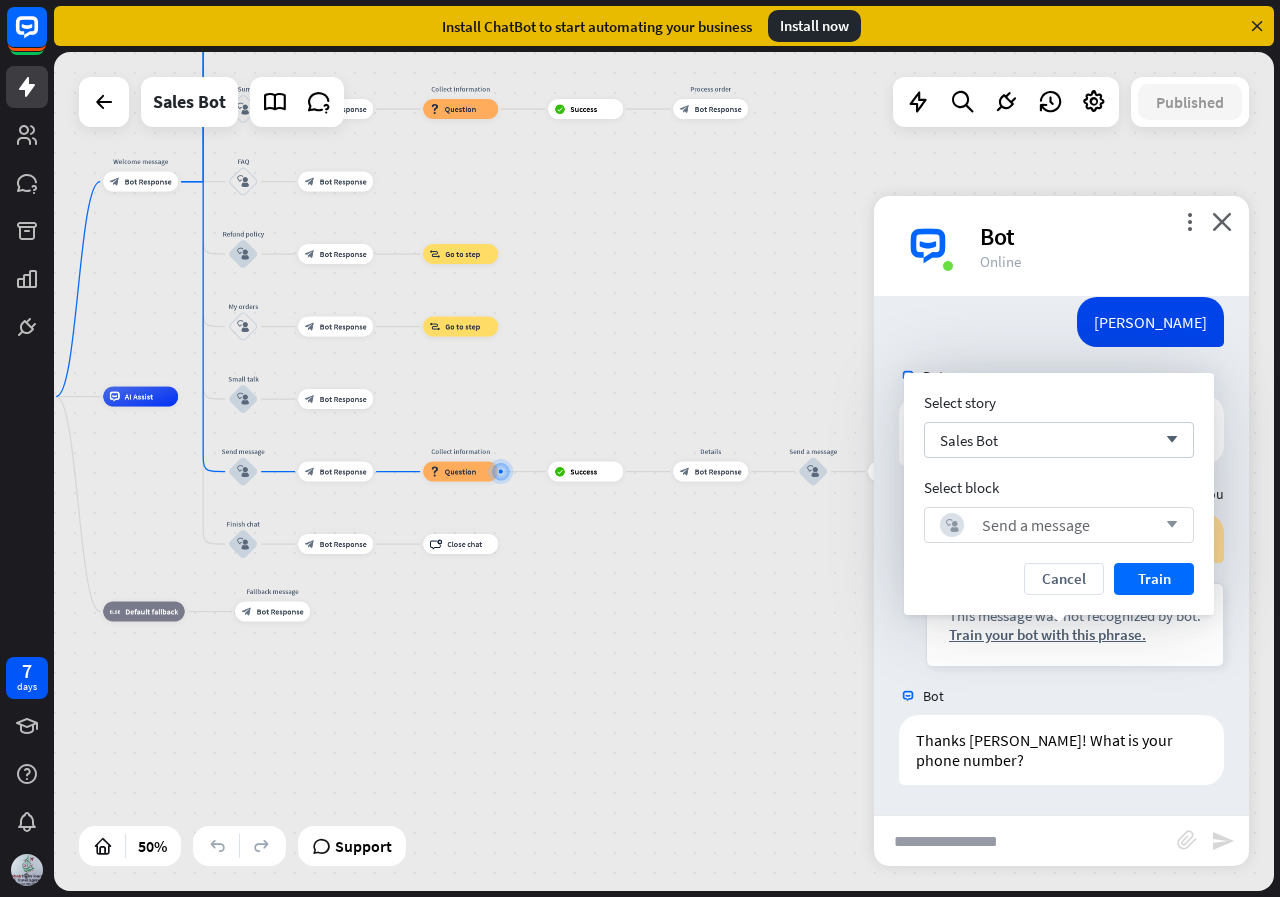click on "Cancel
Train" at bounding box center [1059, 579] 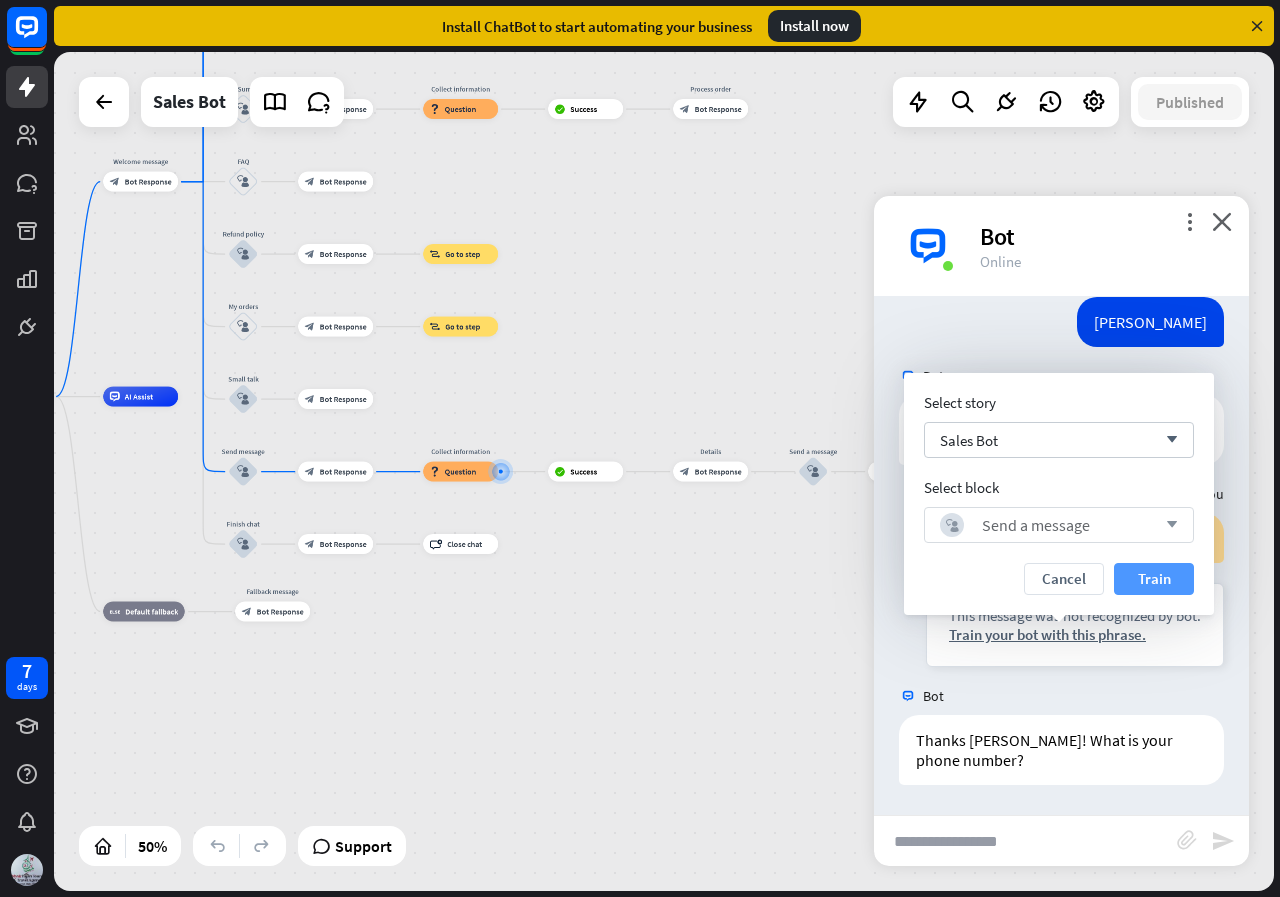 click on "Train" at bounding box center (1154, 579) 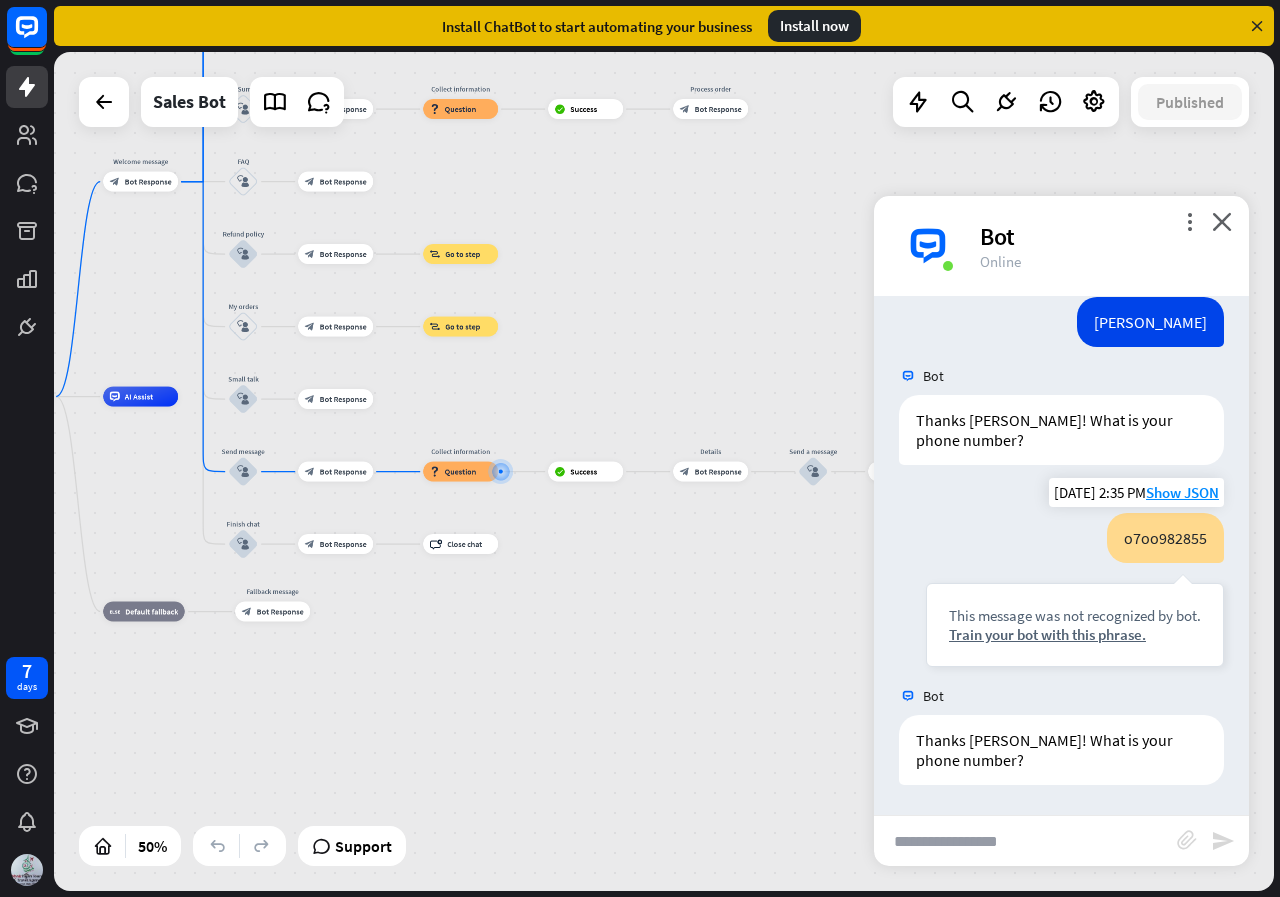scroll, scrollTop: 1803, scrollLeft: 0, axis: vertical 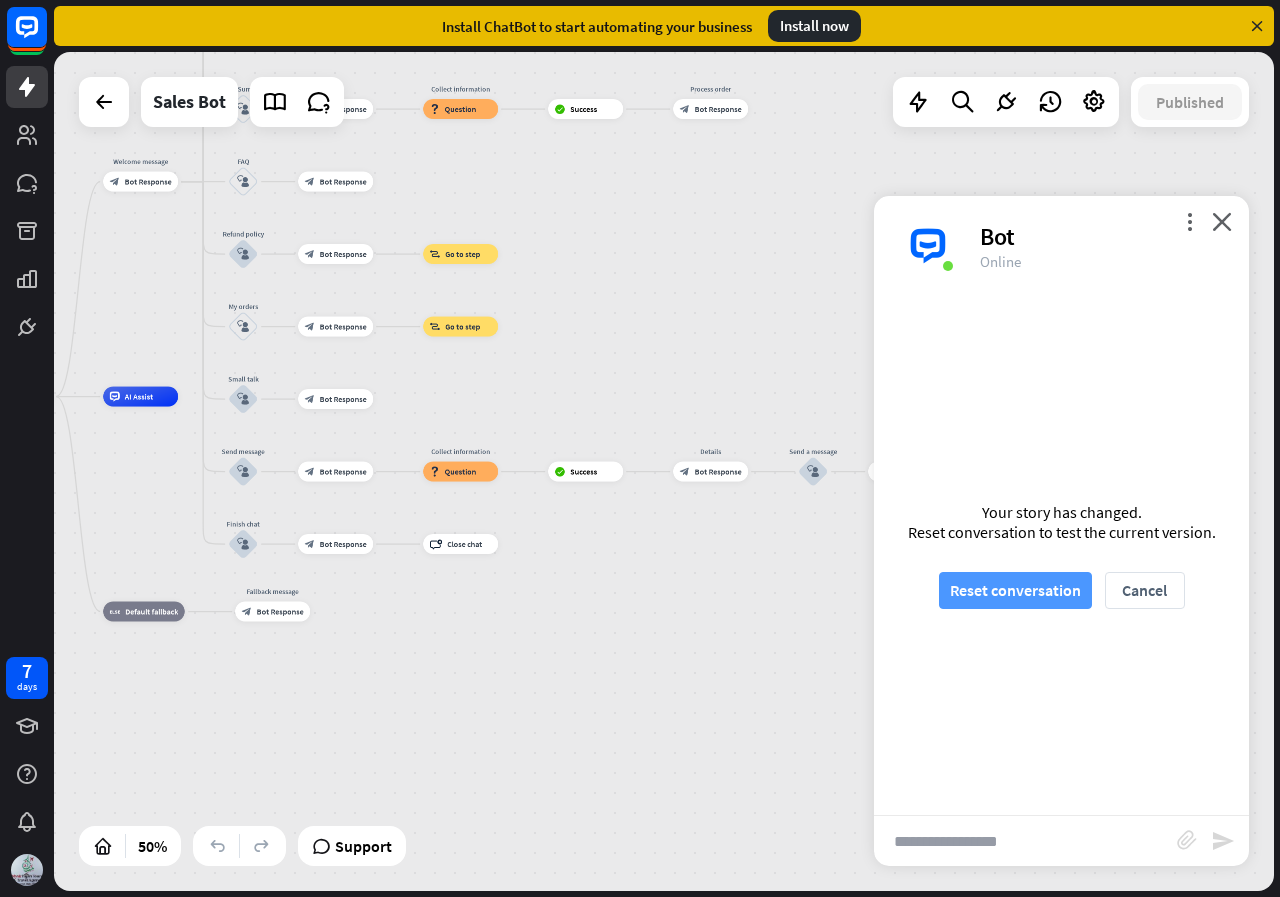 click on "Reset conversation" at bounding box center [1015, 590] 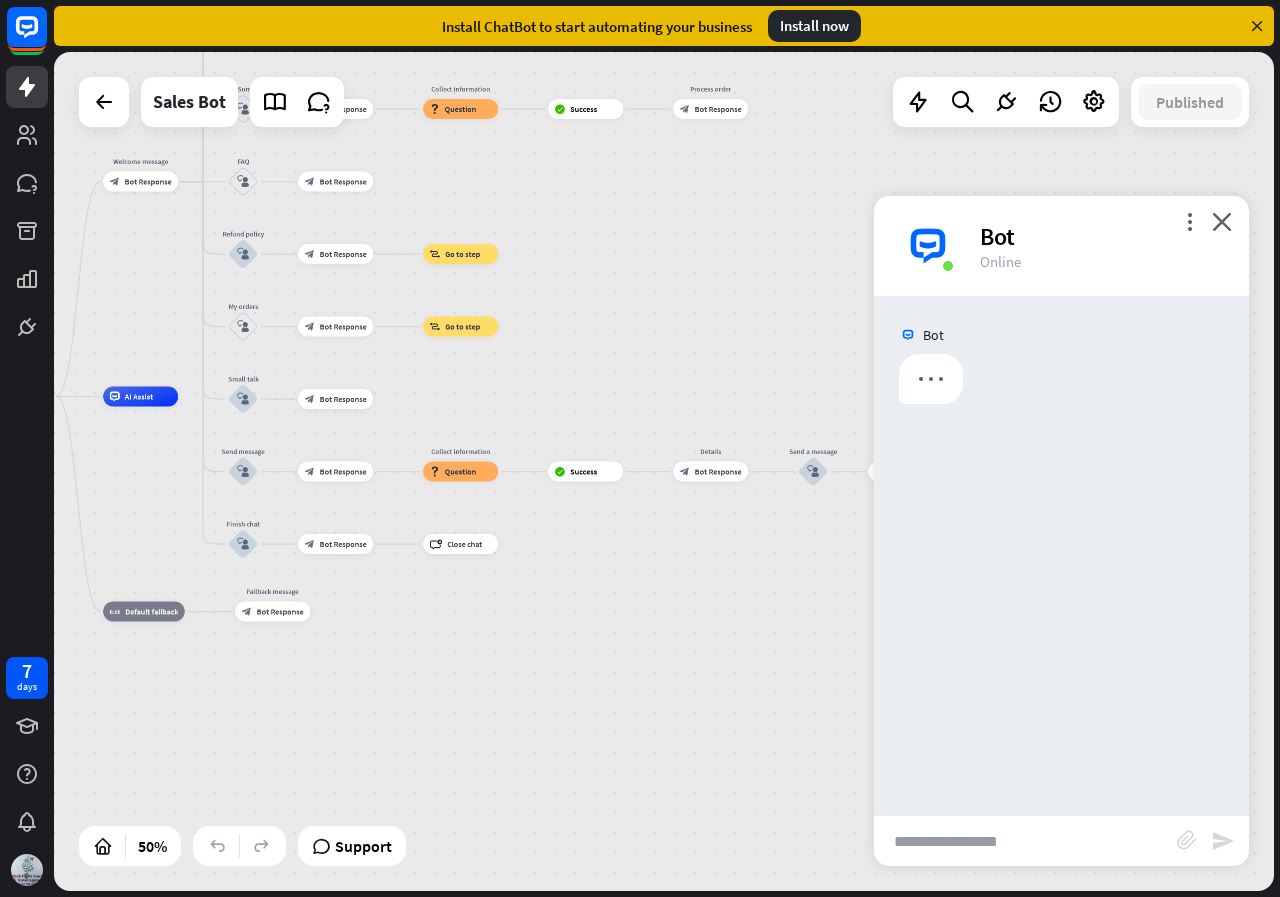 scroll, scrollTop: 0, scrollLeft: 0, axis: both 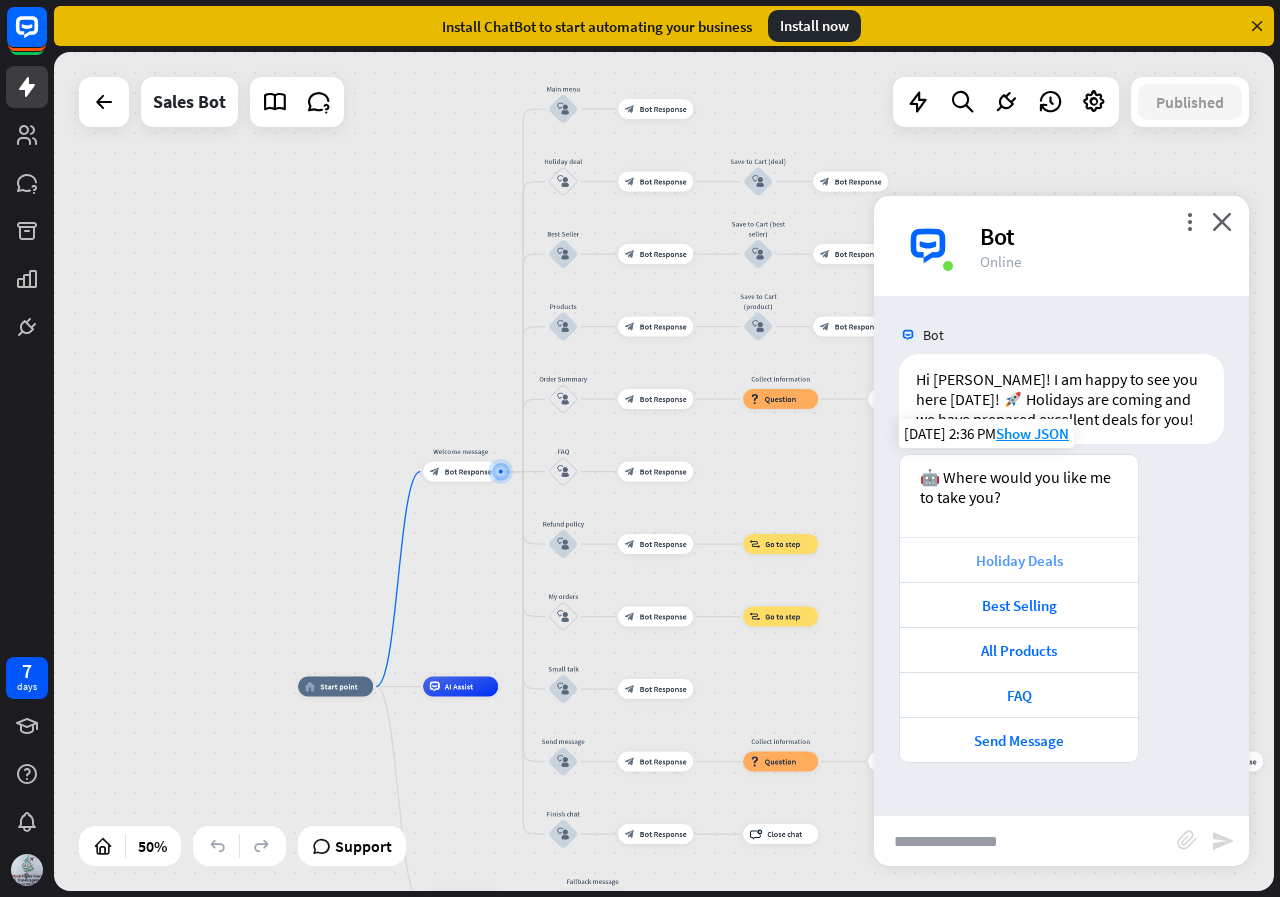 click on "Holiday Deals" at bounding box center (1019, 559) 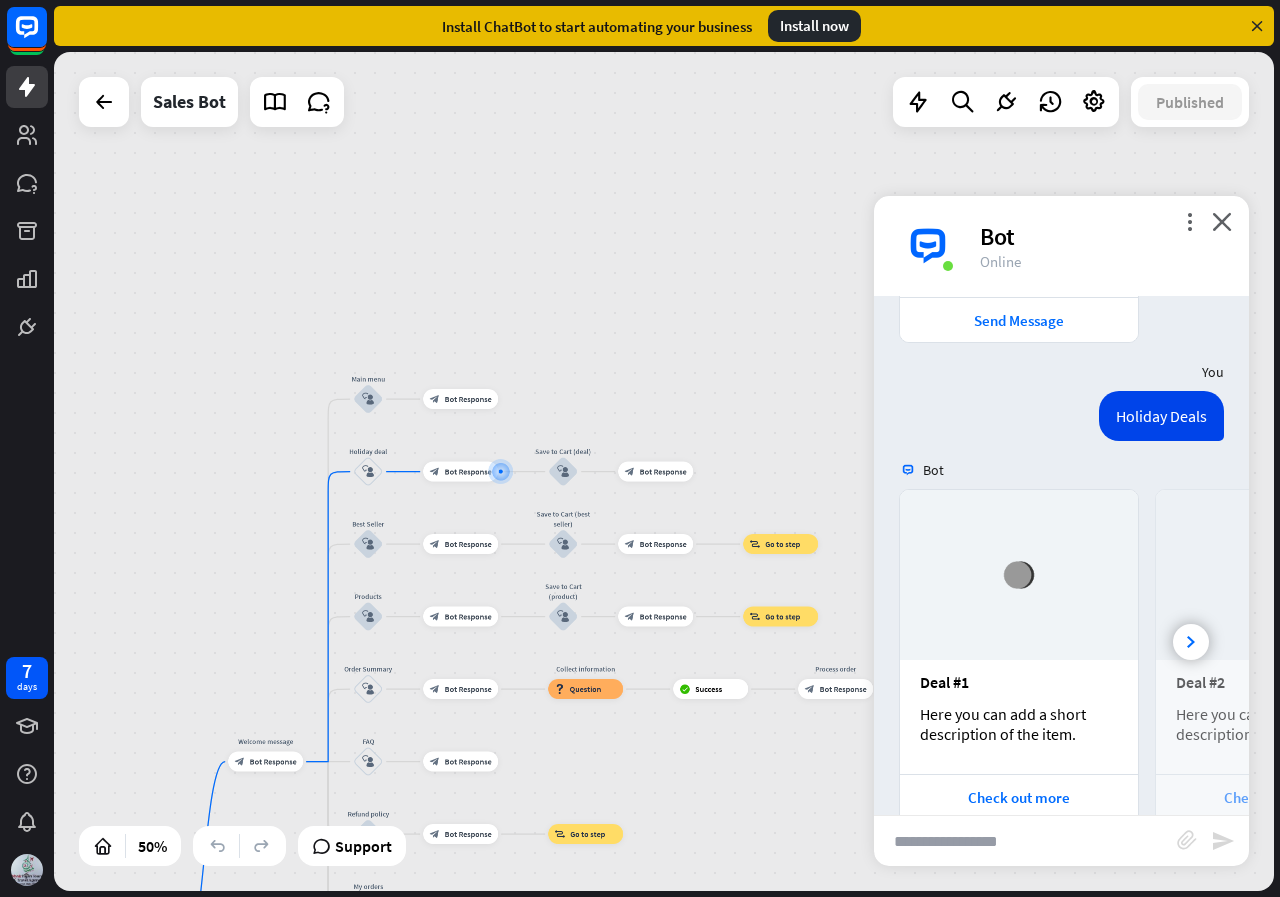 scroll, scrollTop: 500, scrollLeft: 0, axis: vertical 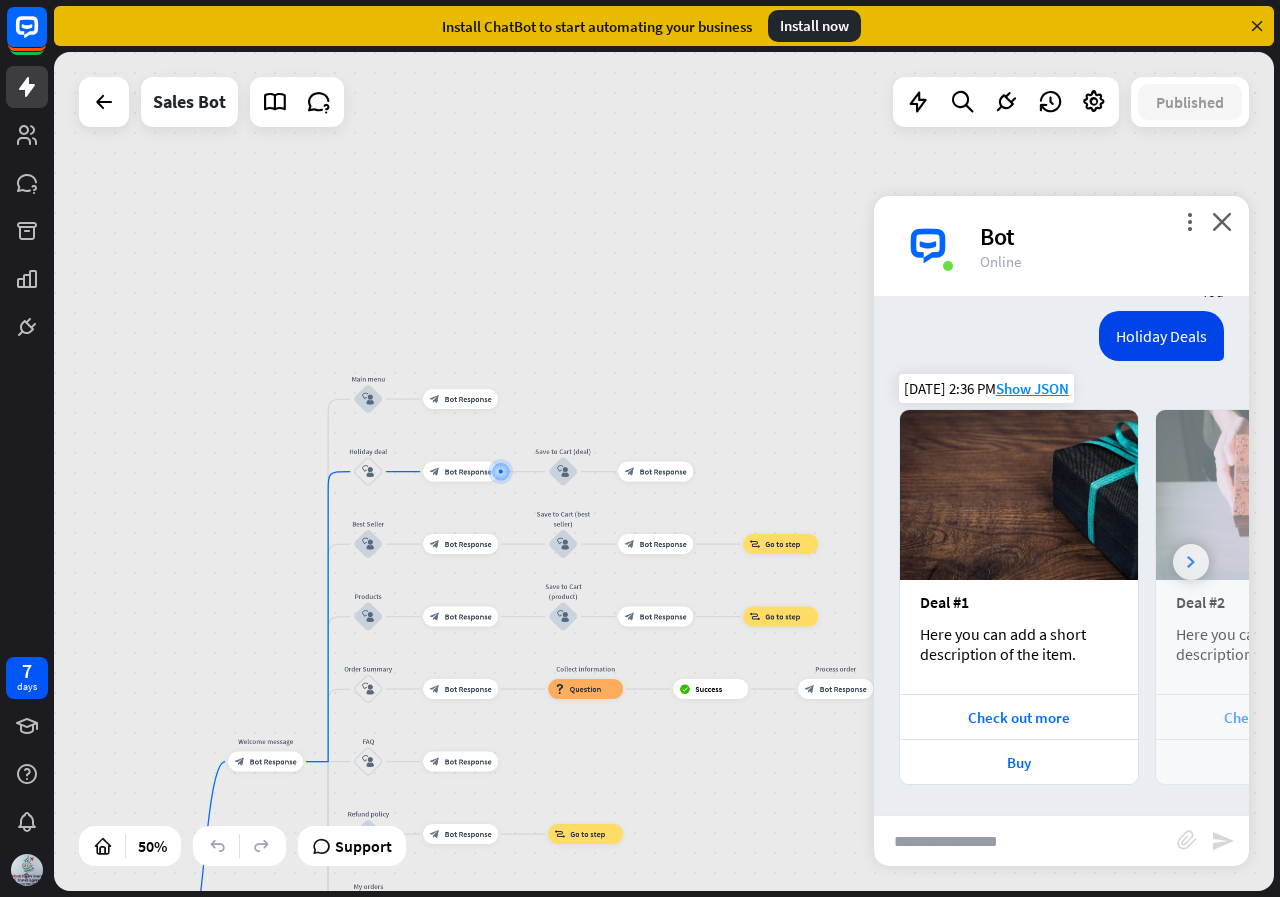 click at bounding box center (1191, 562) 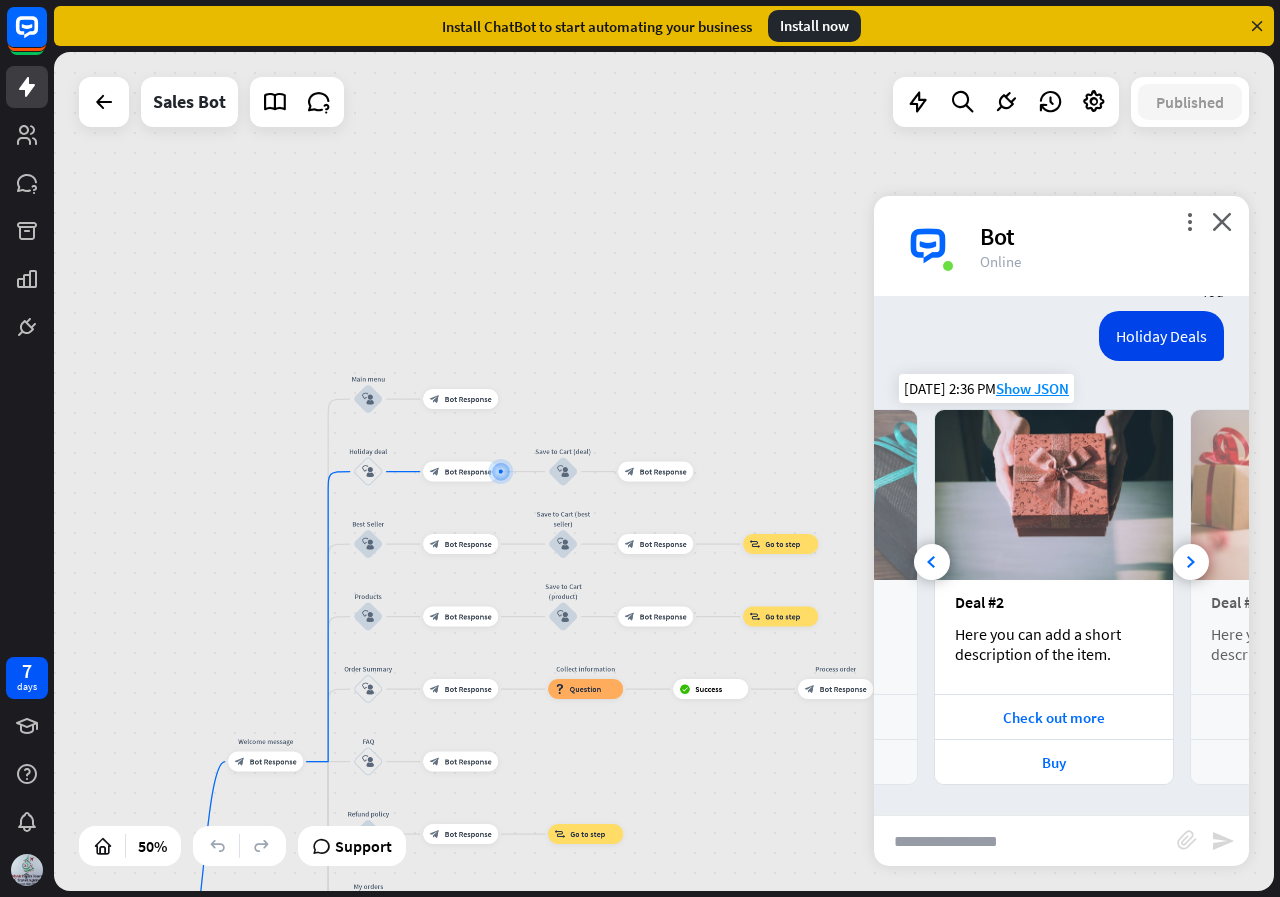 drag, startPoint x: 1181, startPoint y: 555, endPoint x: 1170, endPoint y: 581, distance: 28.231188 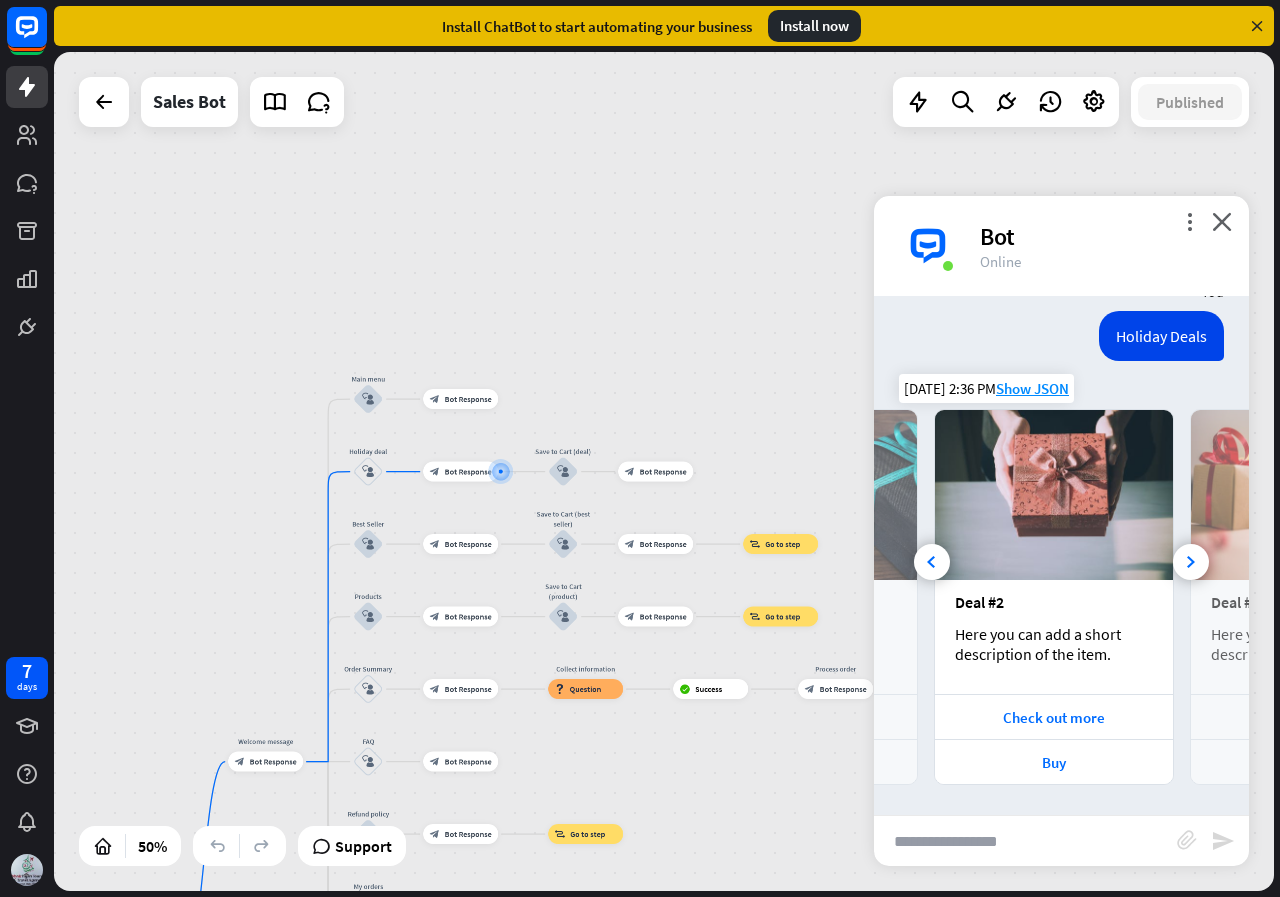 click at bounding box center (1191, 562) 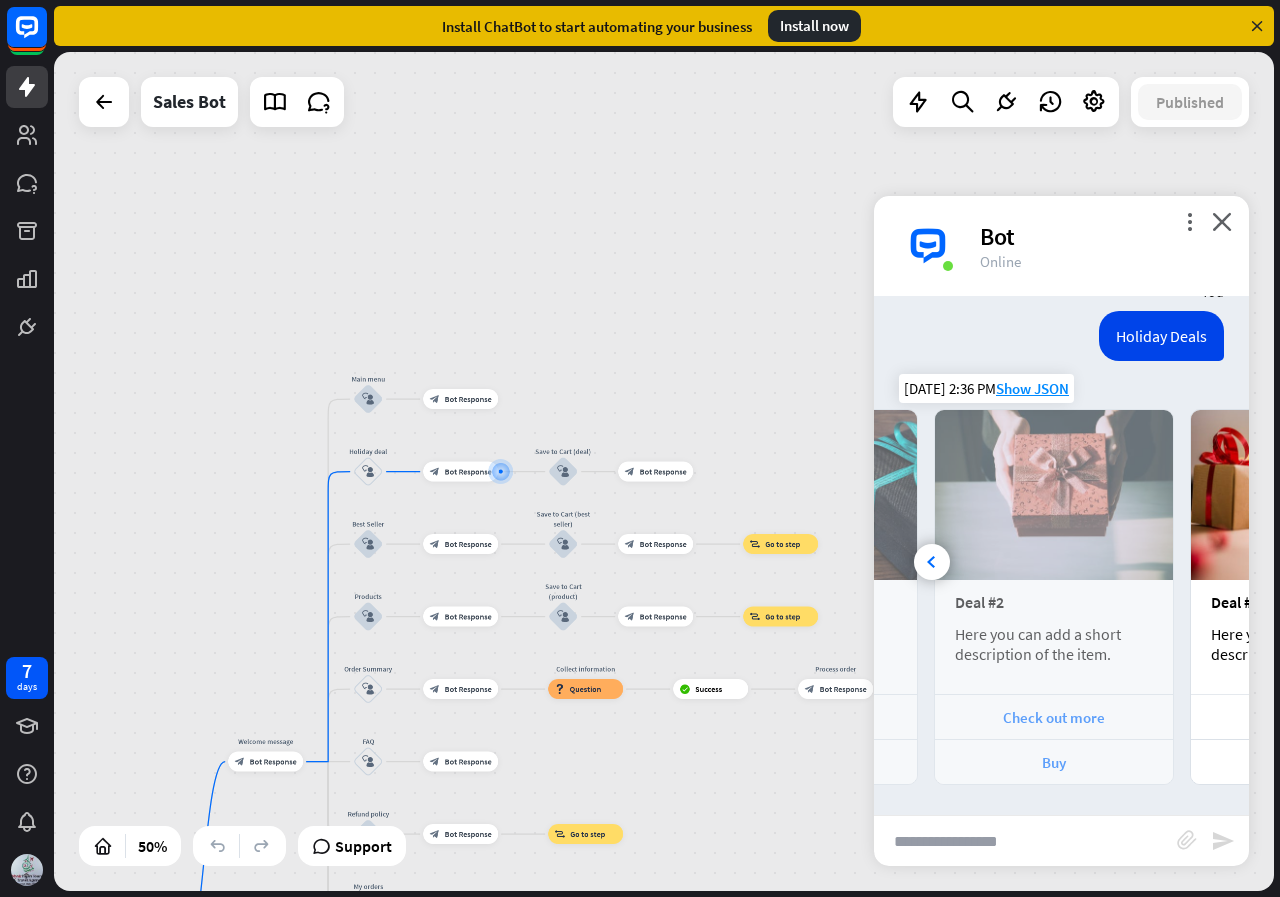 scroll, scrollTop: 0, scrollLeft: 442, axis: horizontal 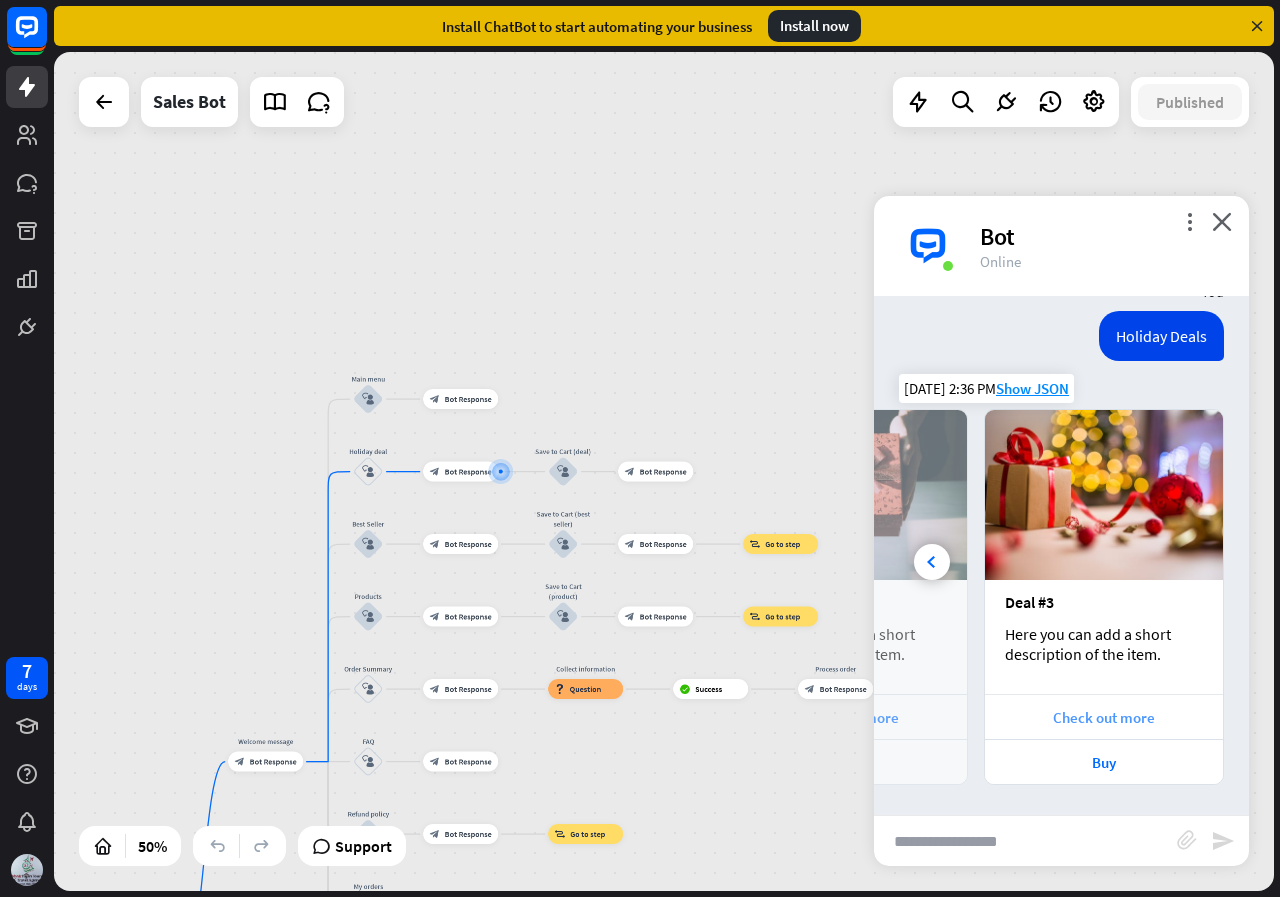 click on "Check out more" at bounding box center [1104, 717] 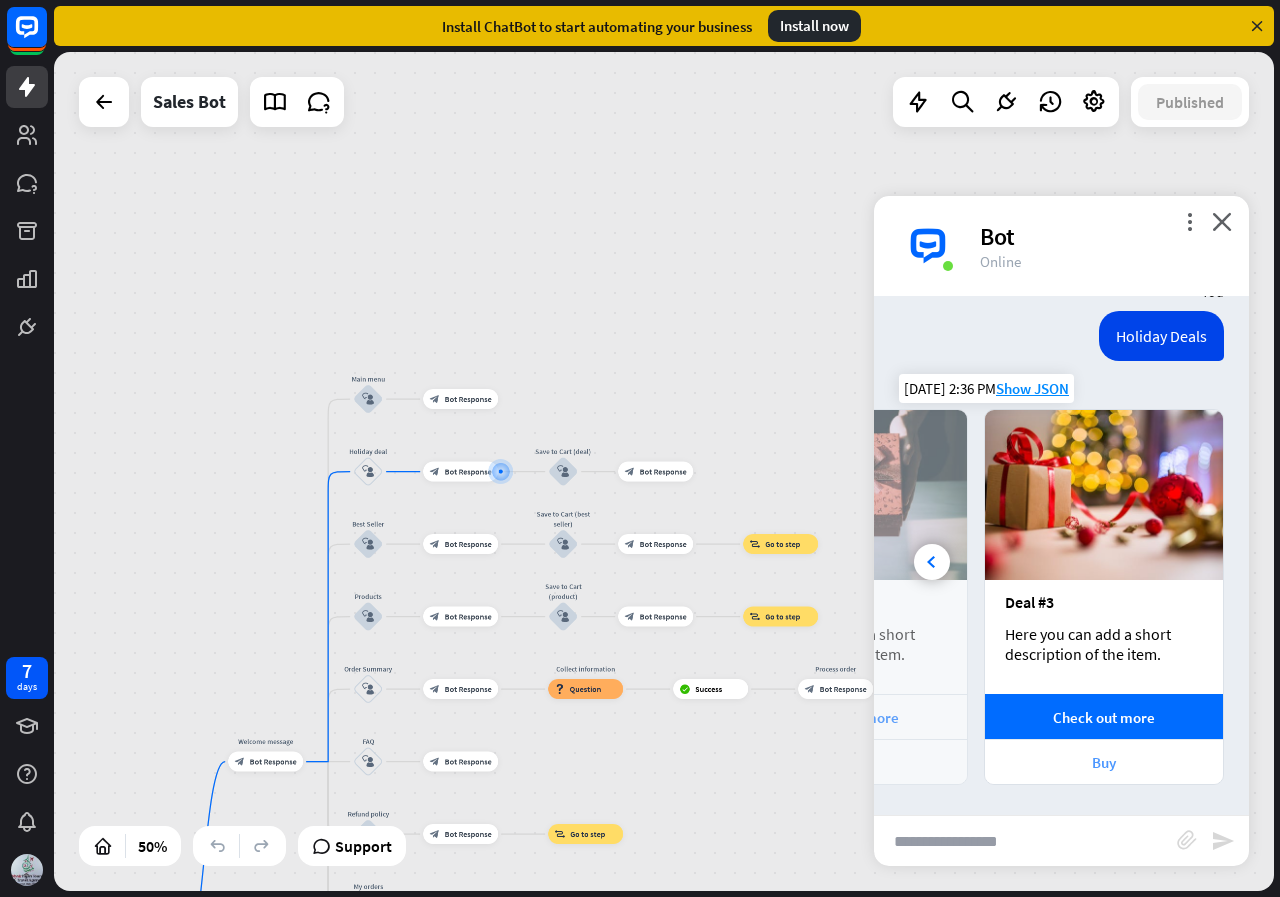 click on "Buy" at bounding box center (1104, 762) 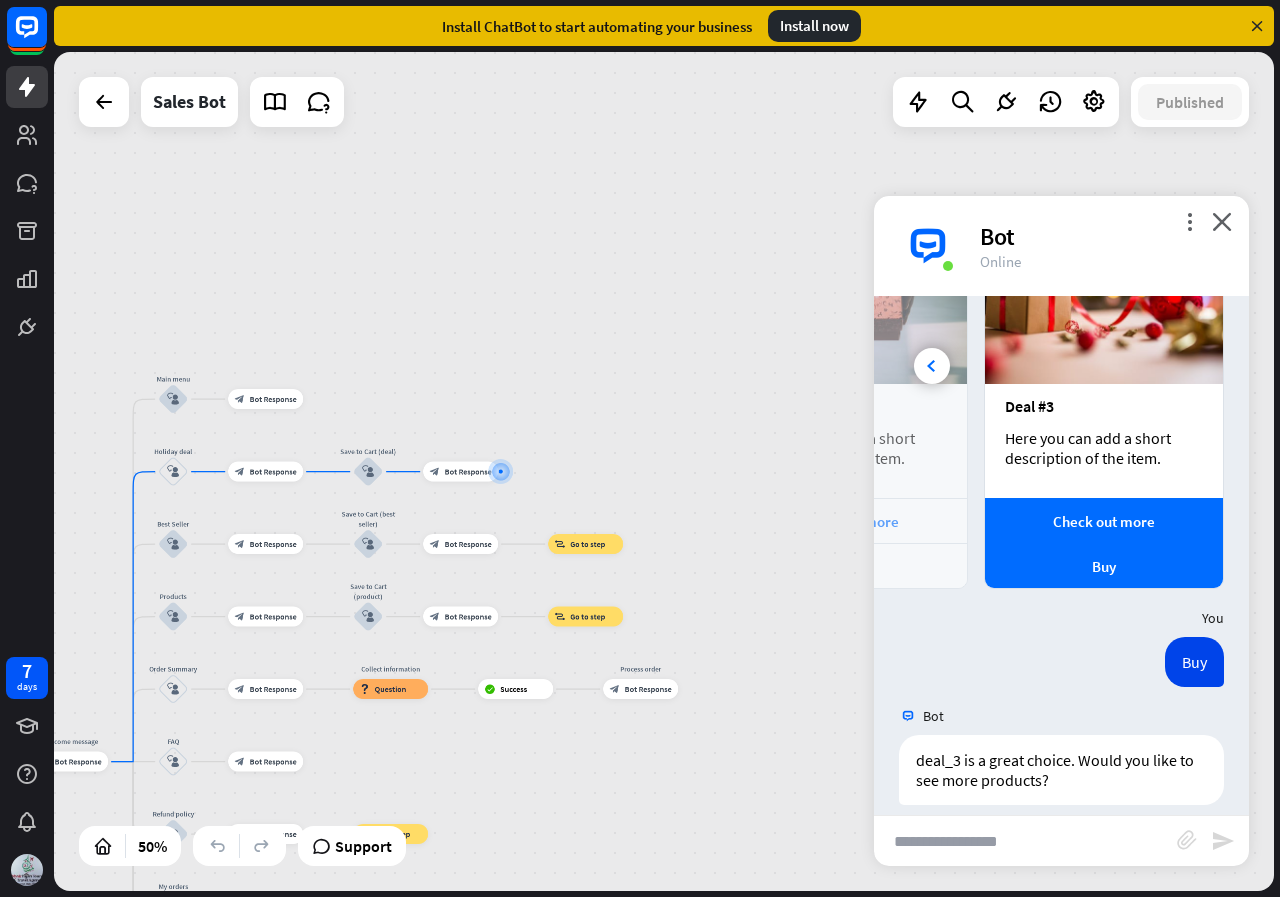 scroll, scrollTop: 811, scrollLeft: 0, axis: vertical 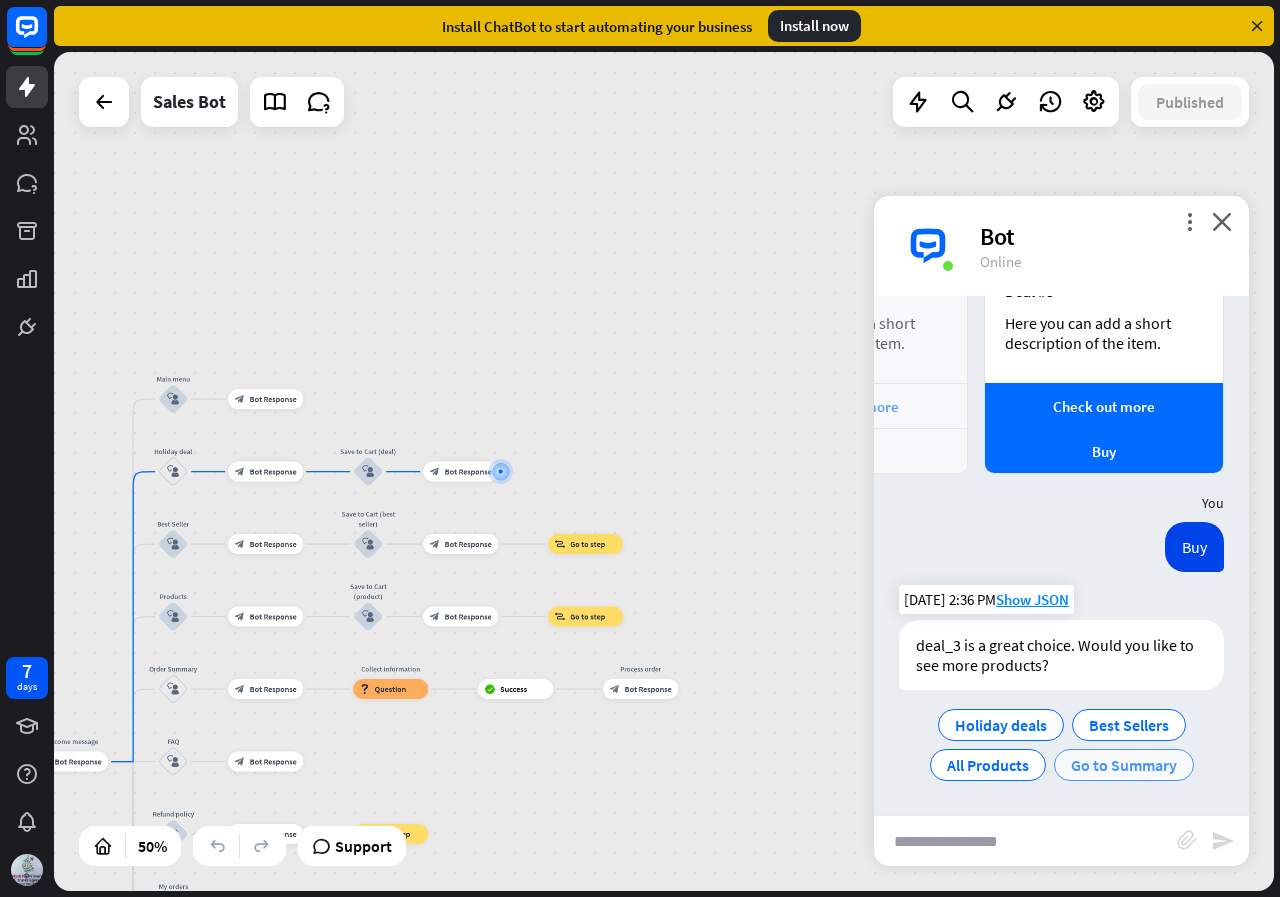 click on "Go to Summary" at bounding box center (1124, 765) 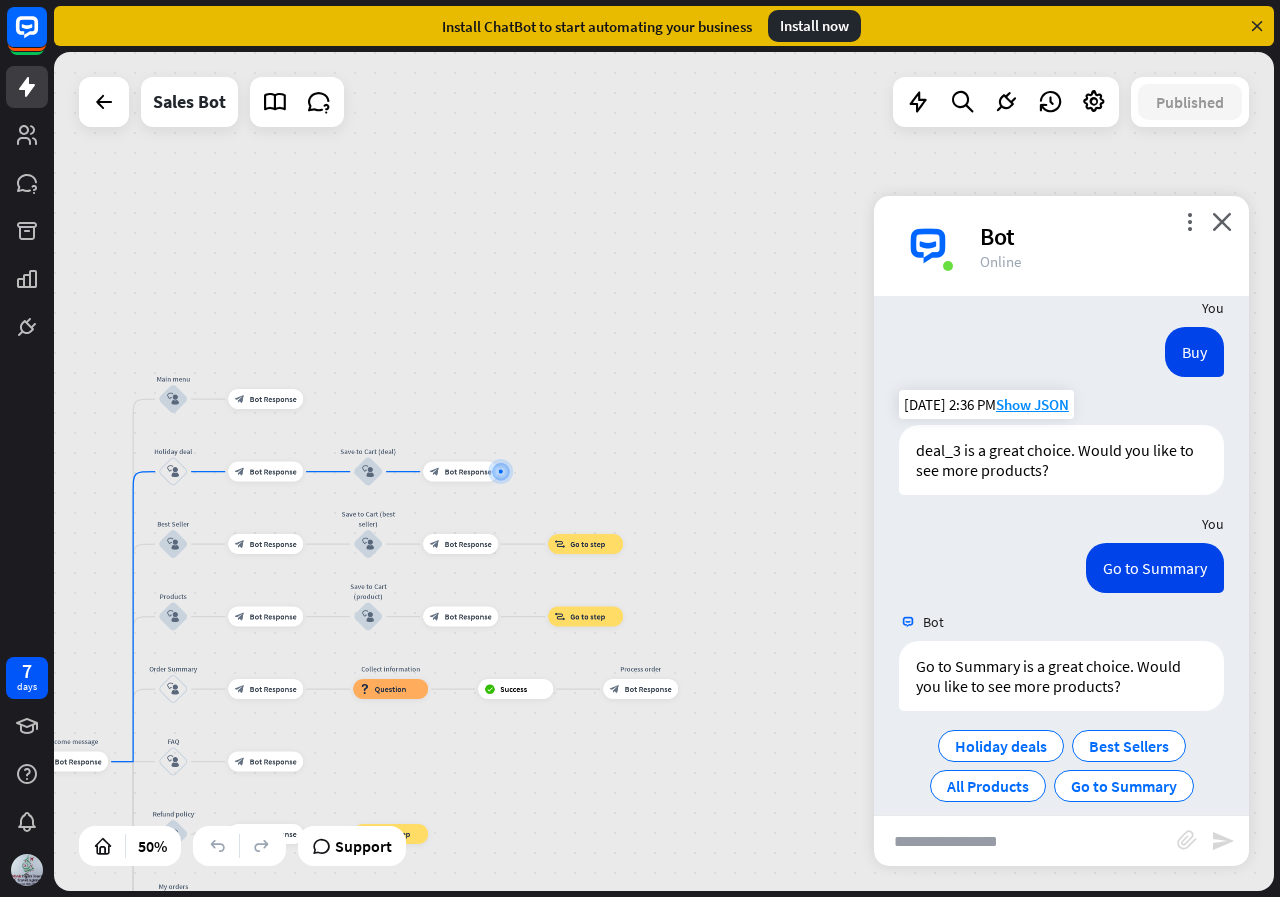 scroll, scrollTop: 1027, scrollLeft: 0, axis: vertical 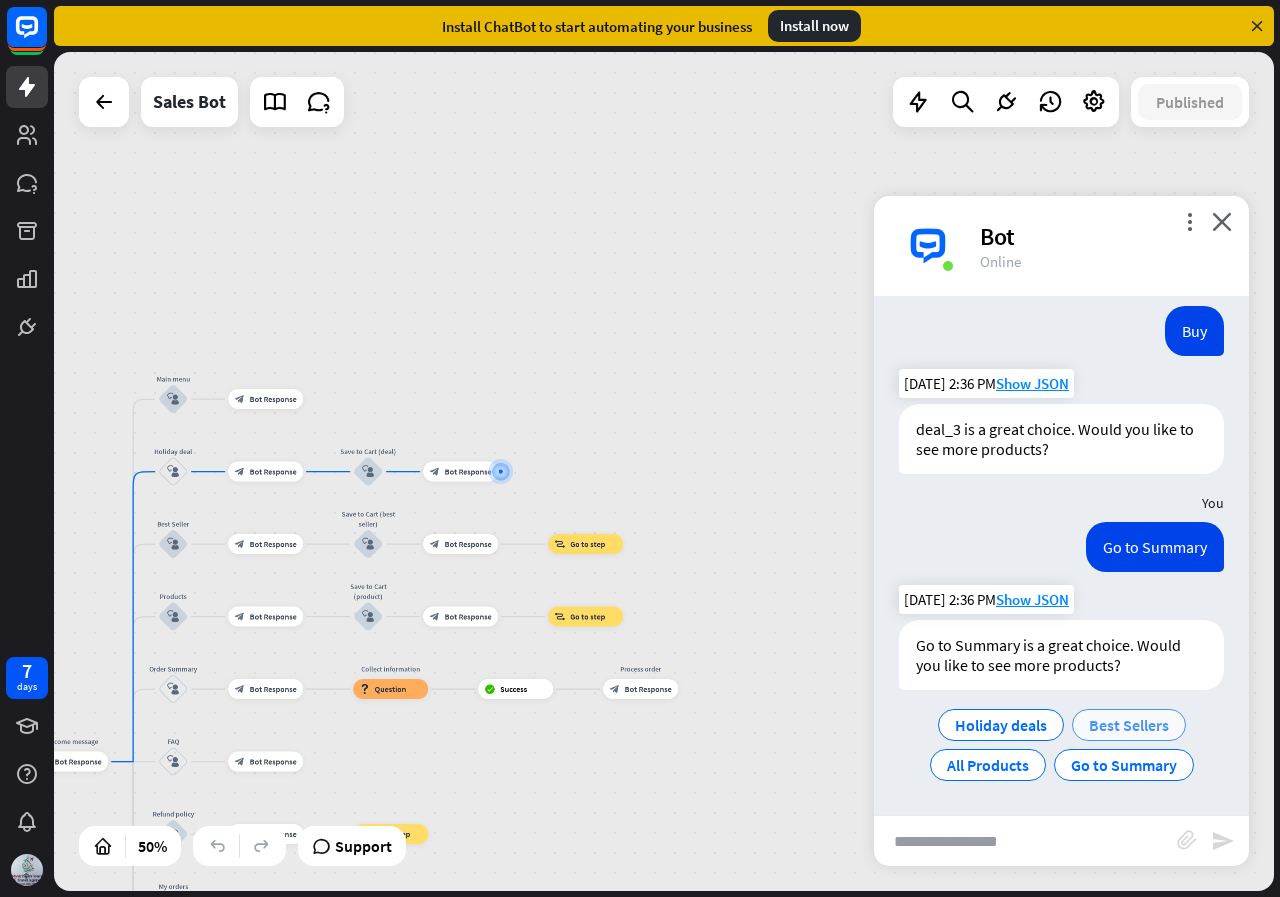 click on "Best Sellers" at bounding box center (1129, 725) 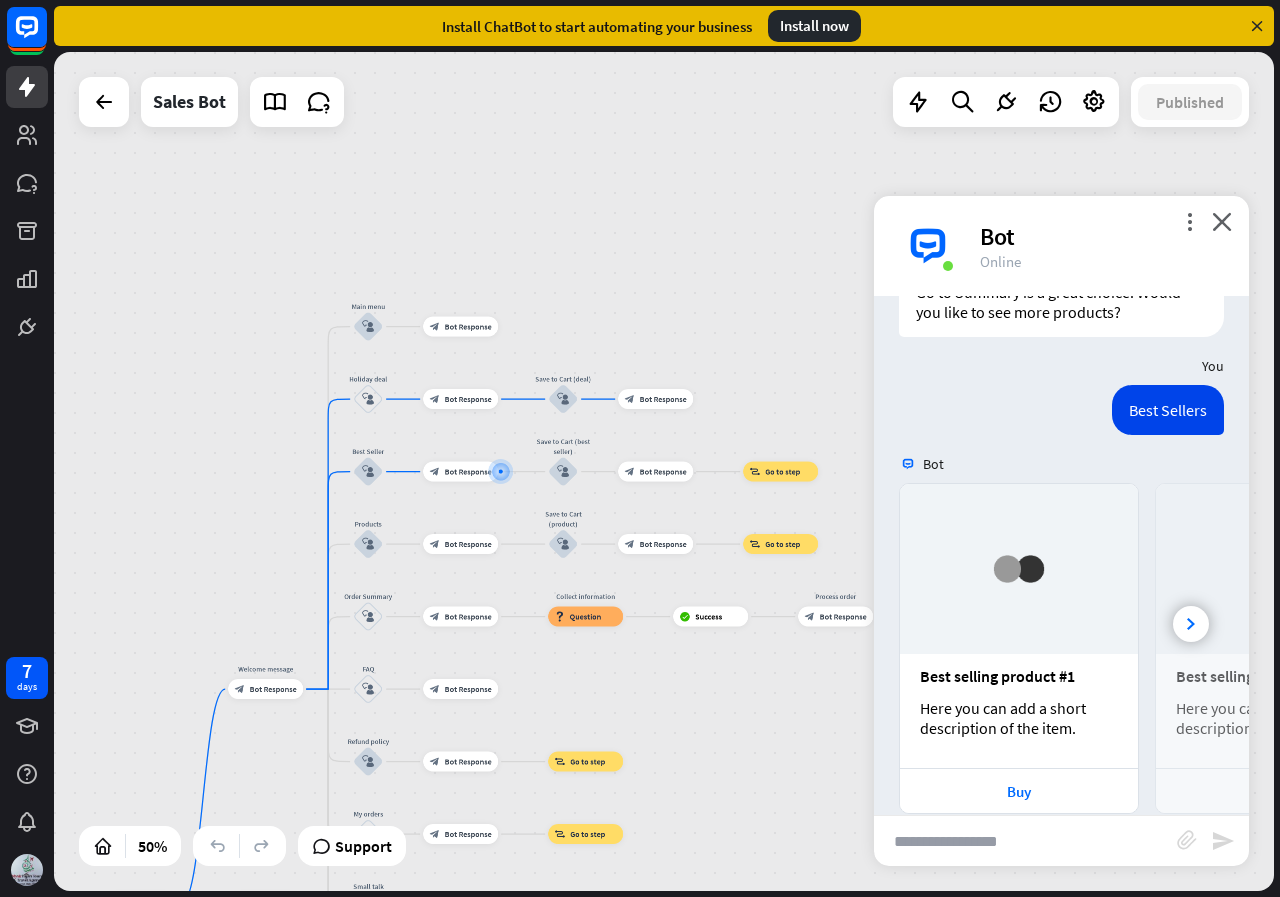 scroll, scrollTop: 1429, scrollLeft: 0, axis: vertical 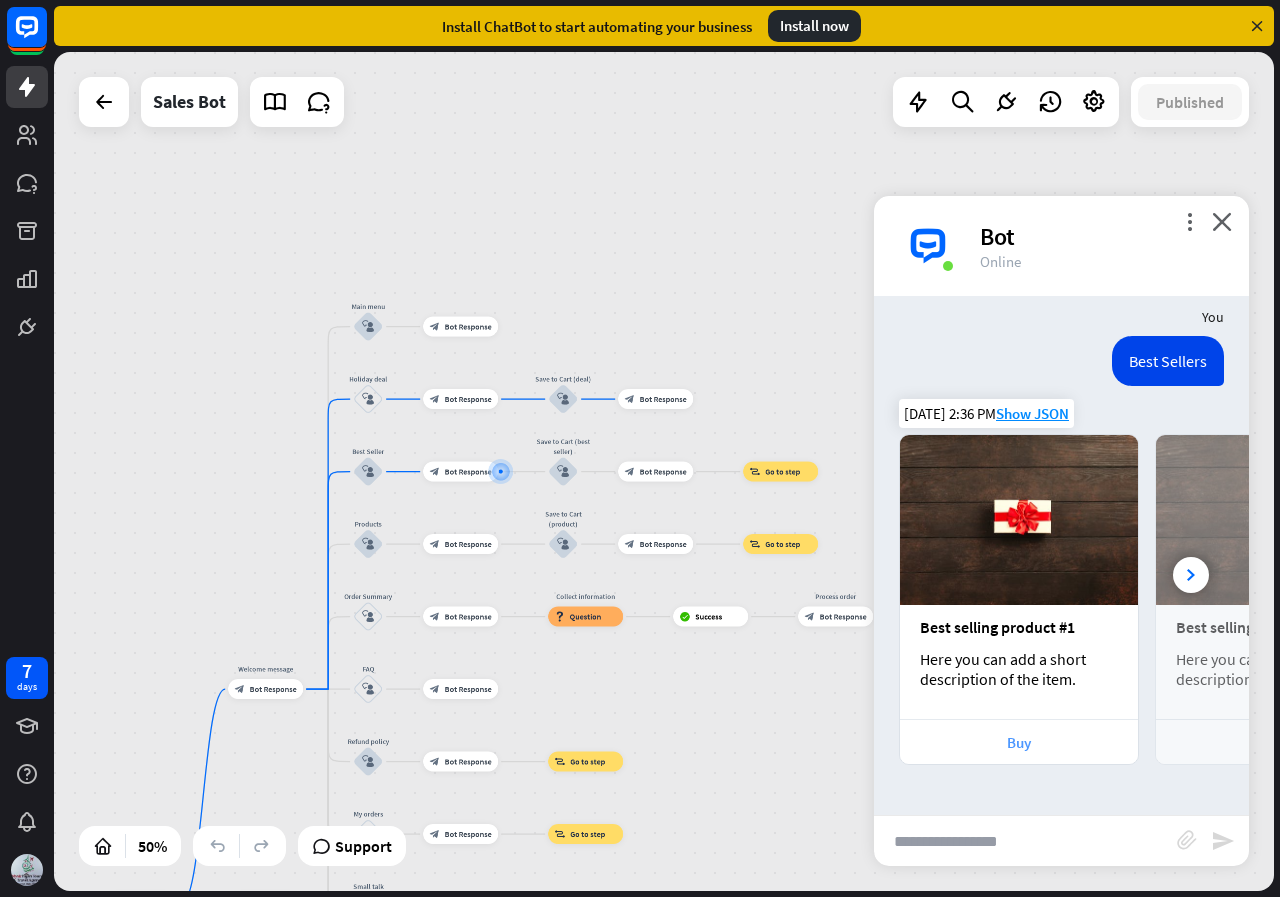 click on "Buy" at bounding box center [1019, 742] 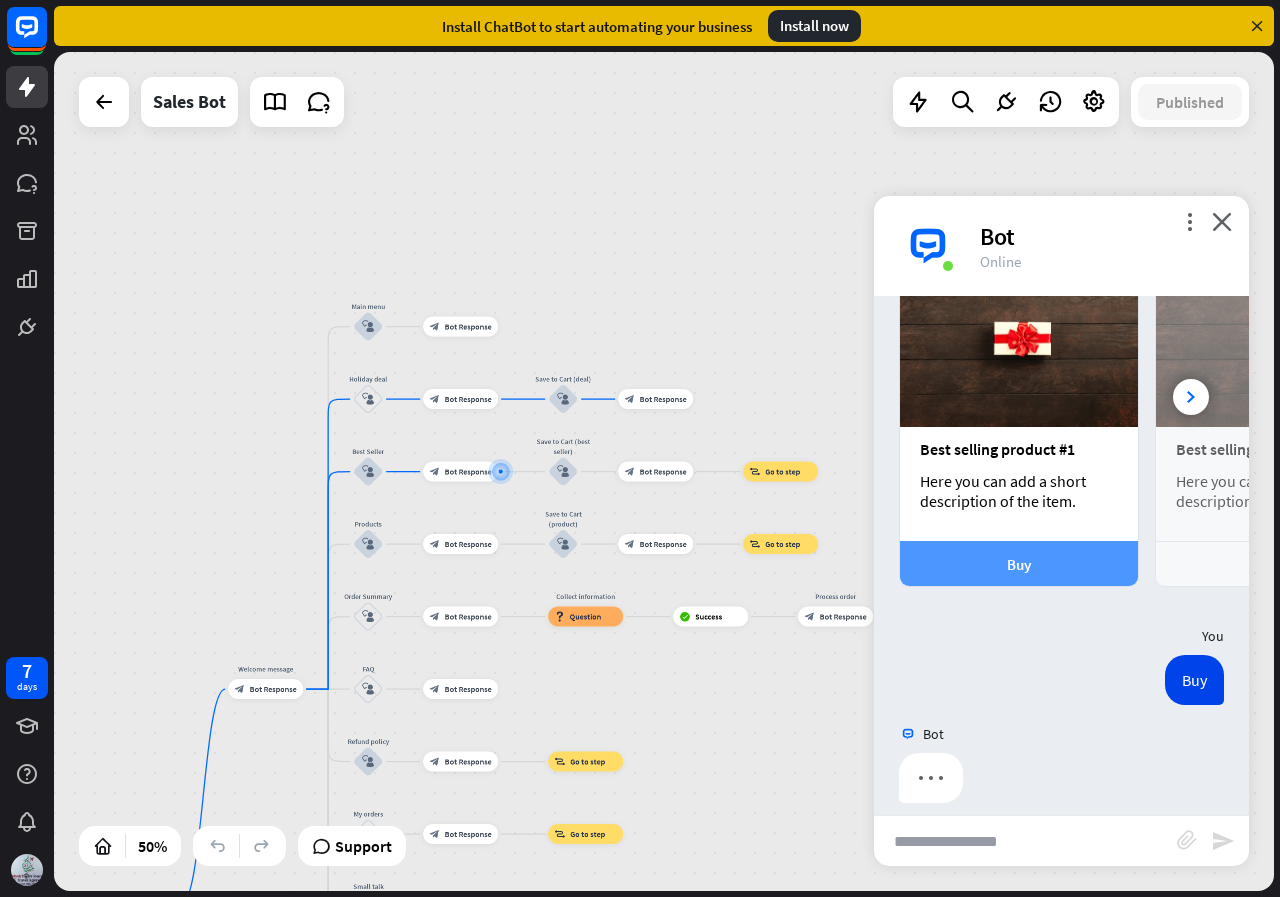 scroll, scrollTop: 1625, scrollLeft: 0, axis: vertical 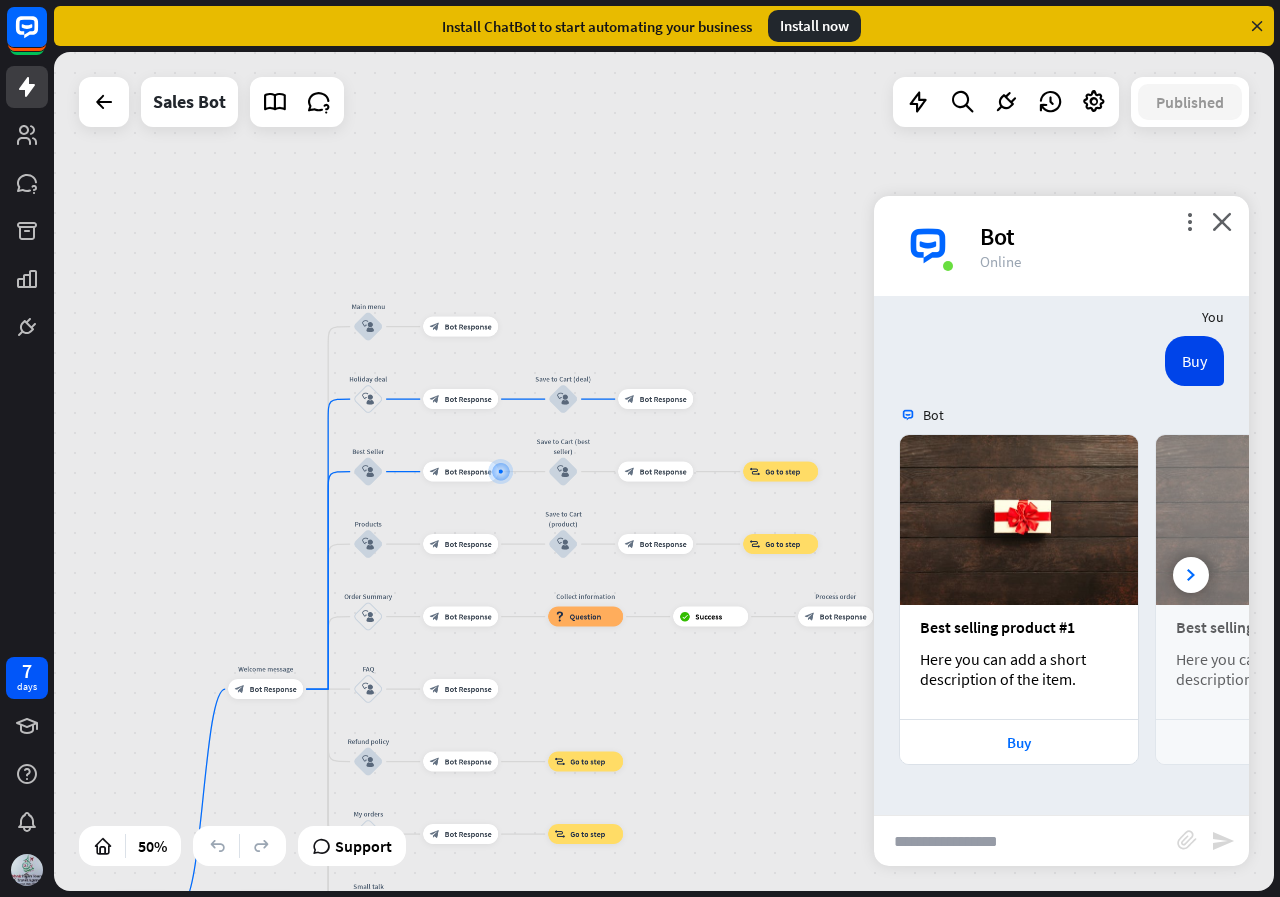 click on "Buy" at bounding box center [1019, 742] 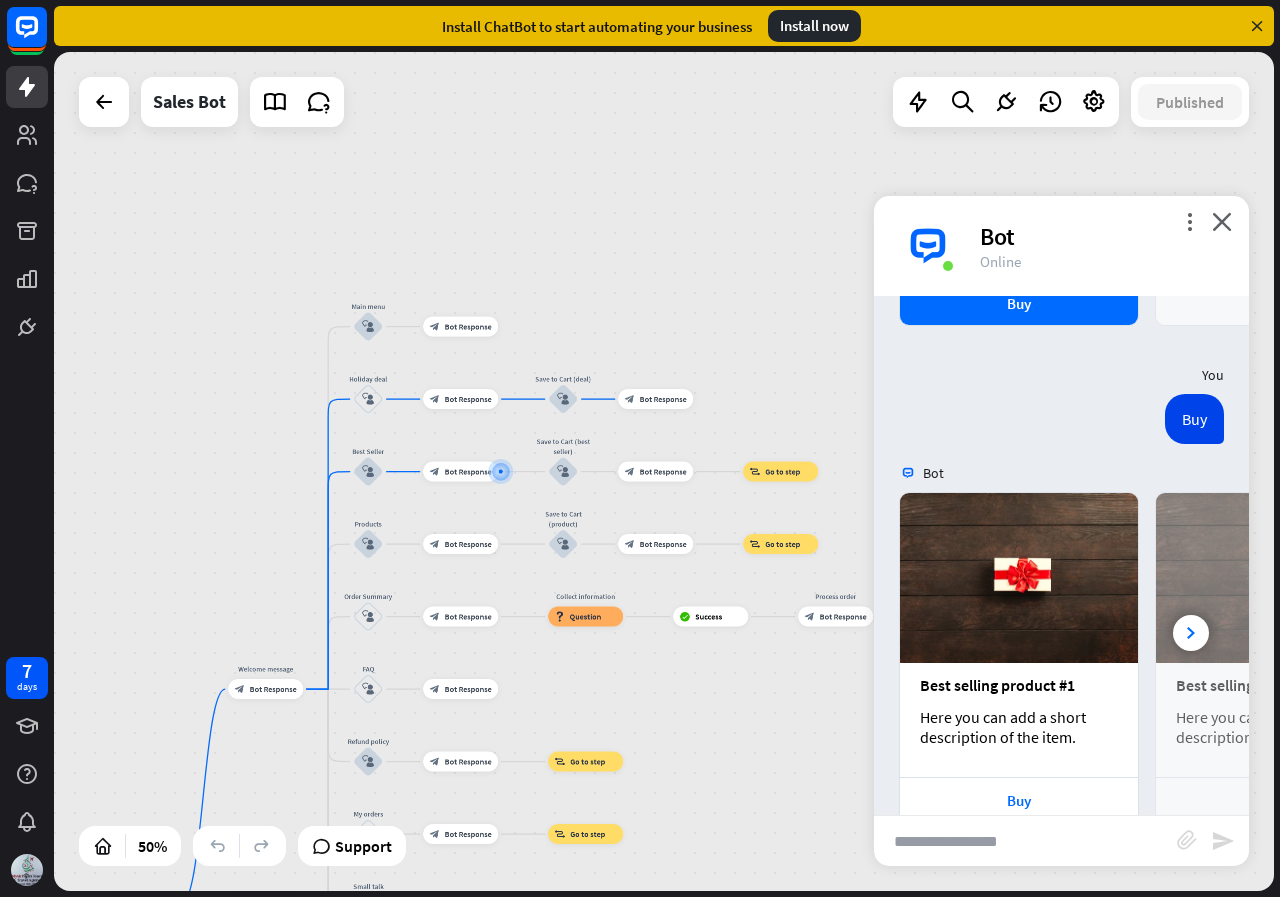 scroll, scrollTop: 2423, scrollLeft: 0, axis: vertical 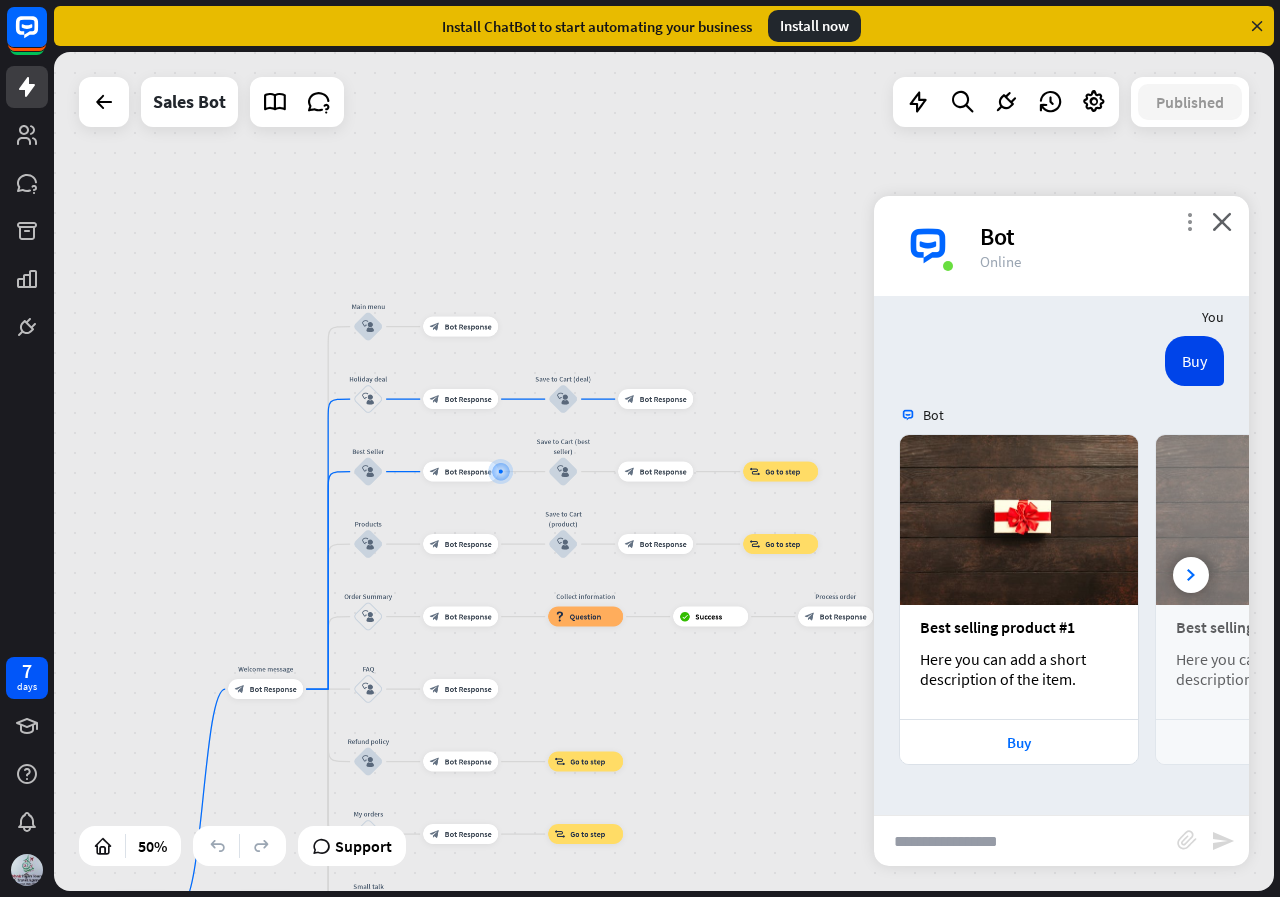 click on "more_vert" at bounding box center [1189, 221] 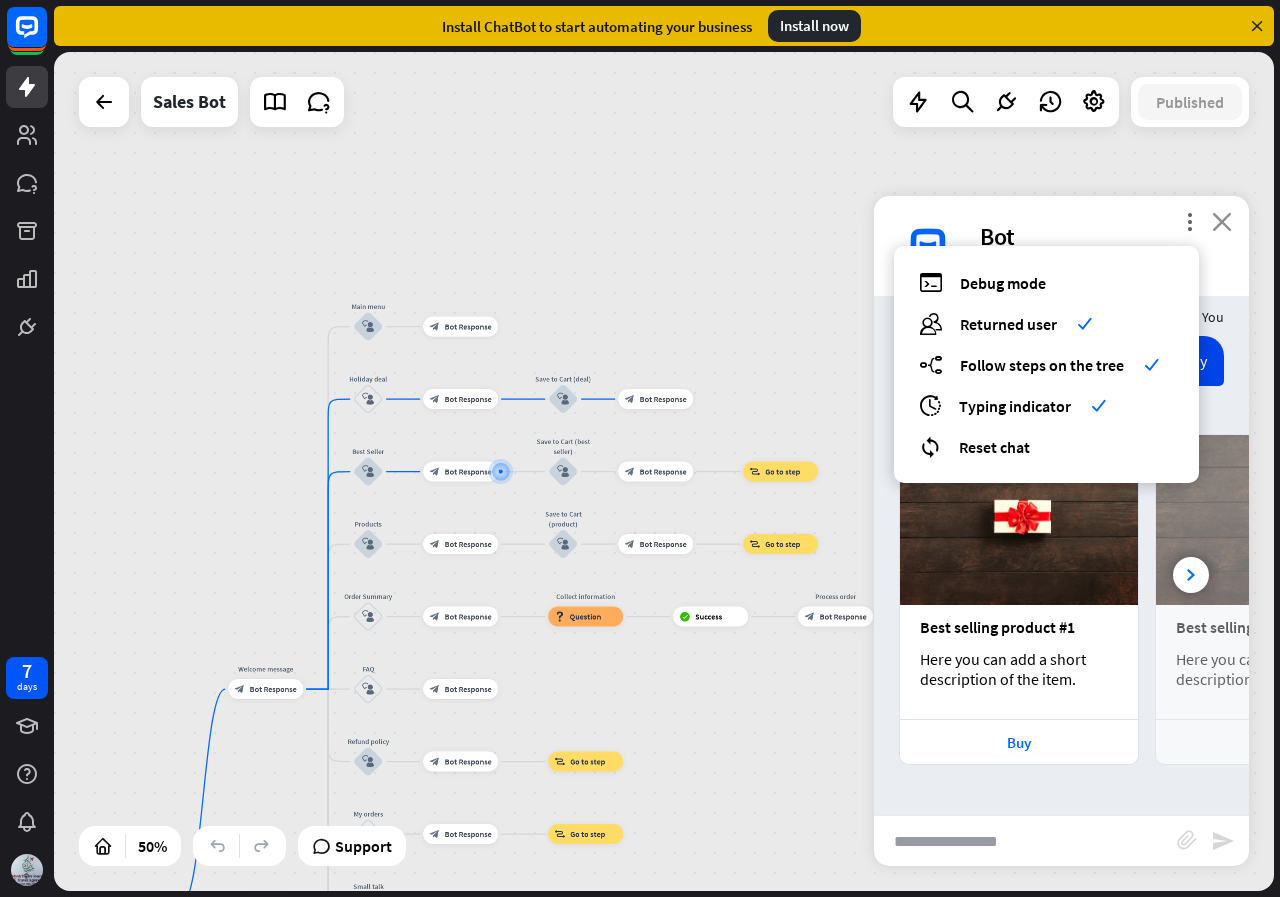 click on "close" at bounding box center (1222, 221) 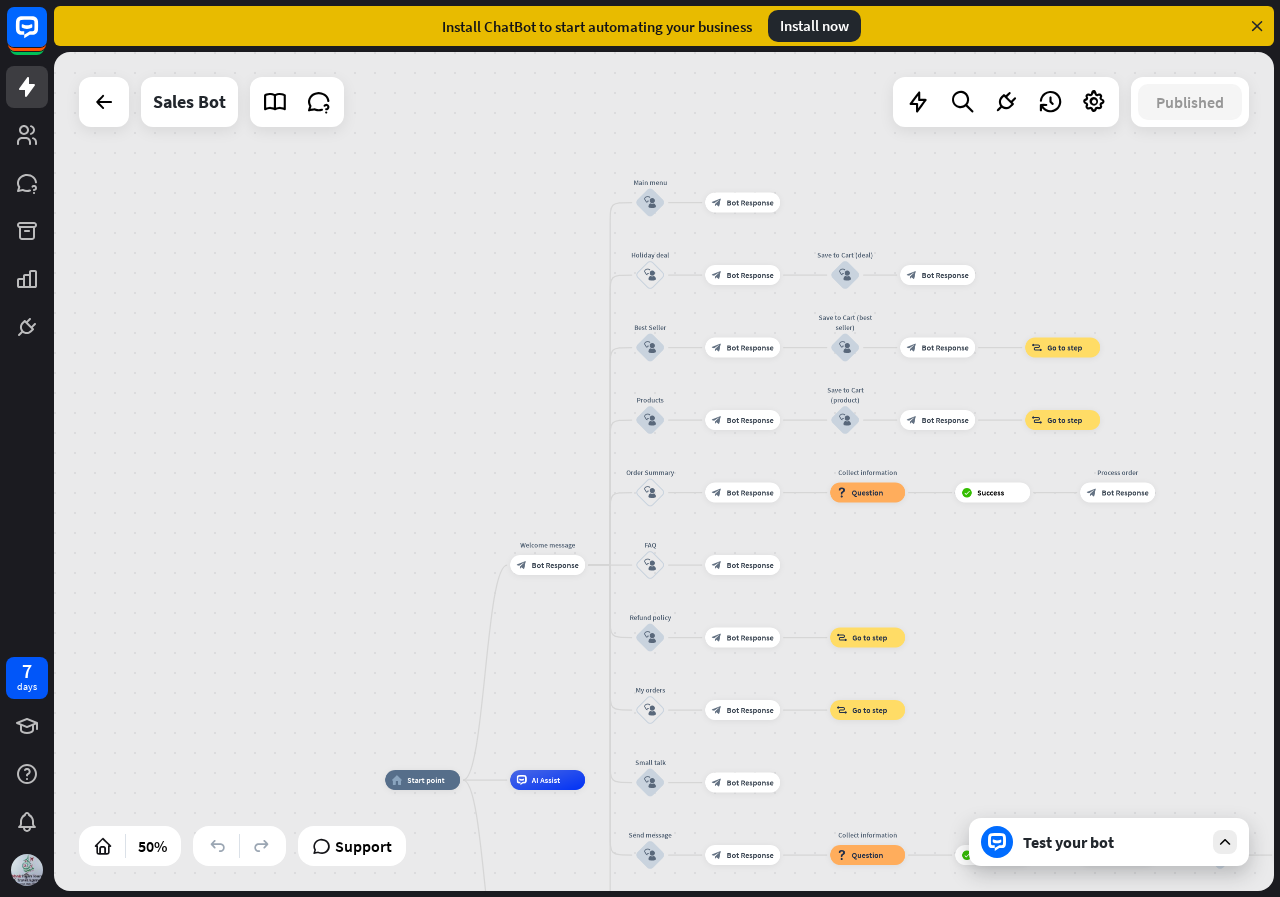 drag, startPoint x: 769, startPoint y: 414, endPoint x: 1011, endPoint y: 287, distance: 273.3002 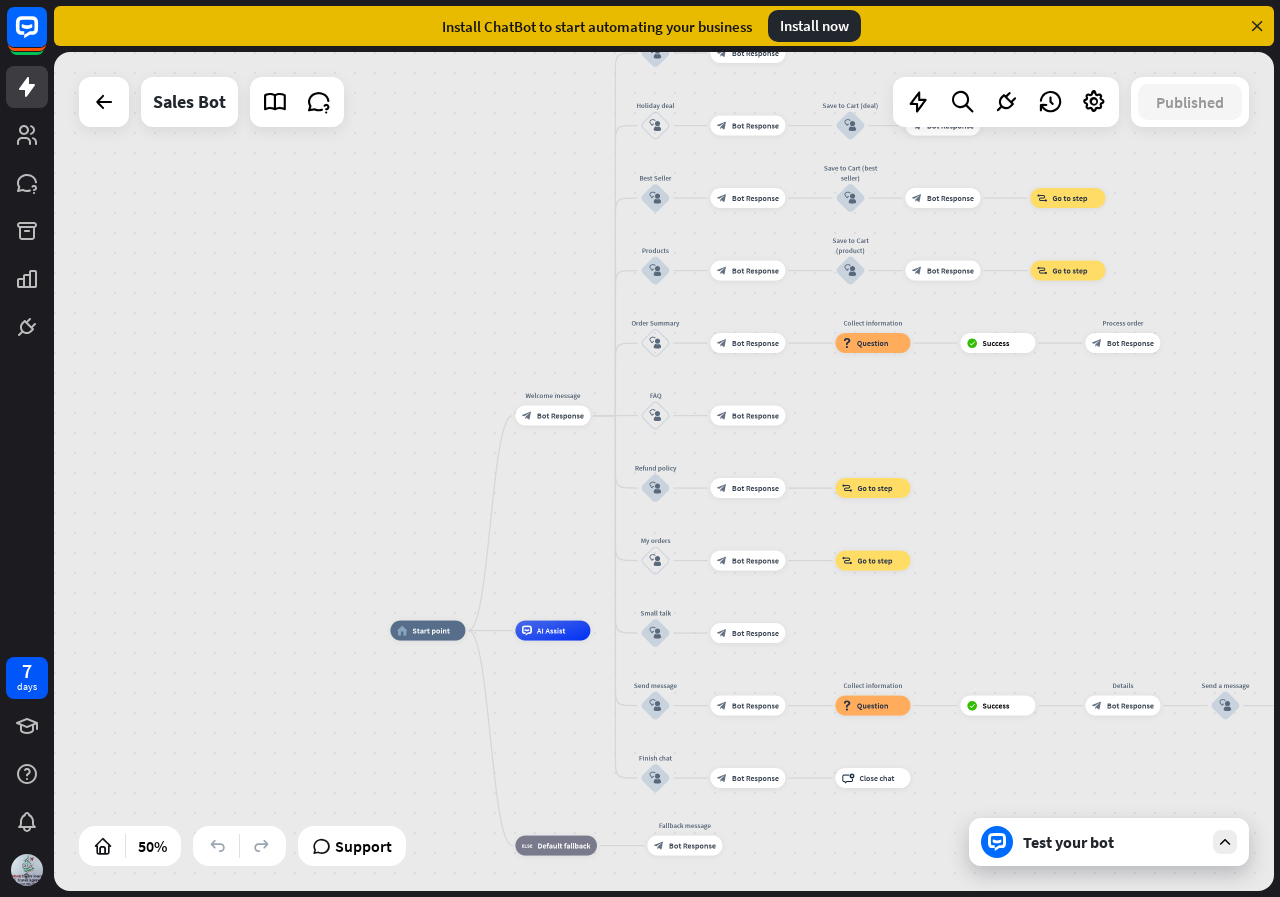 drag, startPoint x: 193, startPoint y: 461, endPoint x: 410, endPoint y: 313, distance: 262.6652 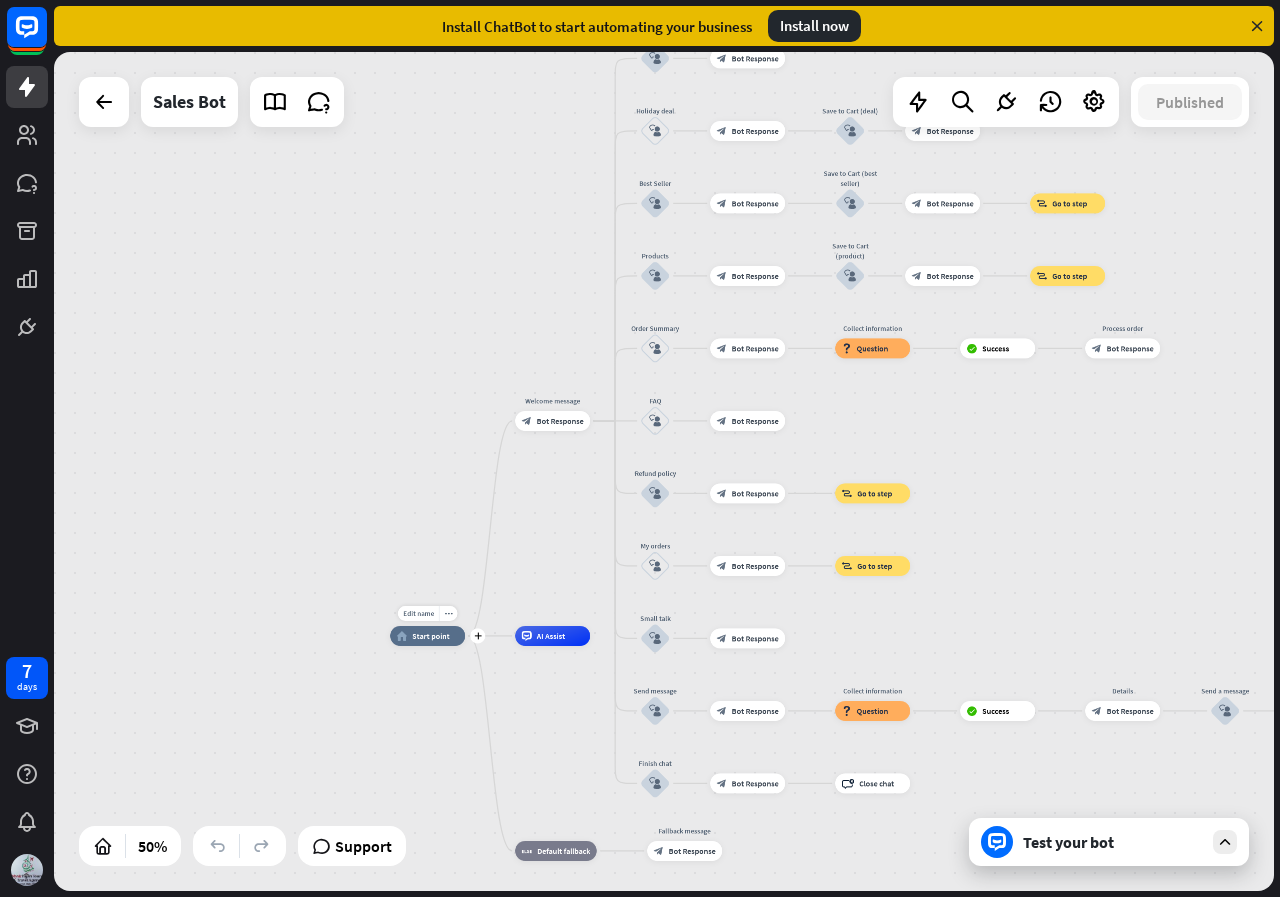 drag, startPoint x: 408, startPoint y: 635, endPoint x: 404, endPoint y: 656, distance: 21.377558 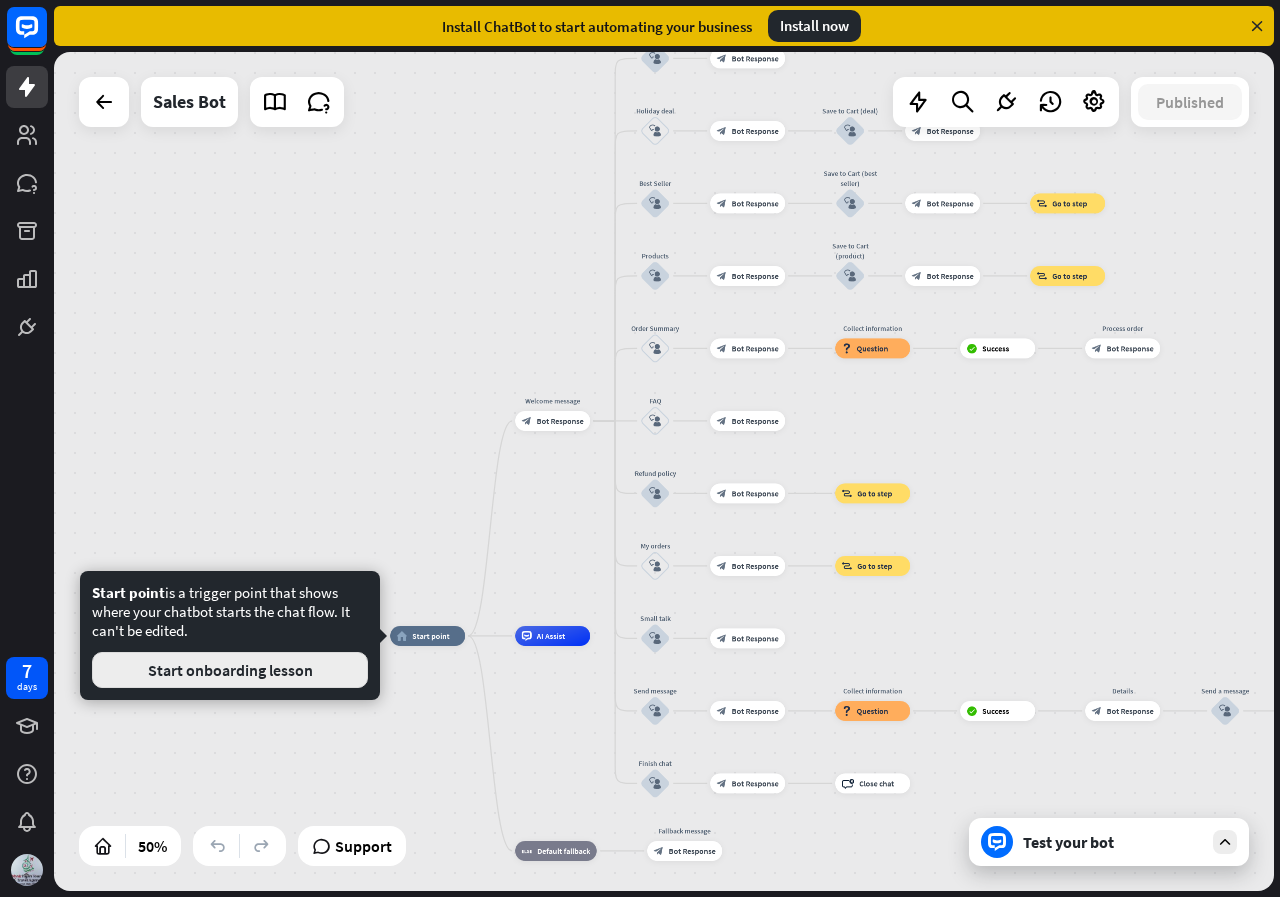 click on "Start onboarding lesson" at bounding box center [230, 670] 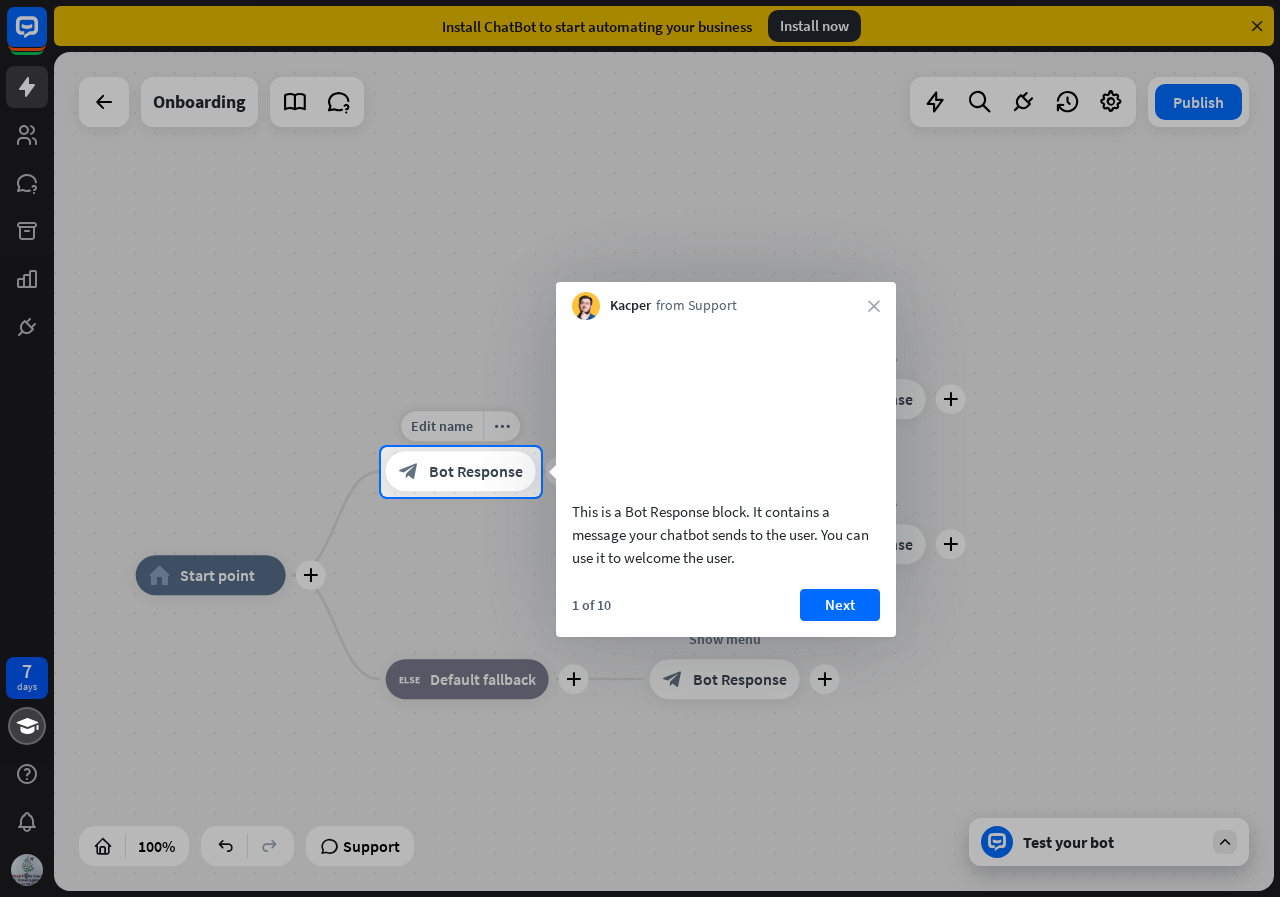 click on "Bot Response" at bounding box center (476, 472) 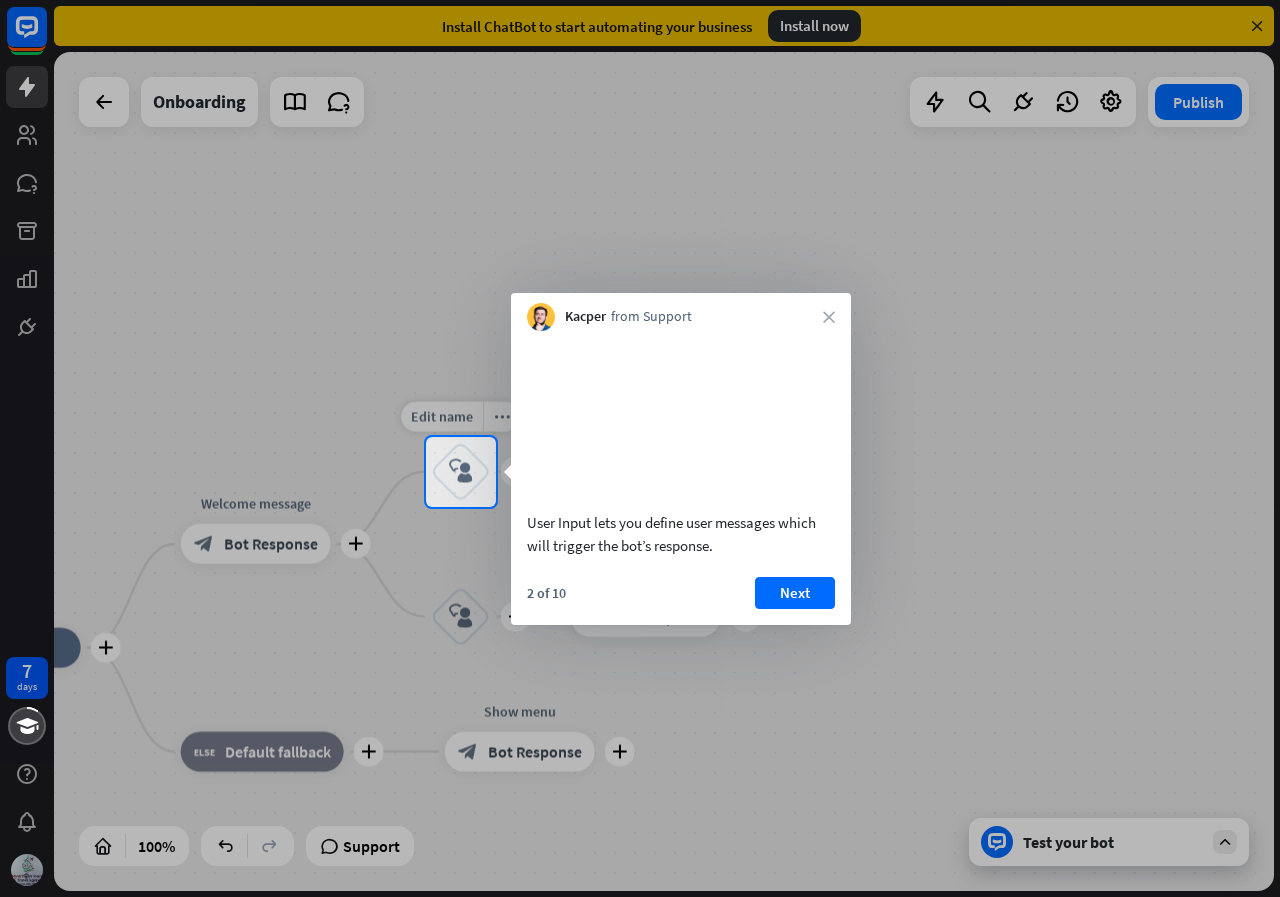 click on "block_user_input" at bounding box center [461, 472] 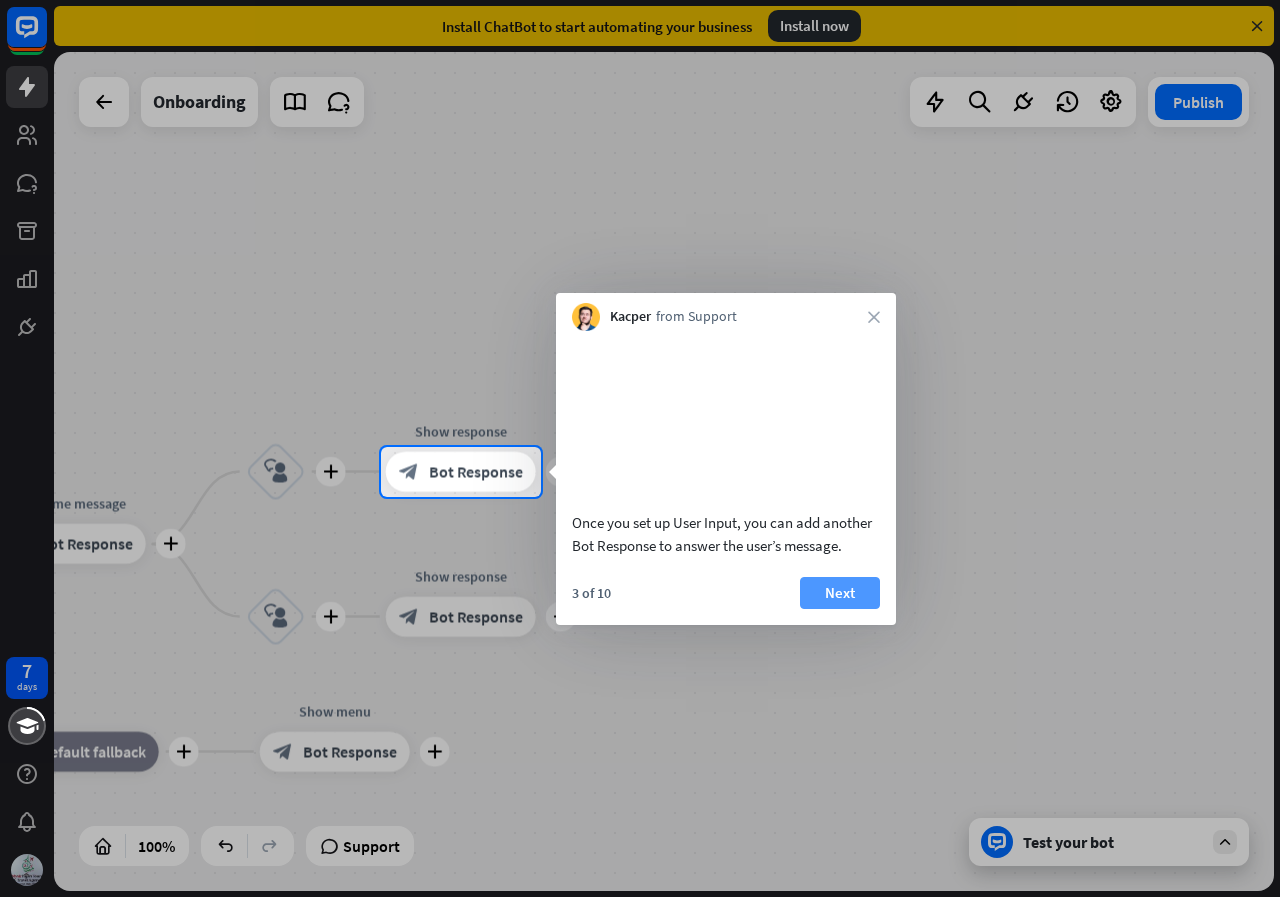 click on "Next" at bounding box center (840, 593) 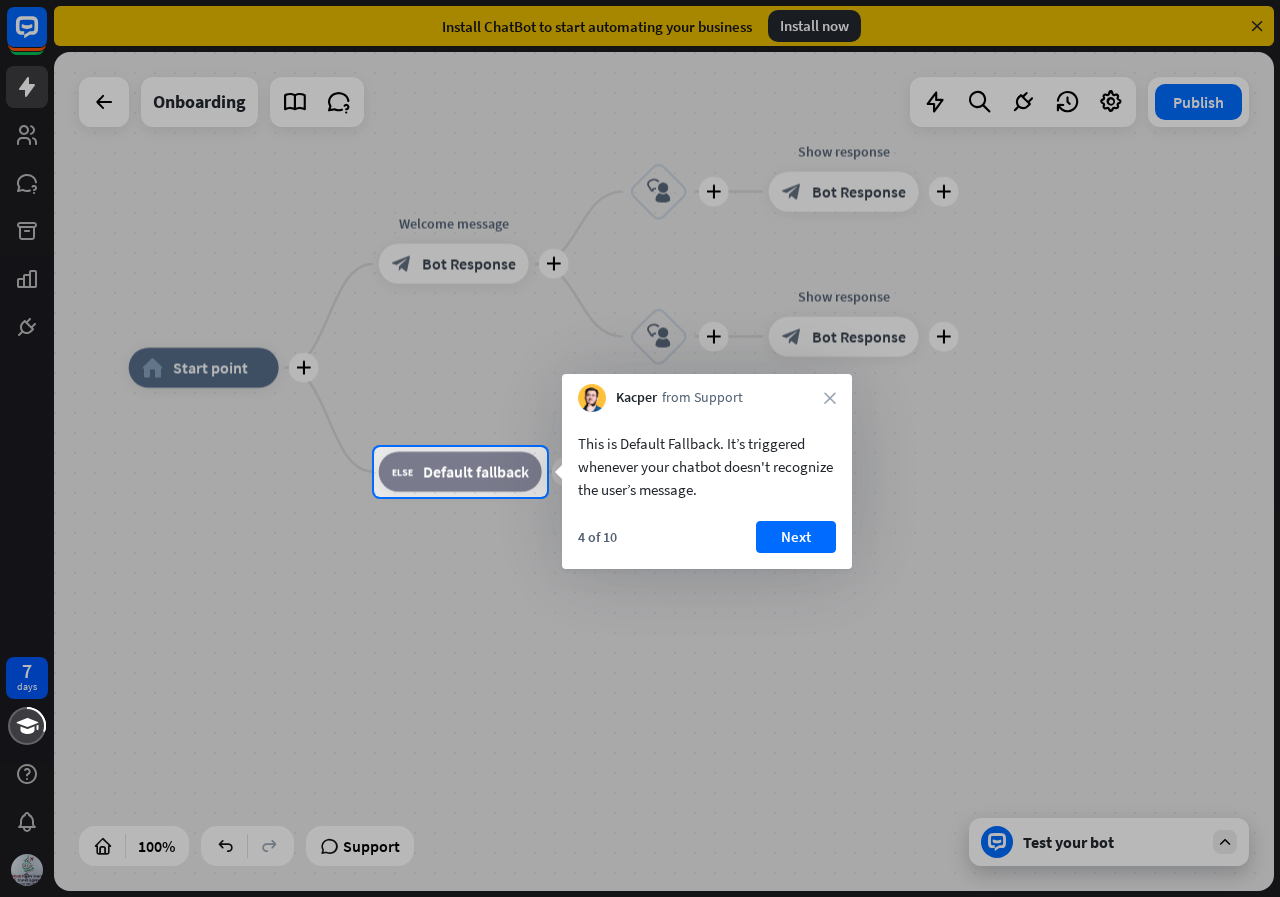 click on "This is Default Fallback. It’s triggered whenever your chatbot doesn't recognize the user’s message.
4 of 10
Next" at bounding box center [707, 490] 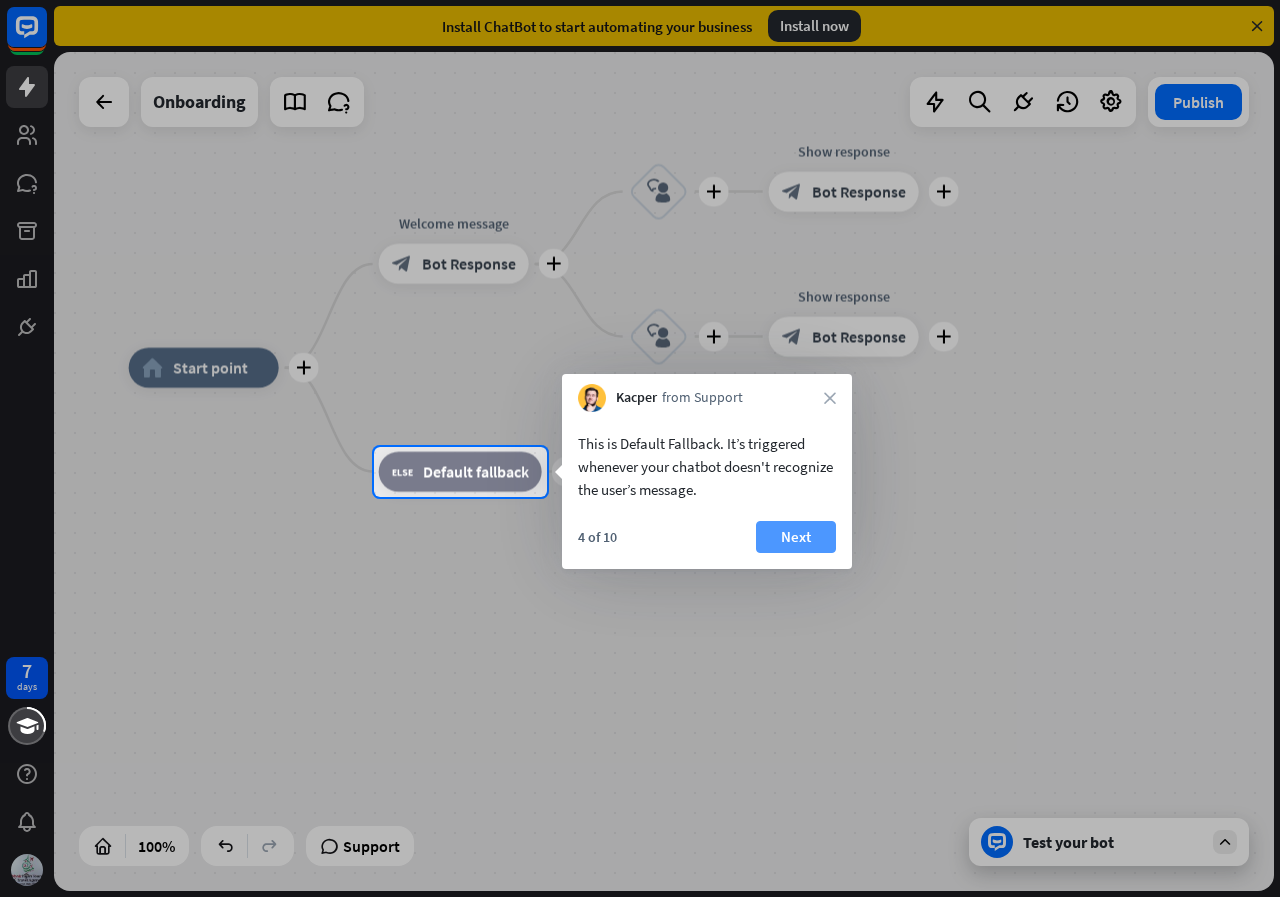 click on "Next" at bounding box center (796, 537) 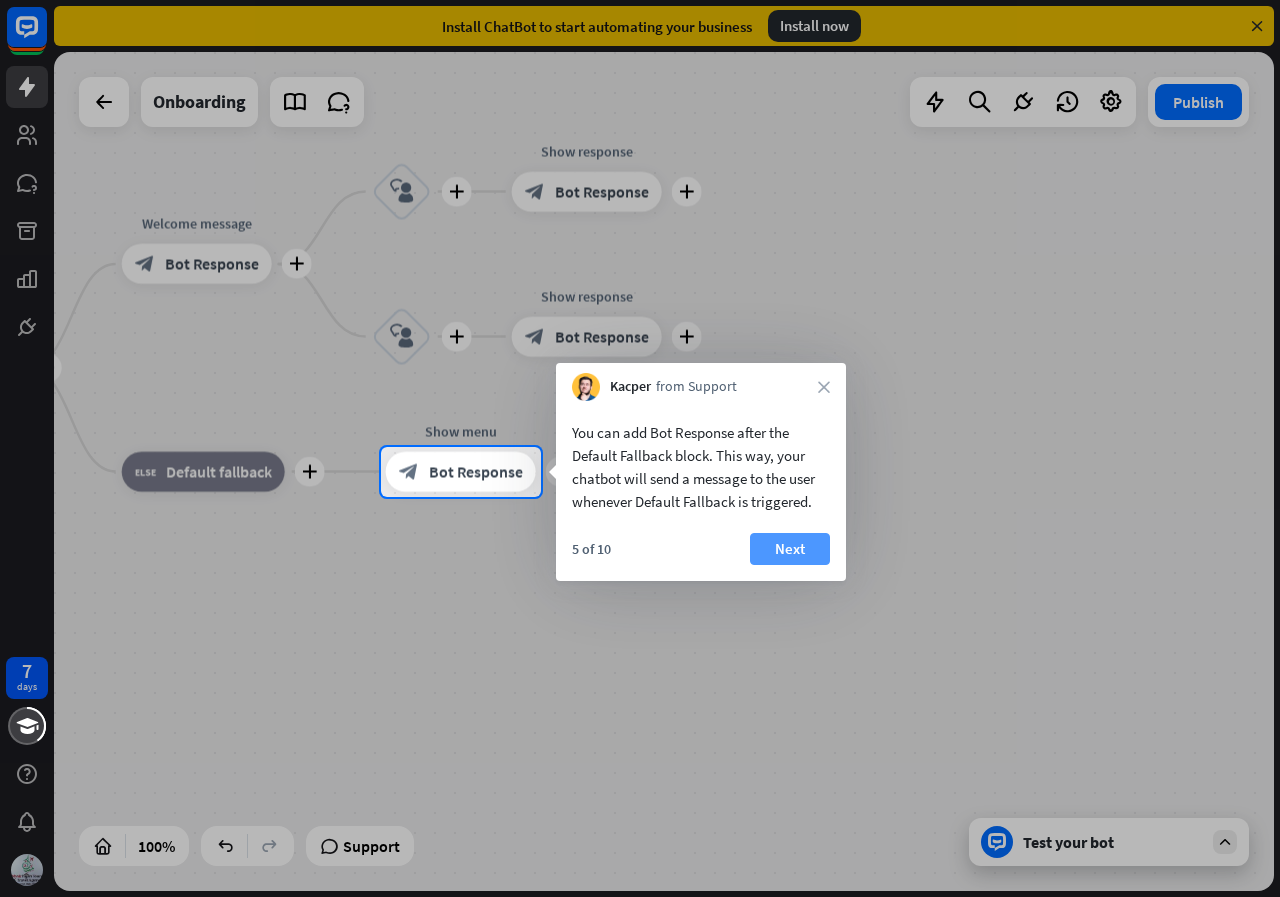 click on "Next" at bounding box center [790, 549] 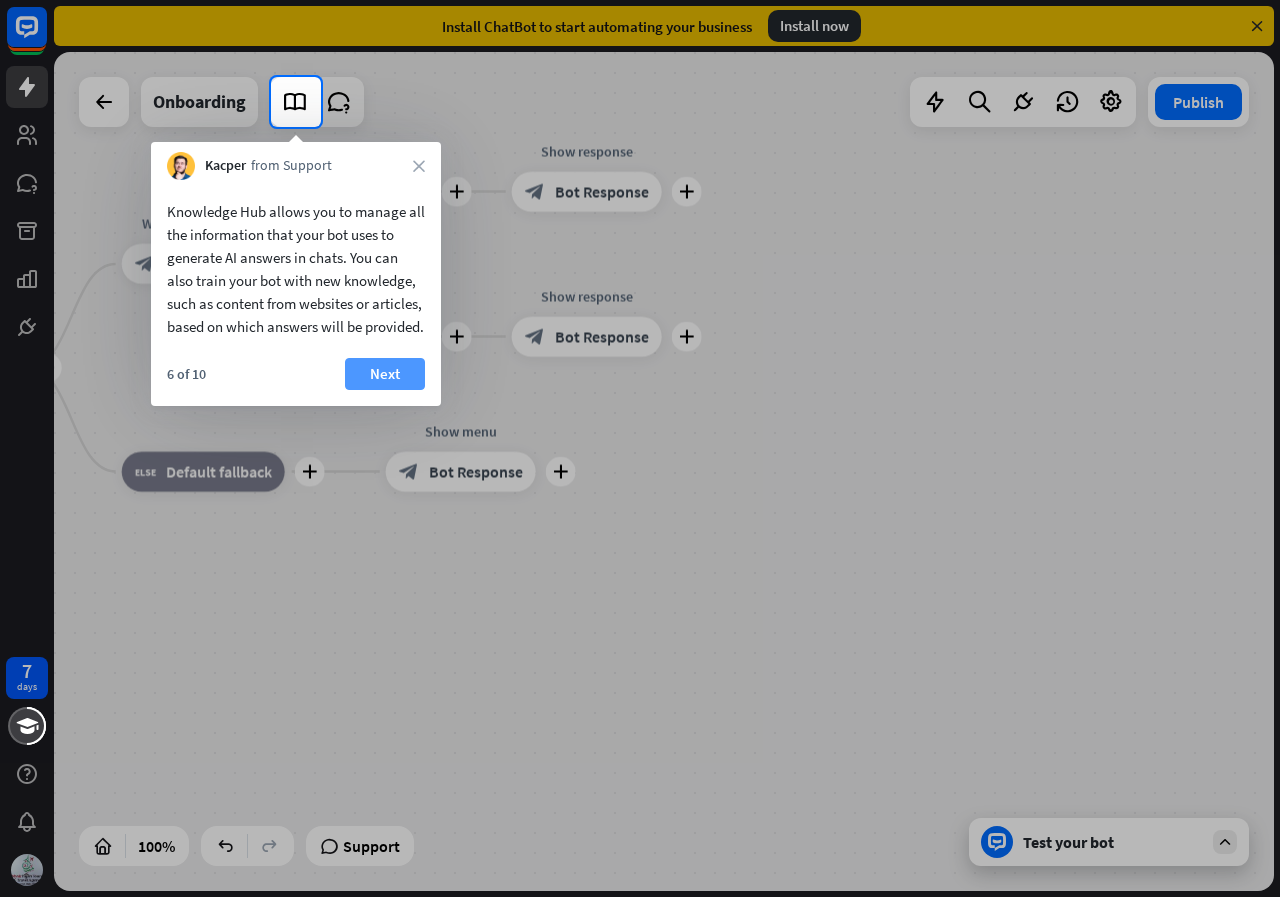 click on "Next" at bounding box center [385, 374] 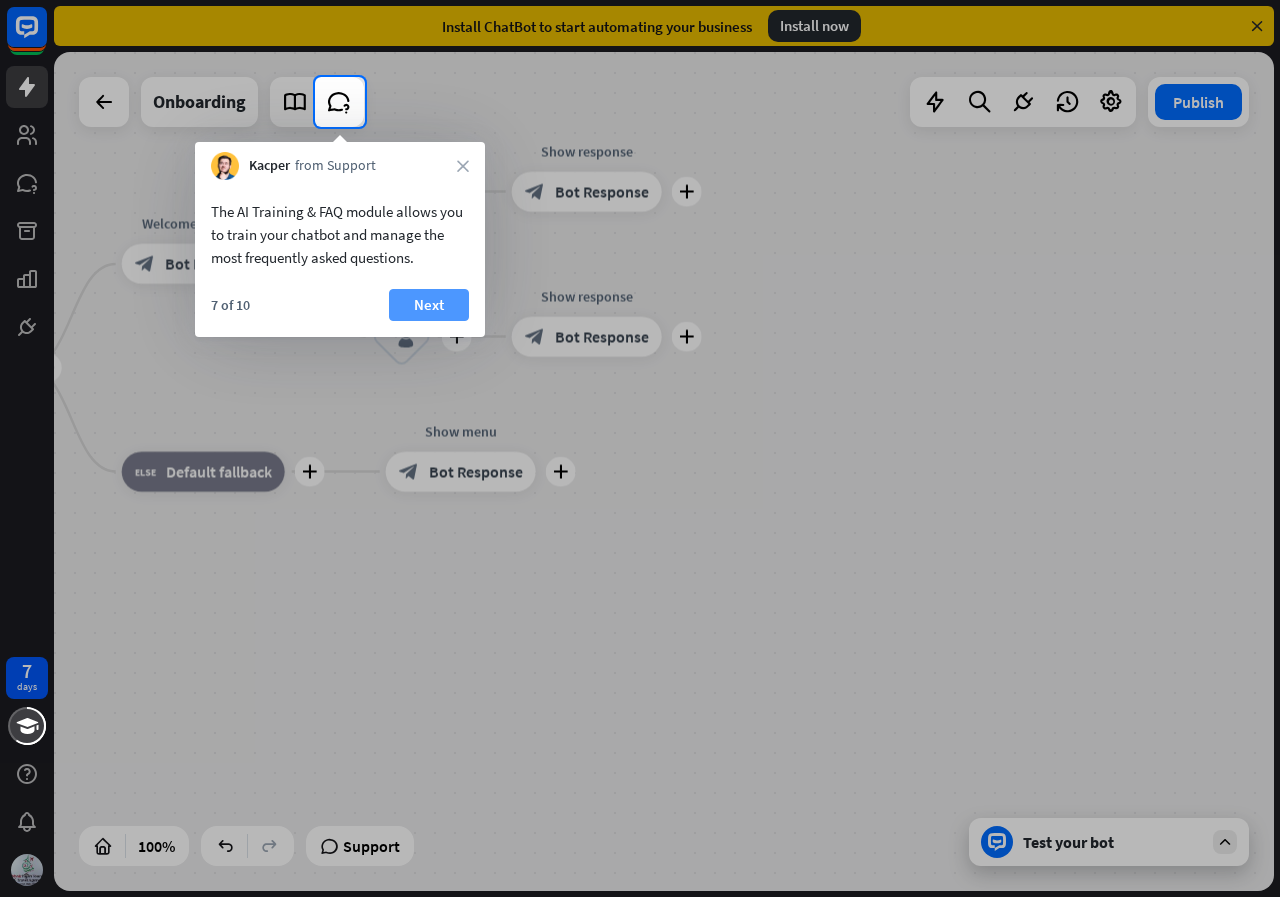 click on "Next" at bounding box center [429, 305] 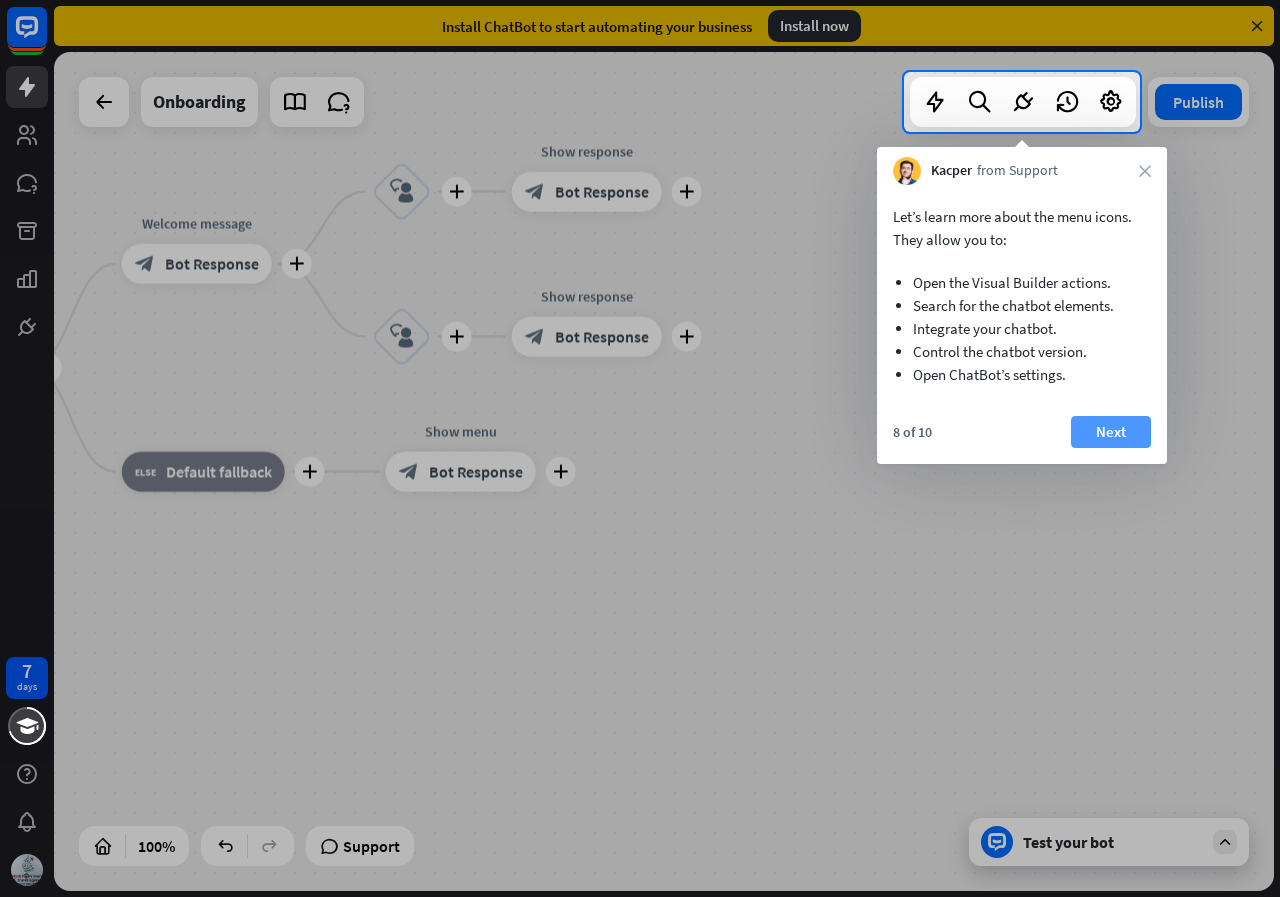 click on "Next" at bounding box center [1111, 432] 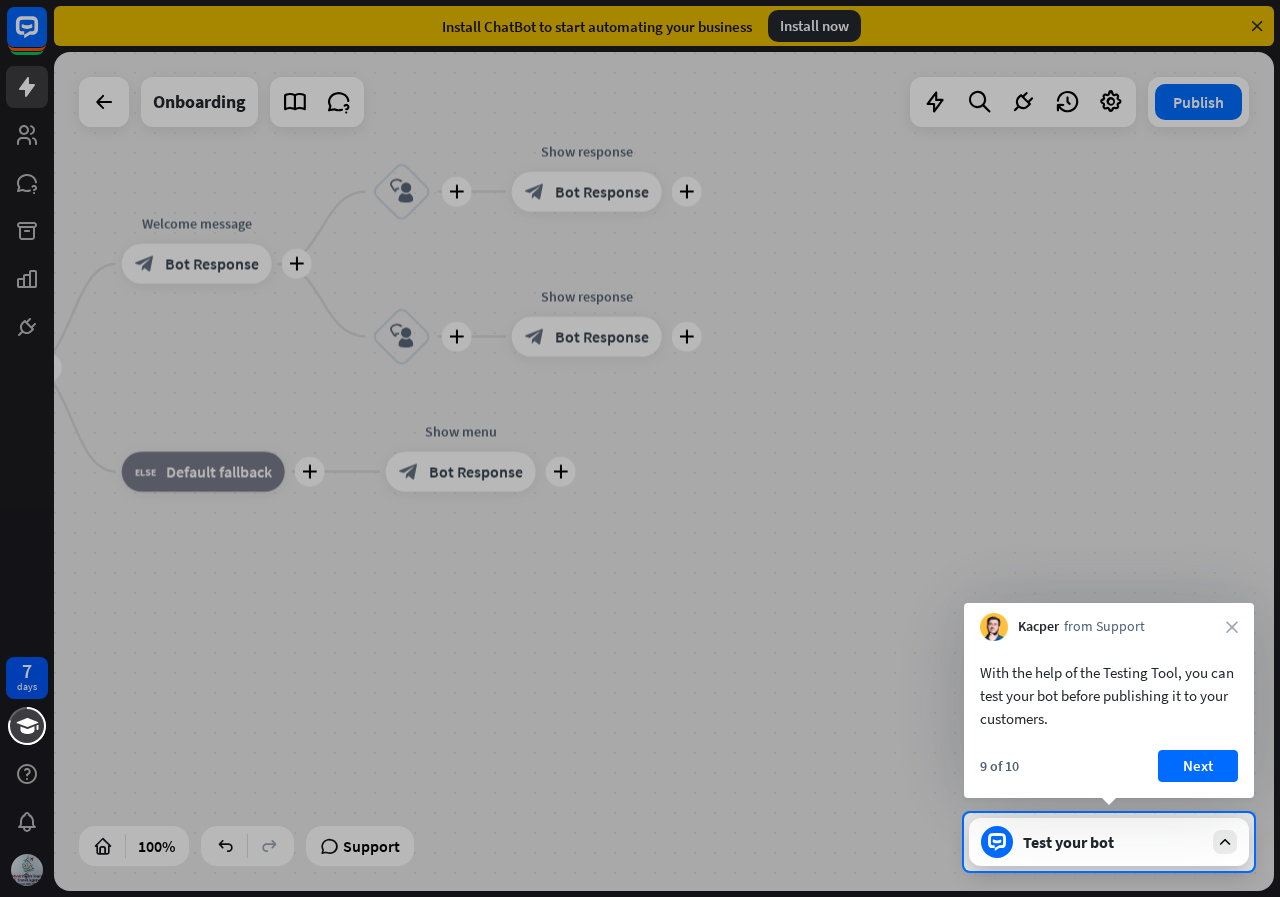 click on "9 of 10
Next" at bounding box center [1109, 774] 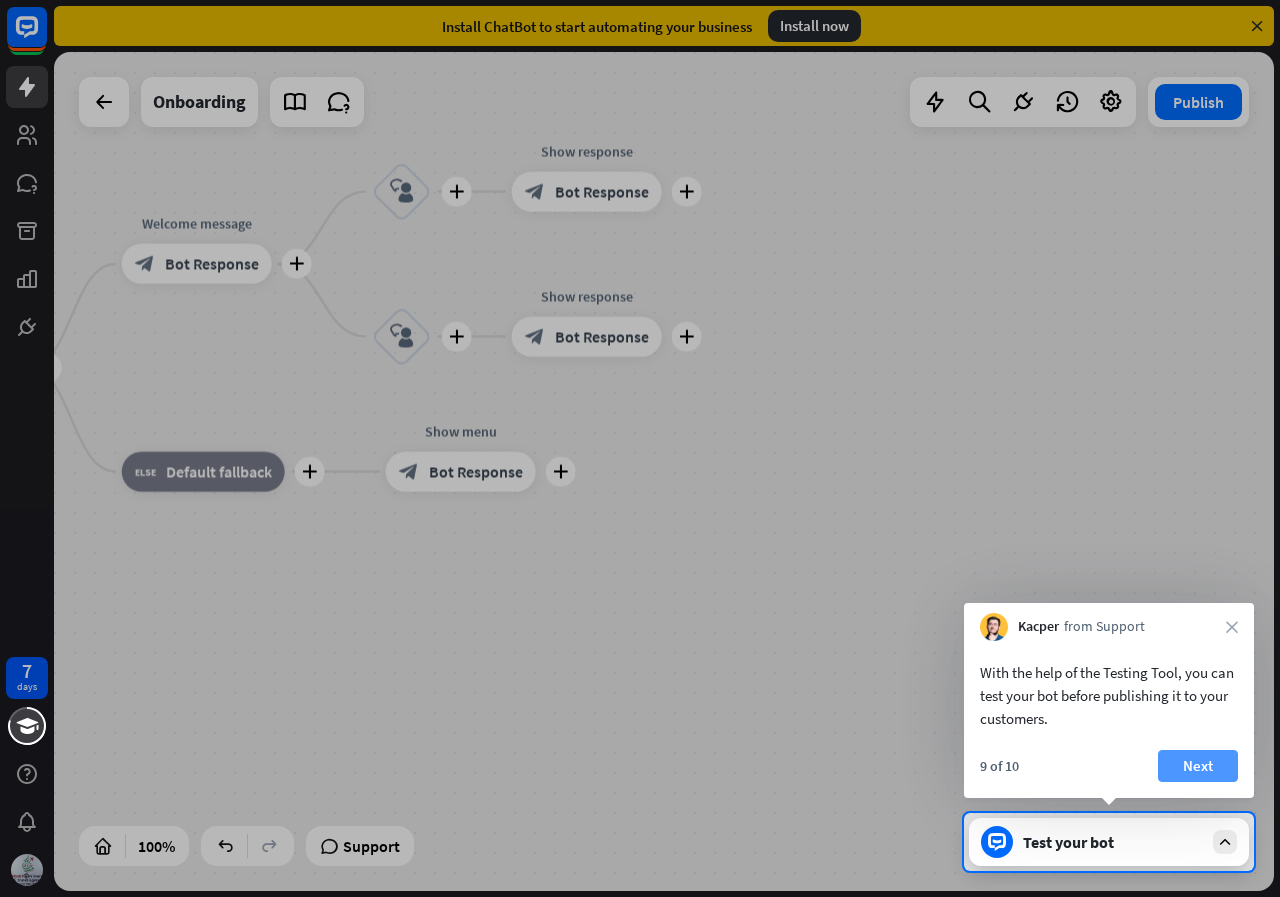 click on "Next" at bounding box center (1198, 766) 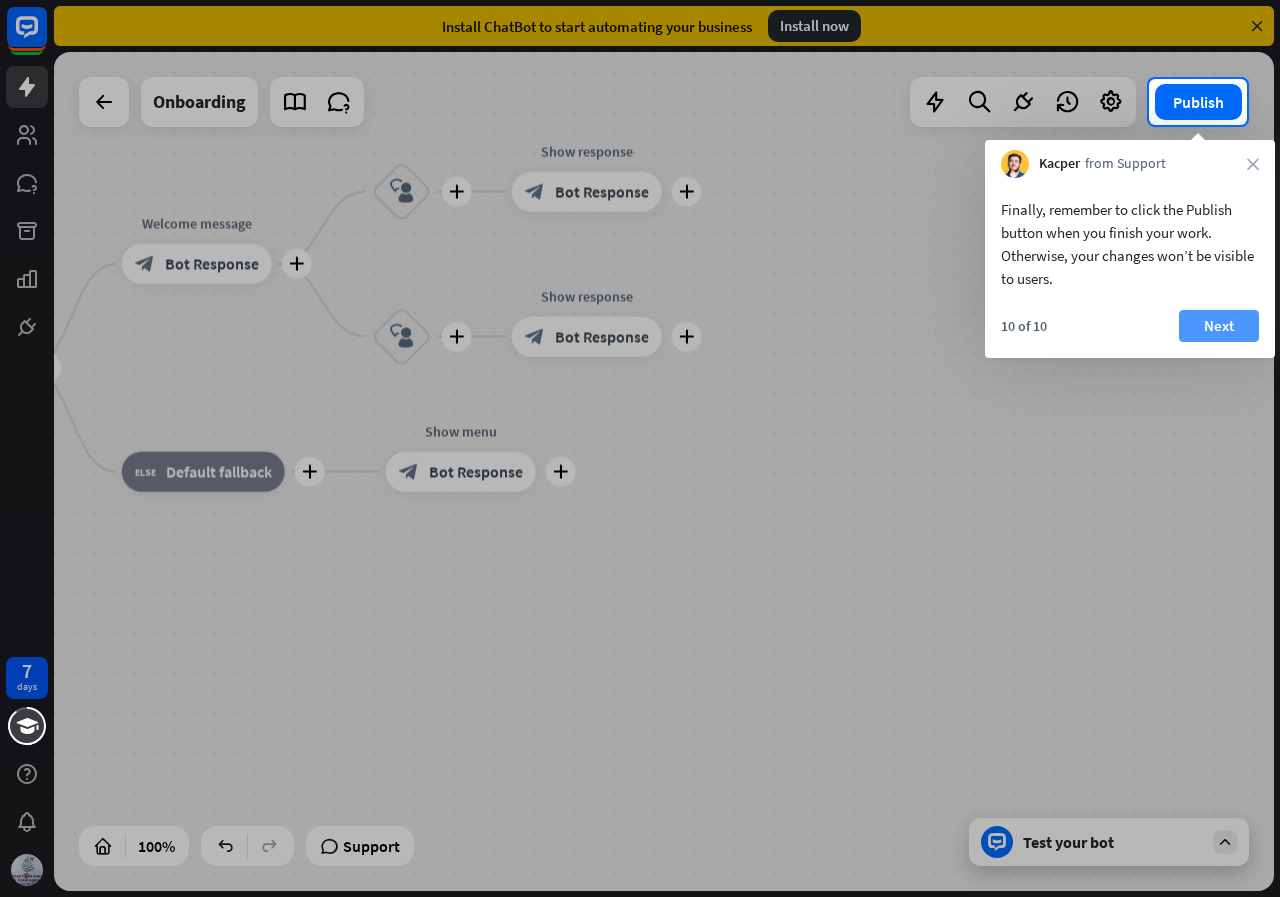click on "Next" at bounding box center [1219, 326] 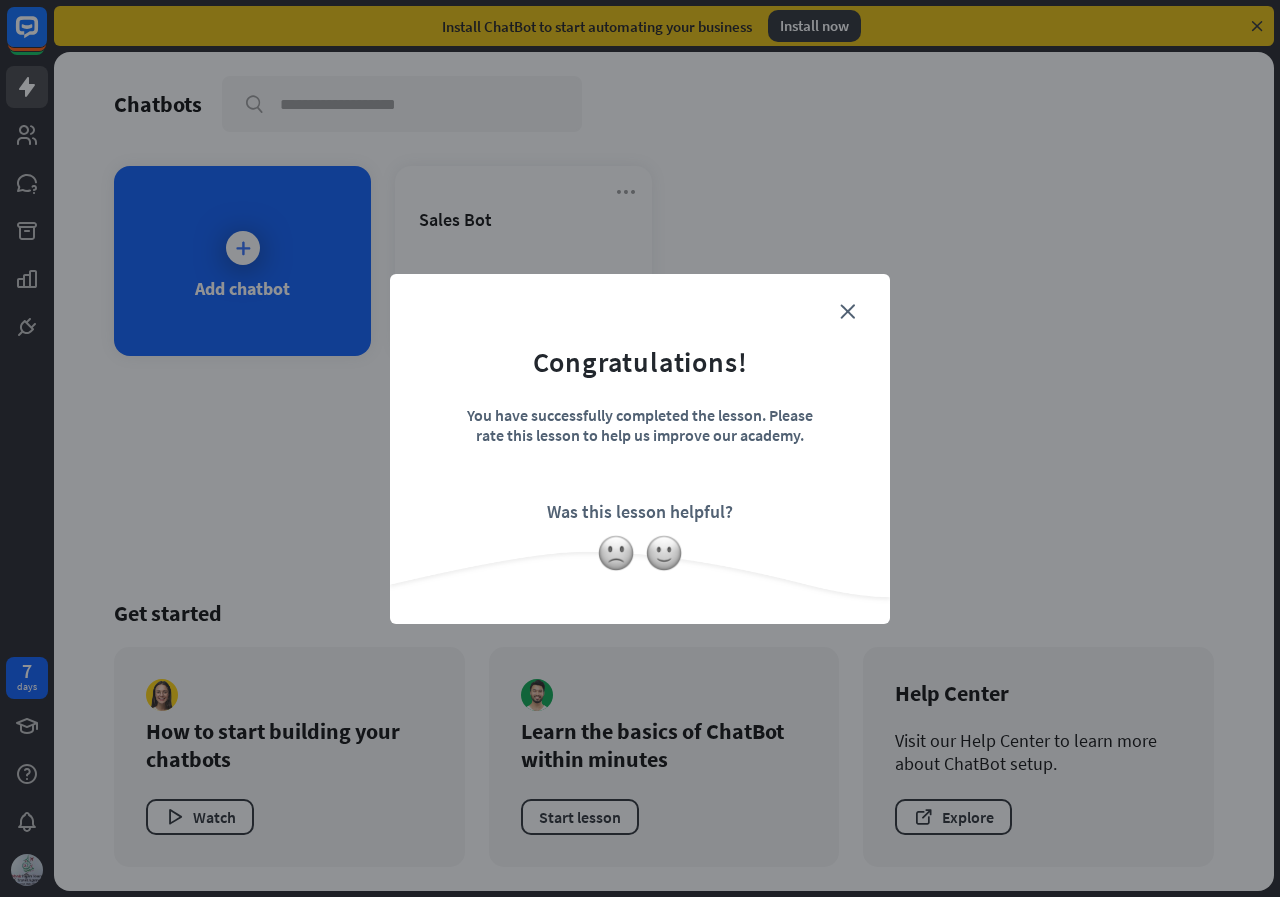 click on "Congratulations!
You have successfully completed the lesson.
Please rate this lesson to help us improve our
academy.
Was this lesson helpful?" at bounding box center (640, 418) 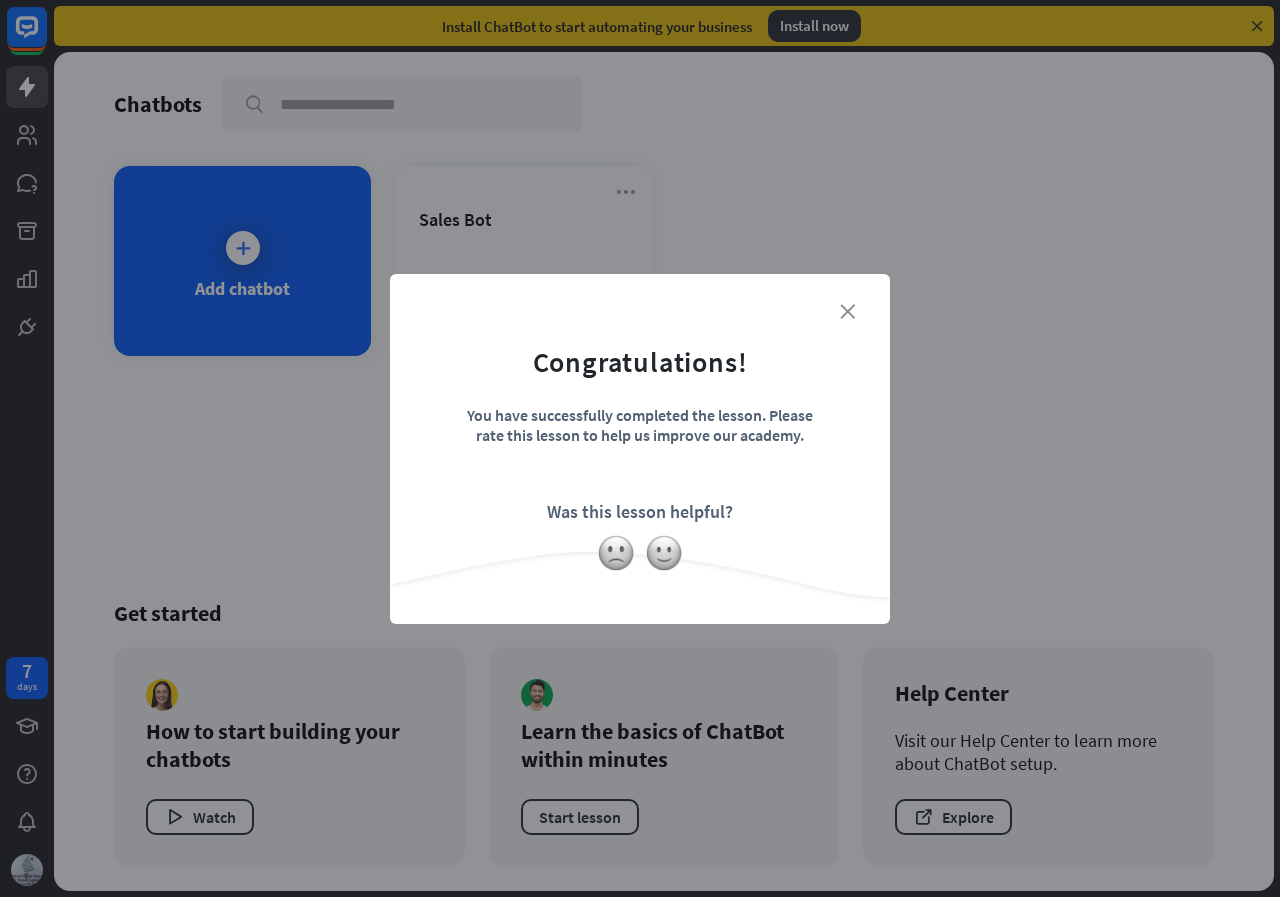 click on "close" at bounding box center (847, 311) 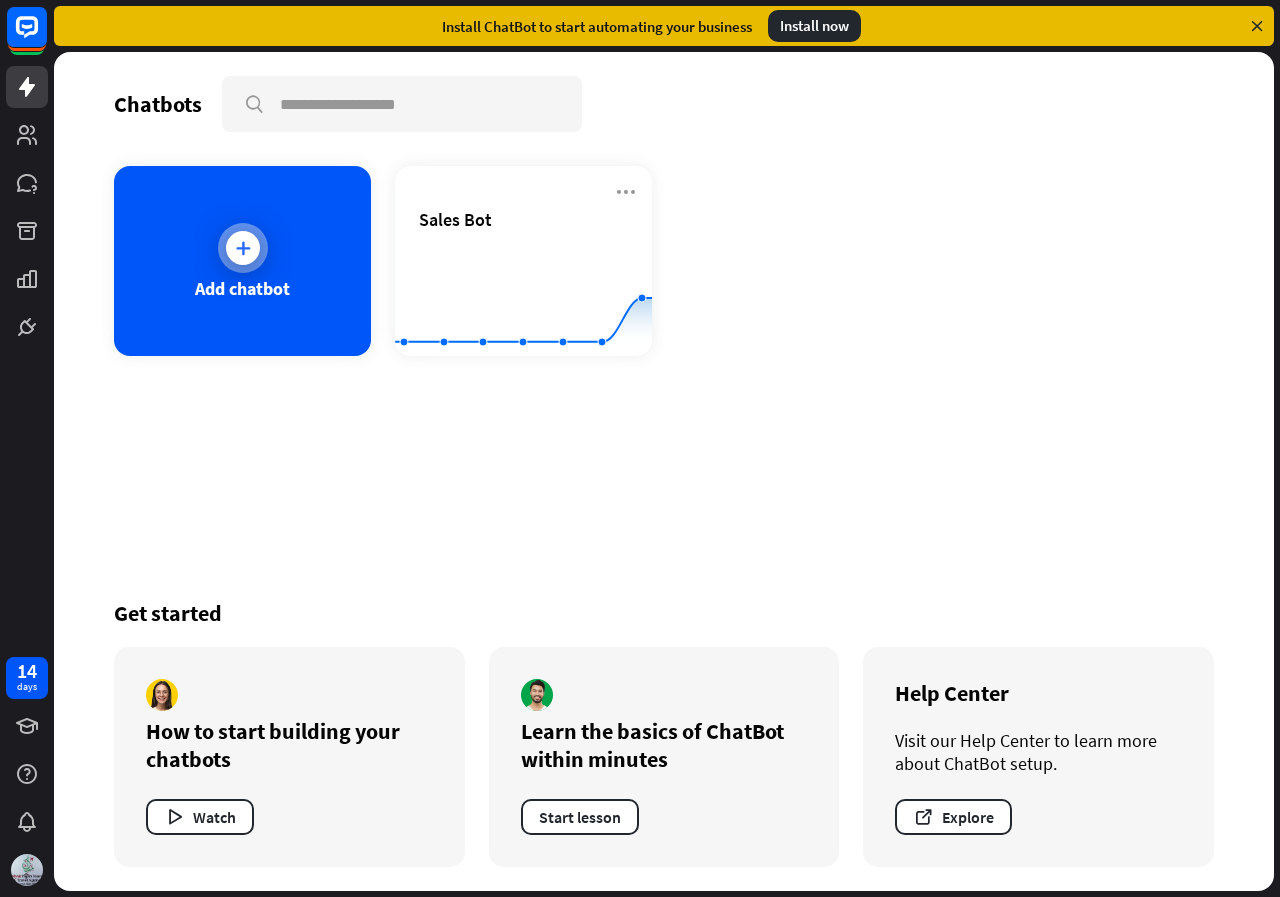 click at bounding box center (243, 248) 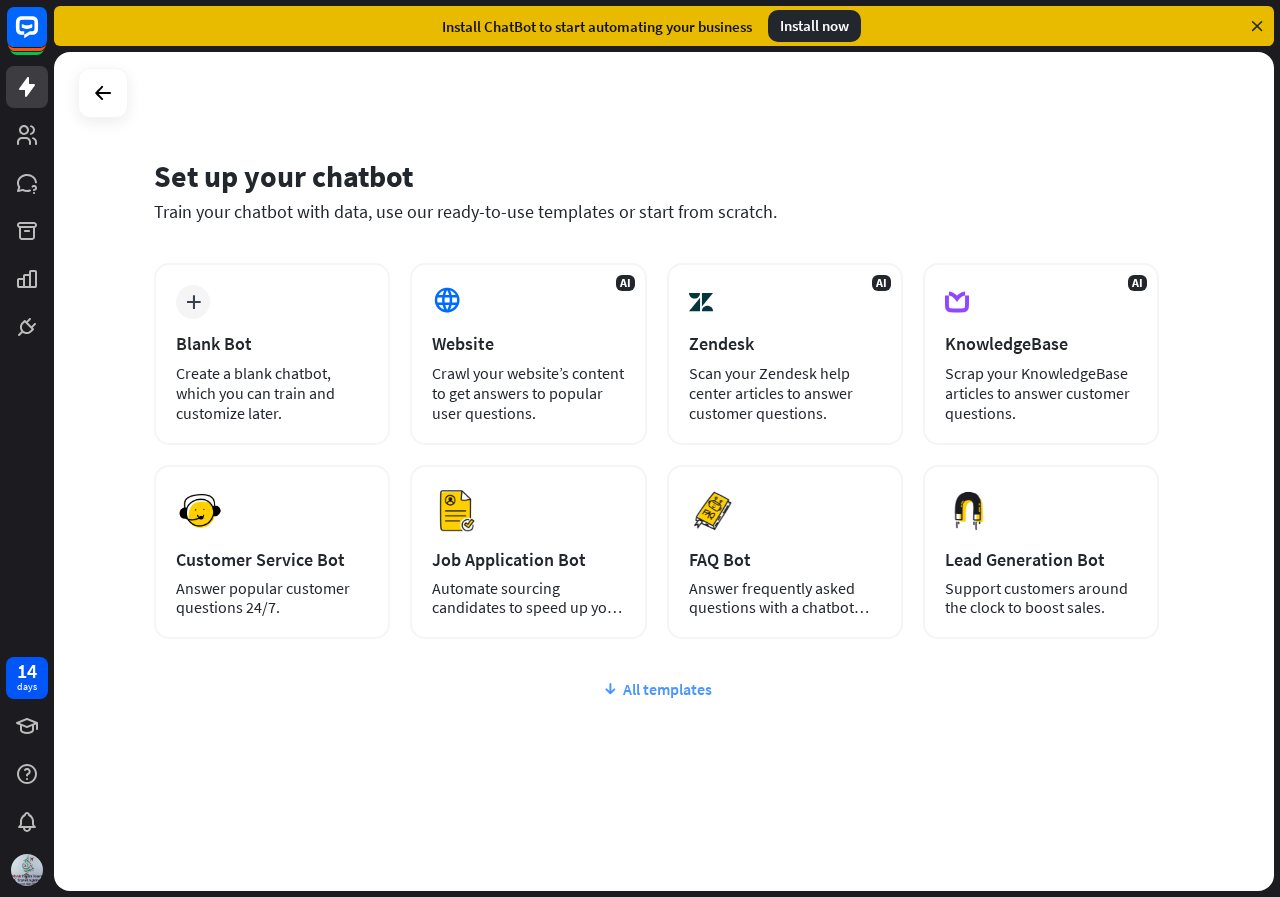 click on "All templates" at bounding box center (656, 689) 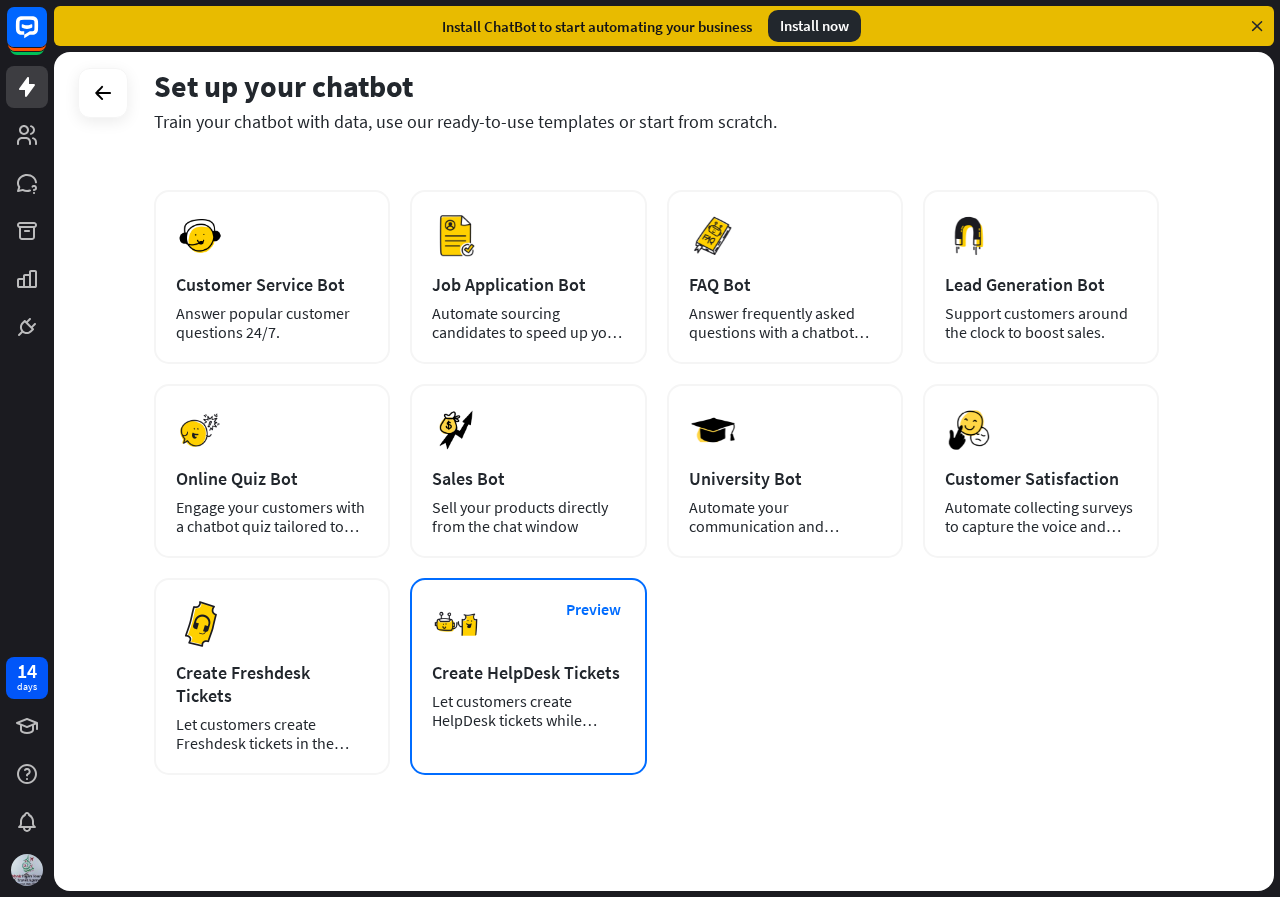scroll, scrollTop: 276, scrollLeft: 0, axis: vertical 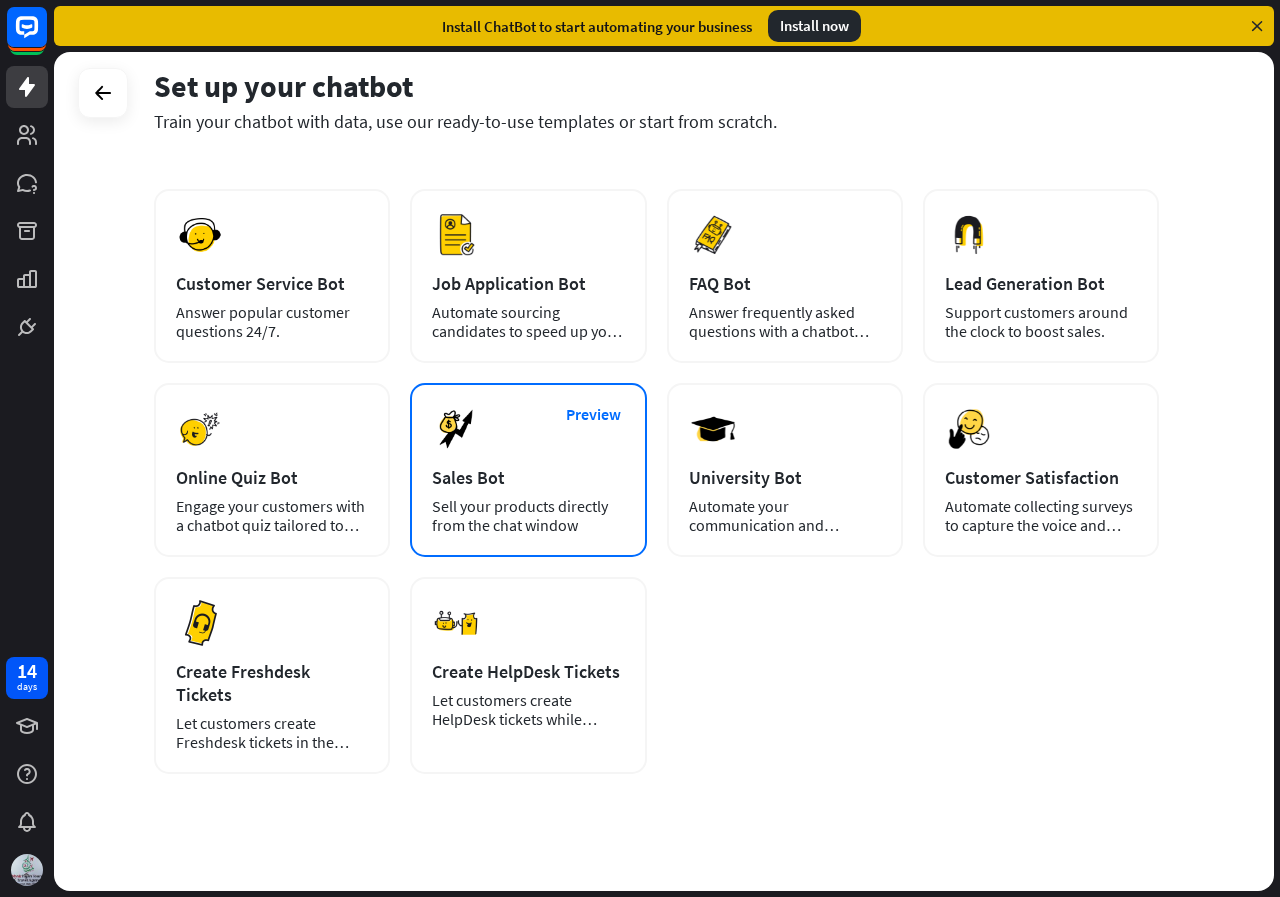 click on "Preview
Sales Bot
Sell your products directly from the chat window" at bounding box center [528, 470] 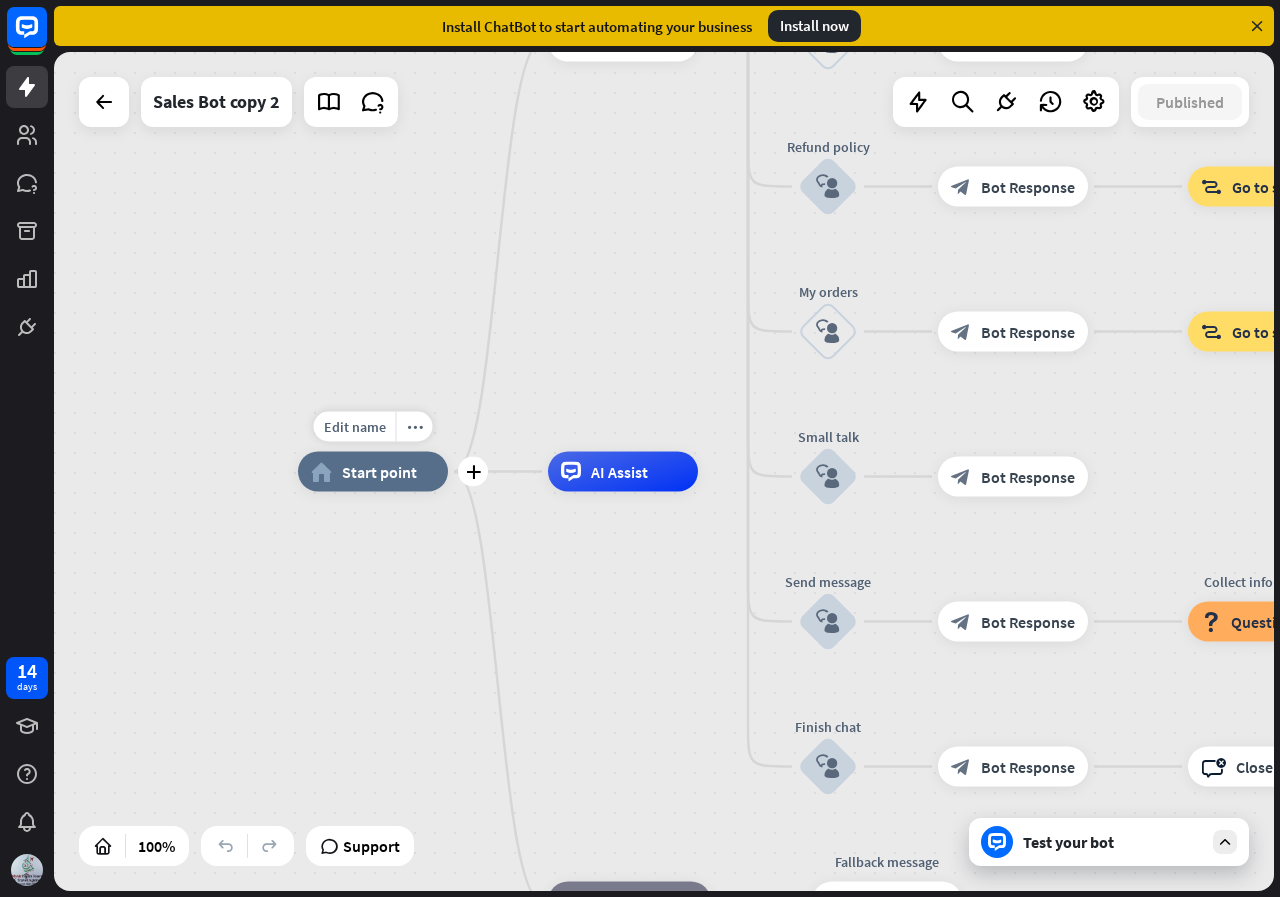 click on "Start point" at bounding box center [379, 472] 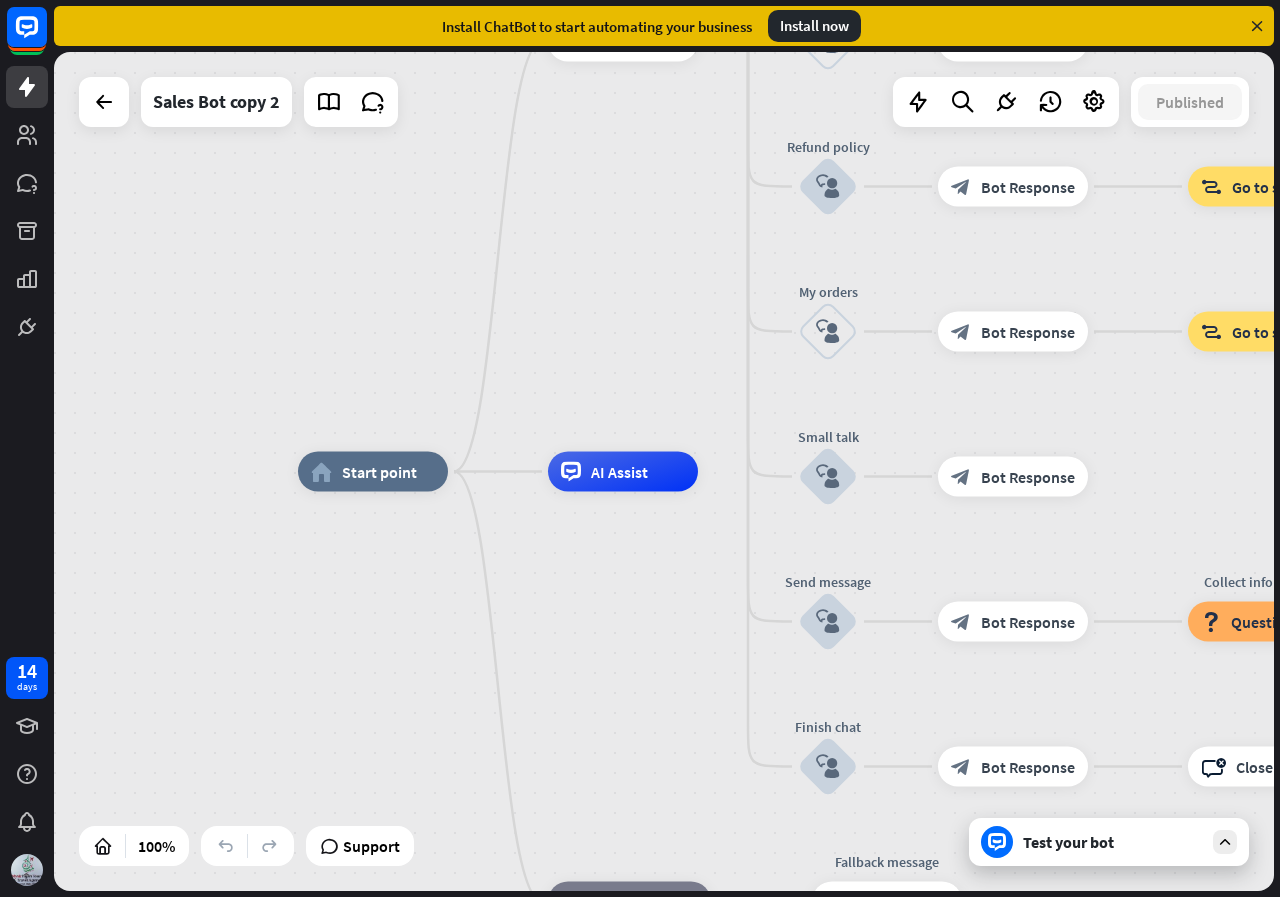 drag, startPoint x: 615, startPoint y: 595, endPoint x: 596, endPoint y: 586, distance: 21.023796 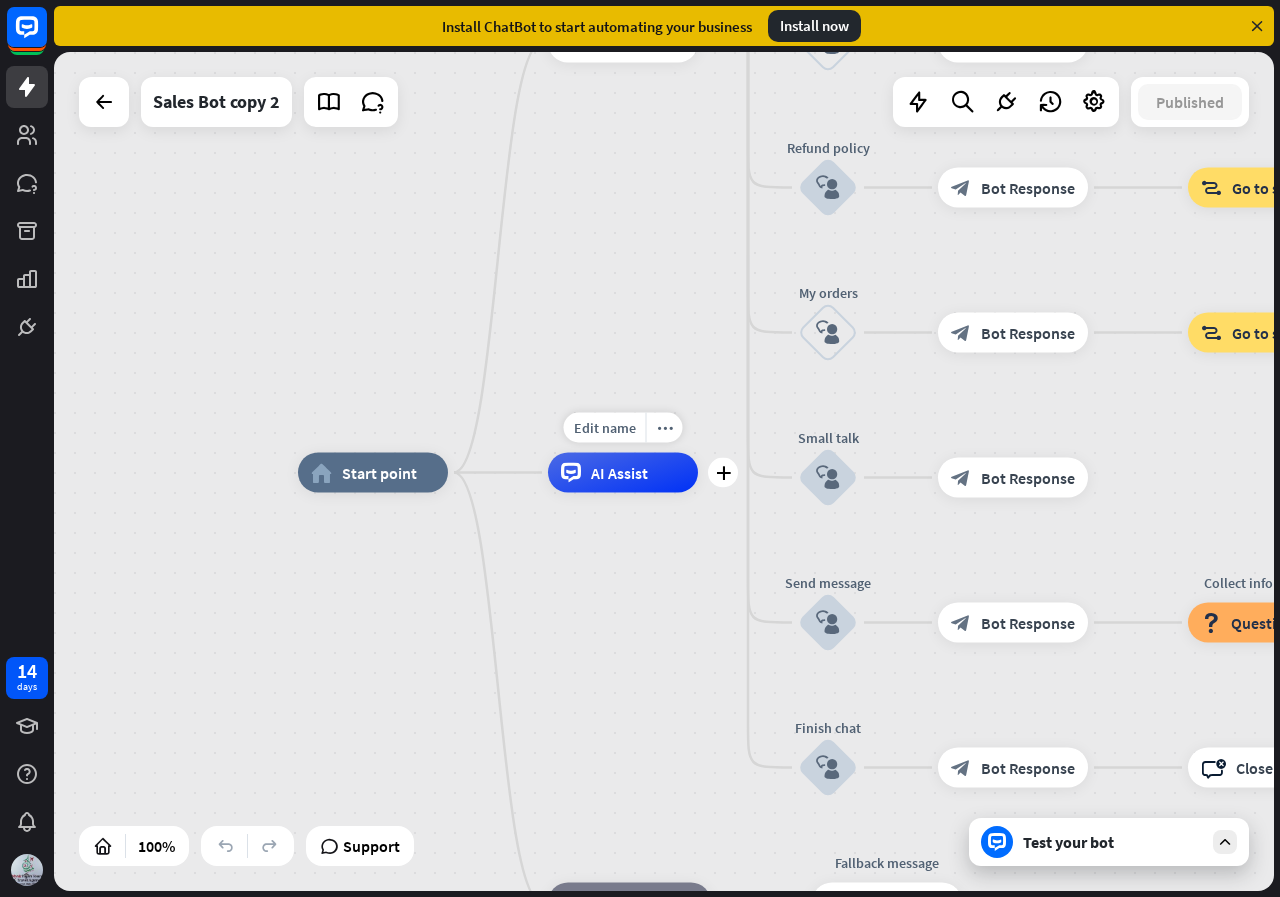 click on "AI Assist" at bounding box center [623, 473] 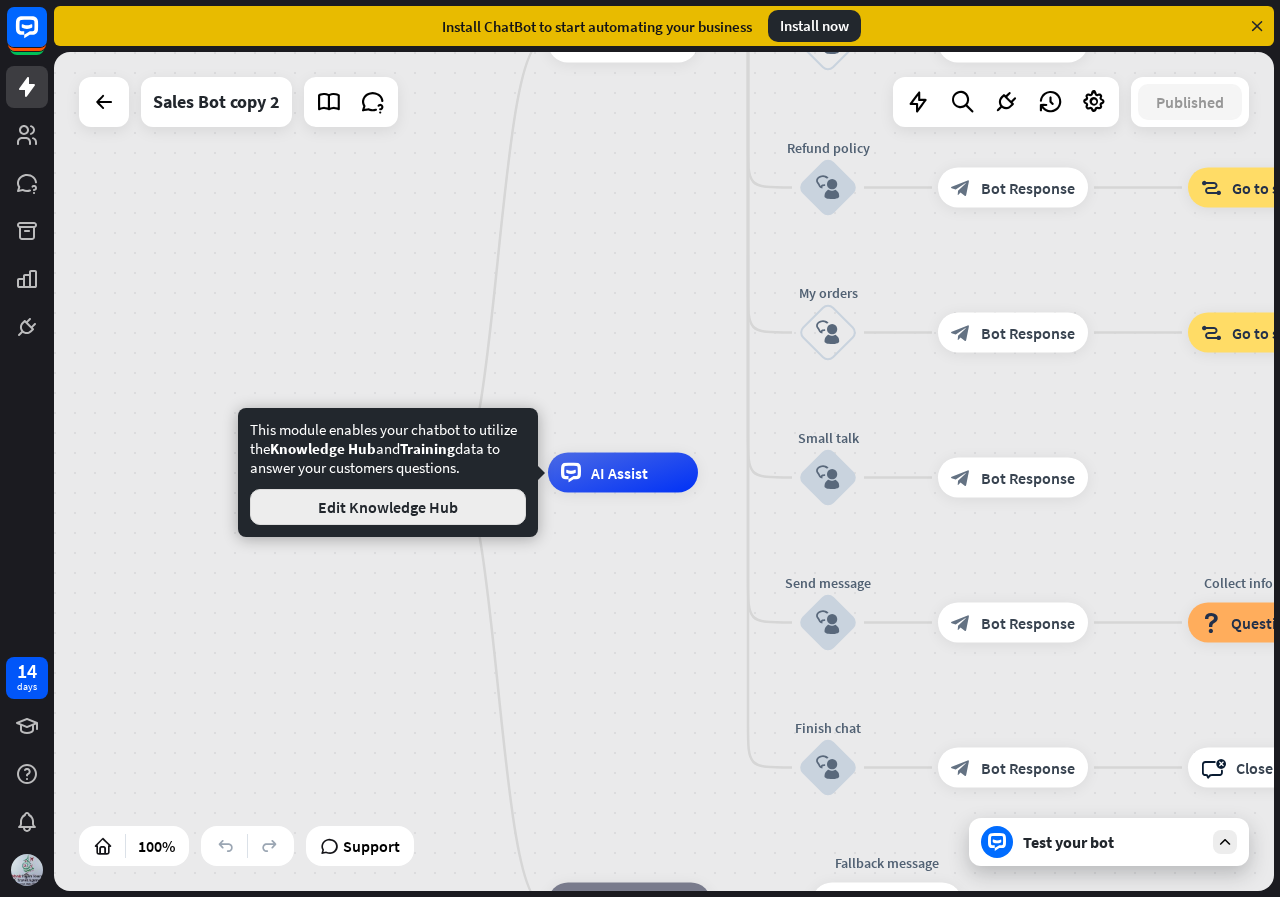click on "Edit Knowledge Hub" at bounding box center [388, 507] 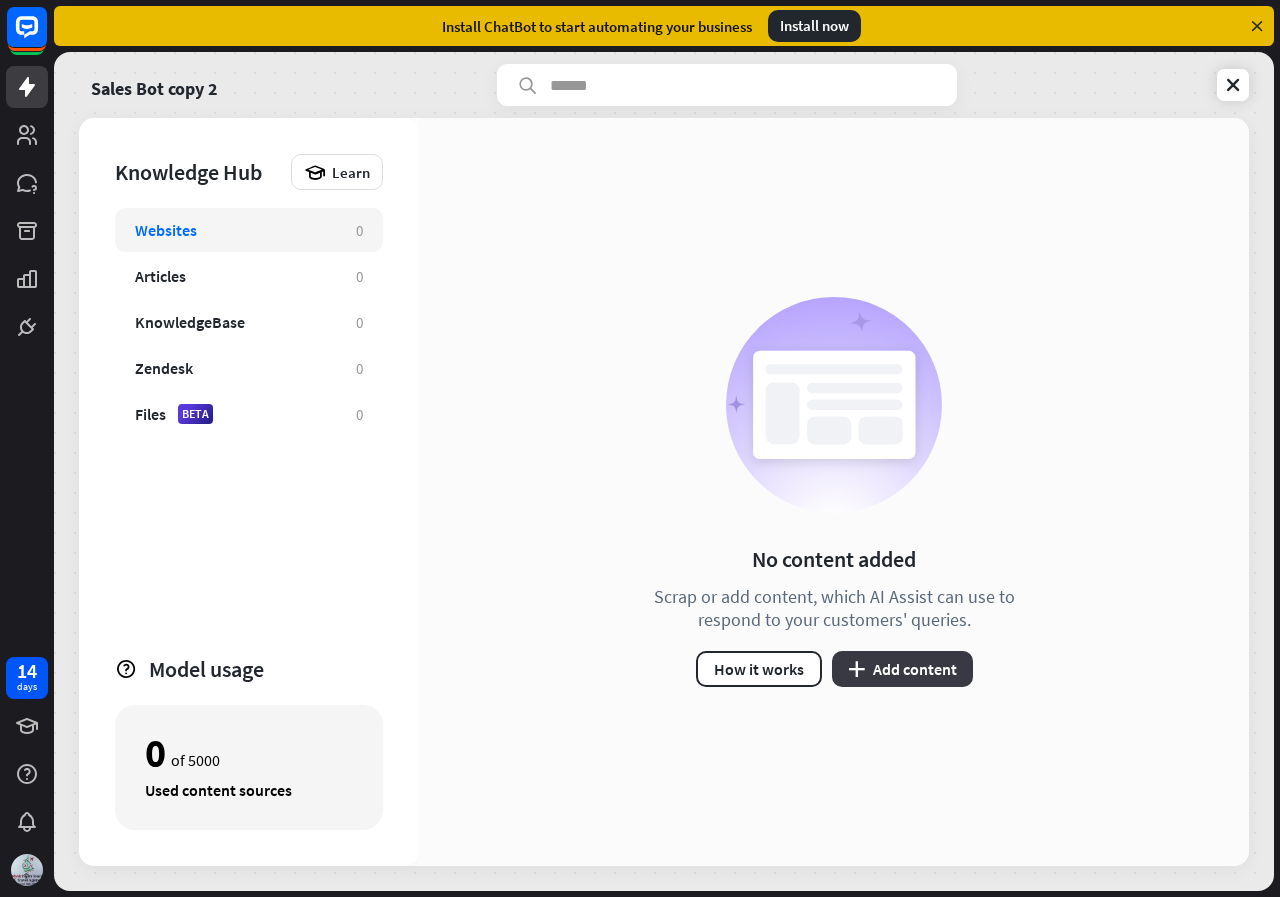 click on "plus
Add content" at bounding box center (902, 669) 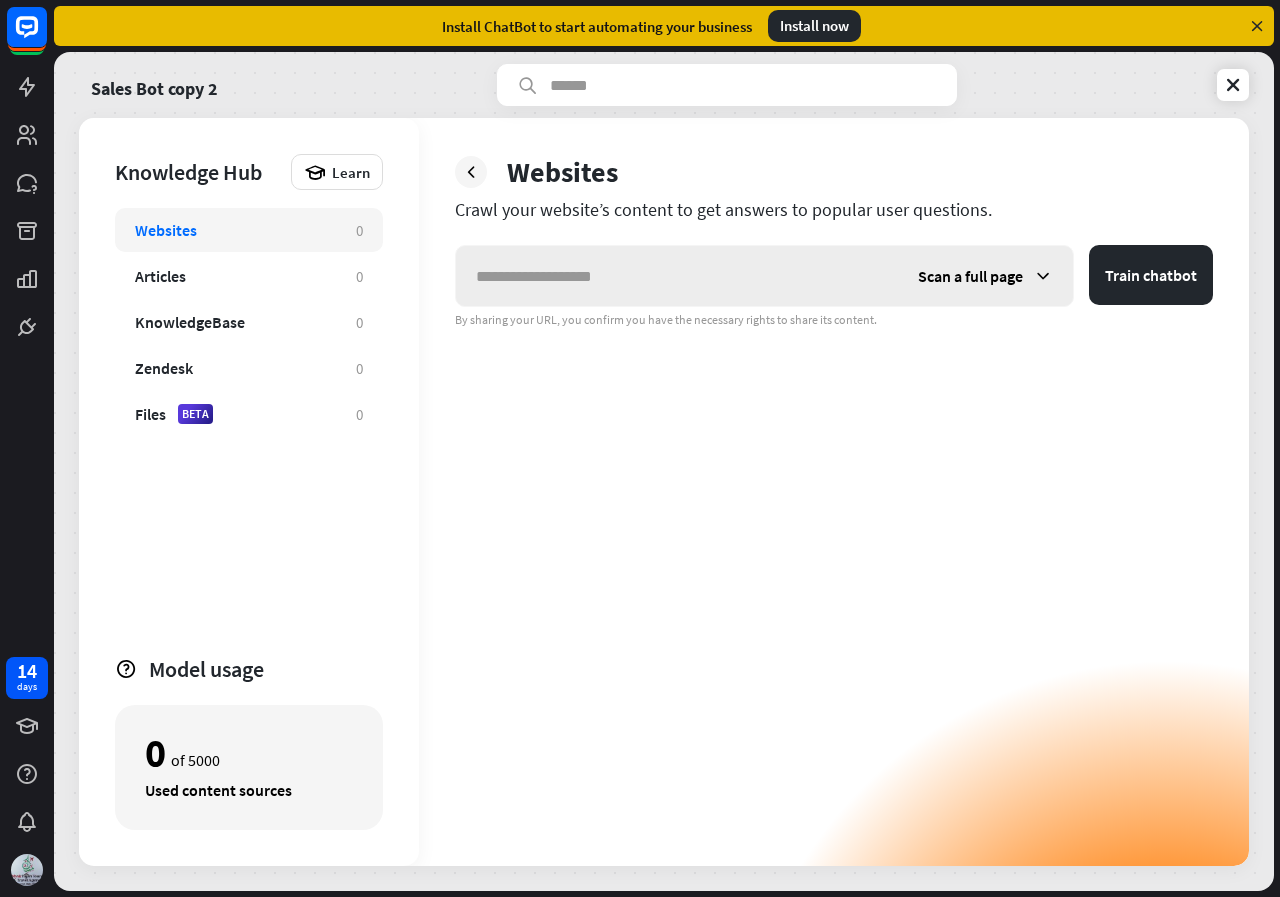 click on "Scan a full page" at bounding box center (985, 276) 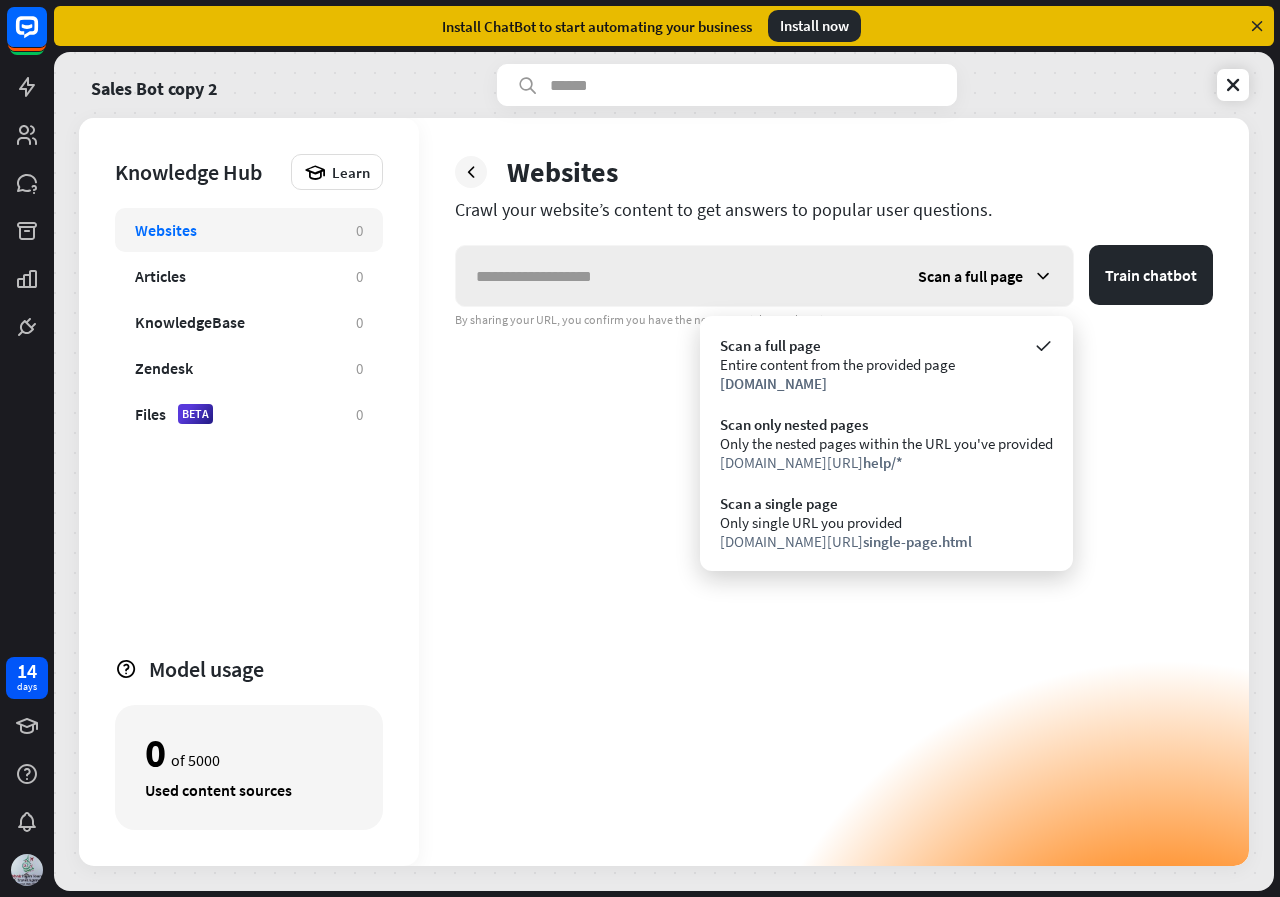 click on "Scan a full page" at bounding box center [985, 276] 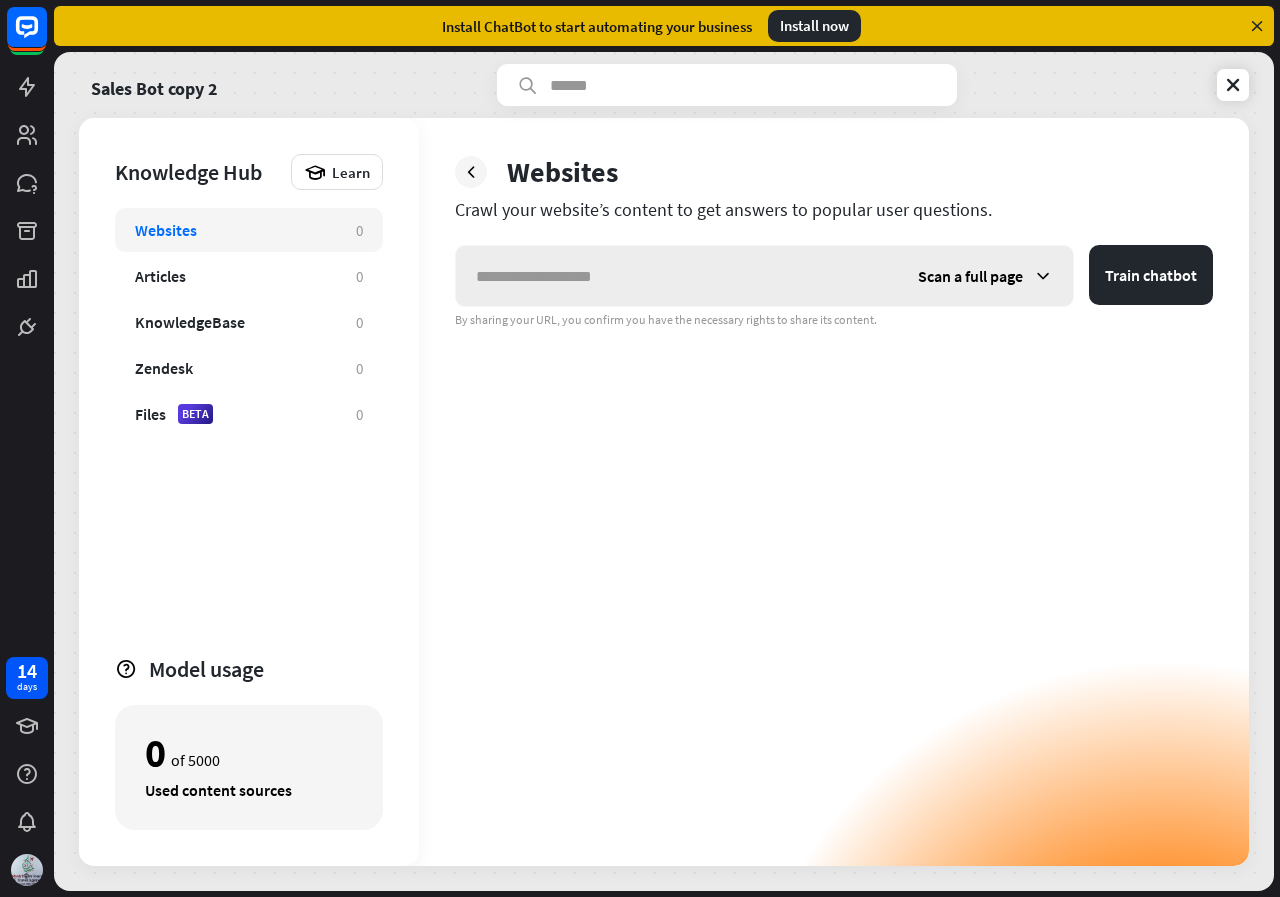 click on "Scan a full page" at bounding box center (985, 276) 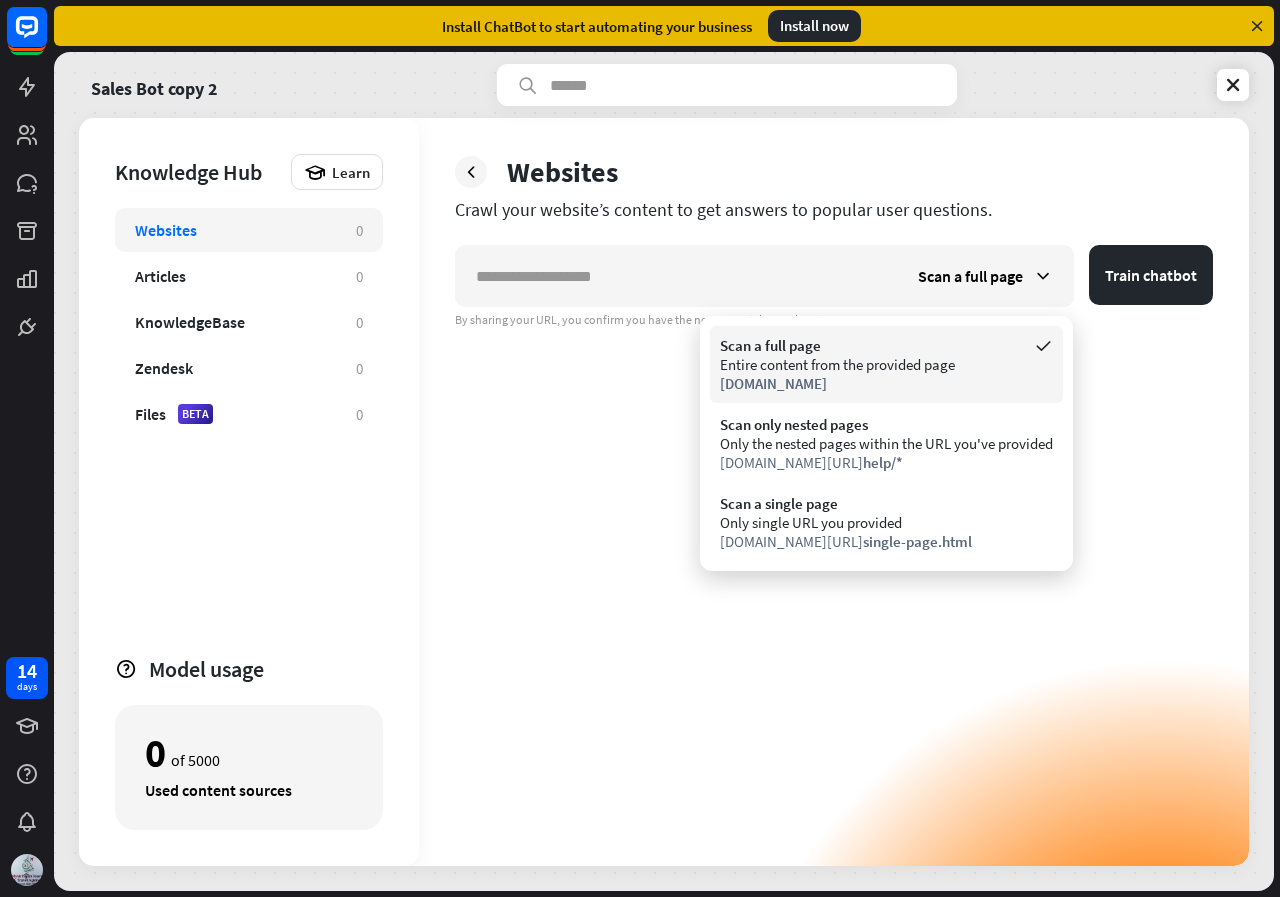 click on "Scan a full page" at bounding box center [886, 345] 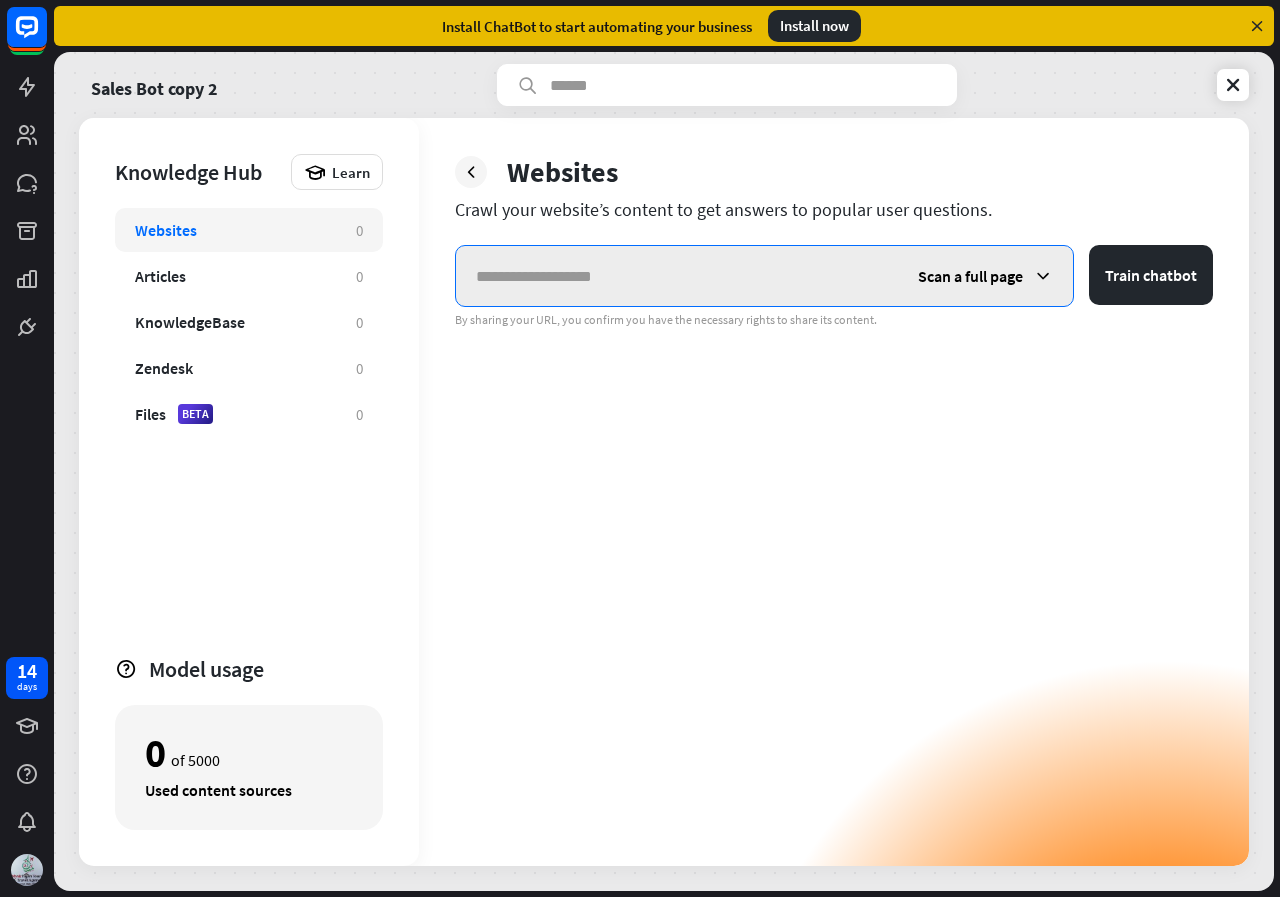 click at bounding box center (677, 276) 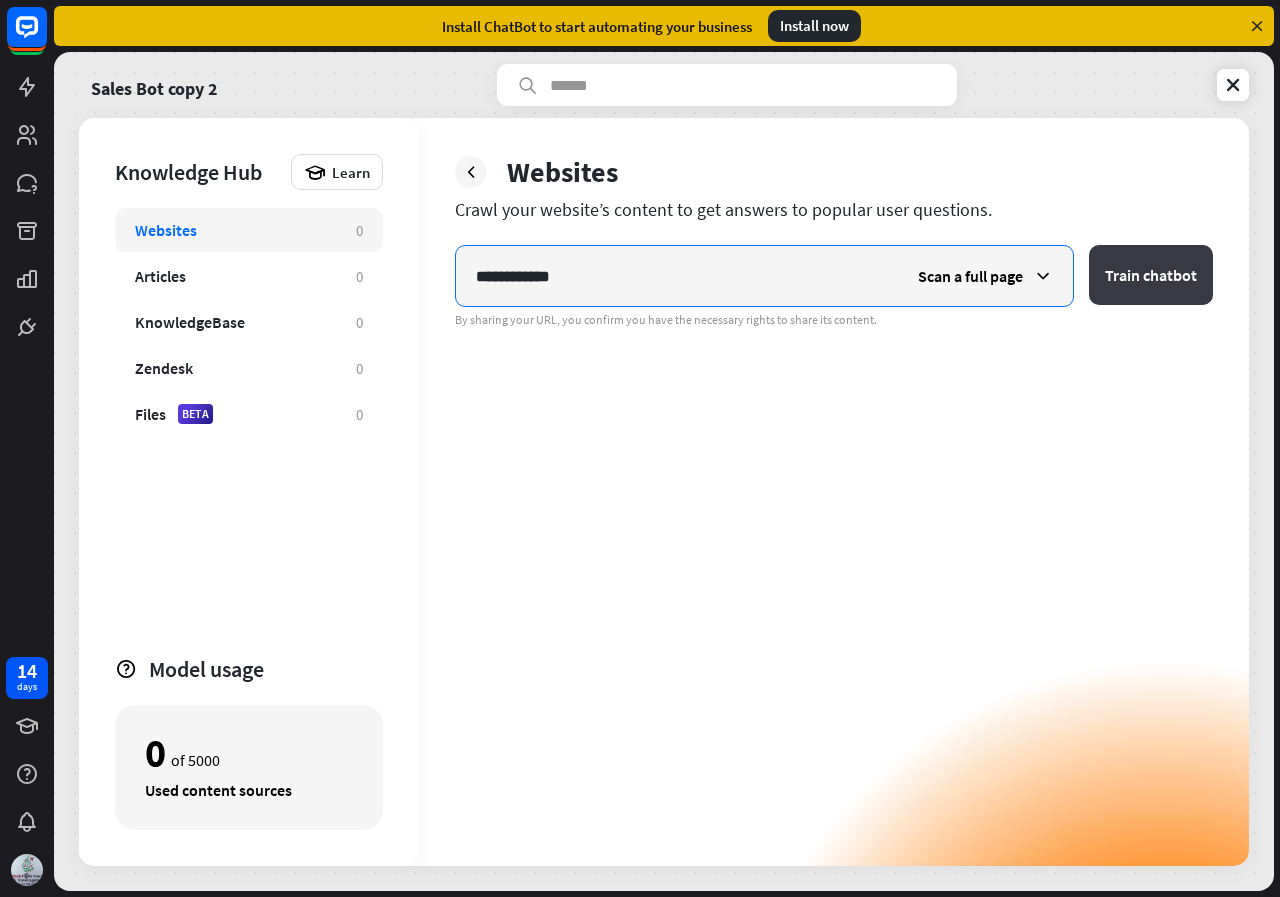 type on "**********" 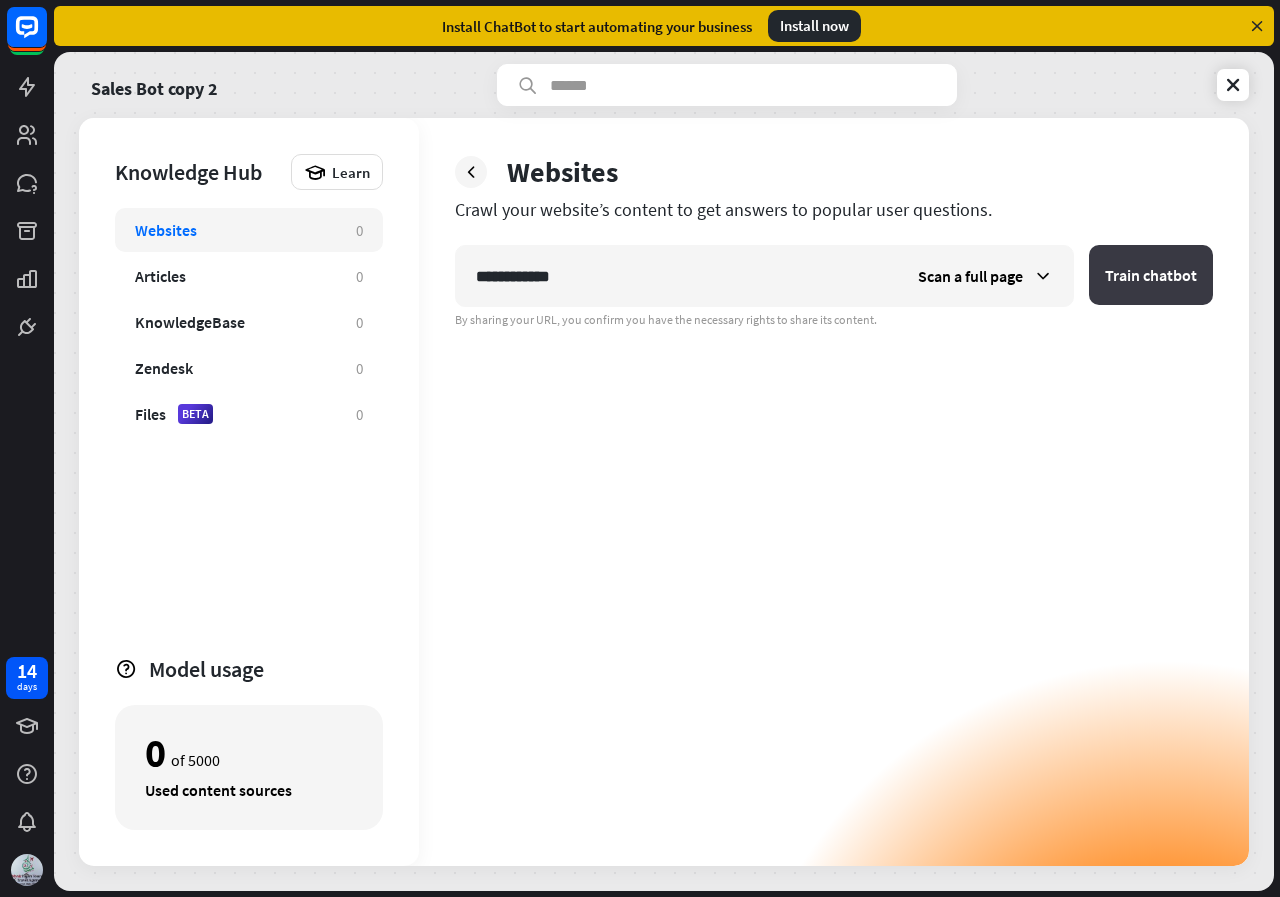 click on "Train chatbot" at bounding box center (1151, 275) 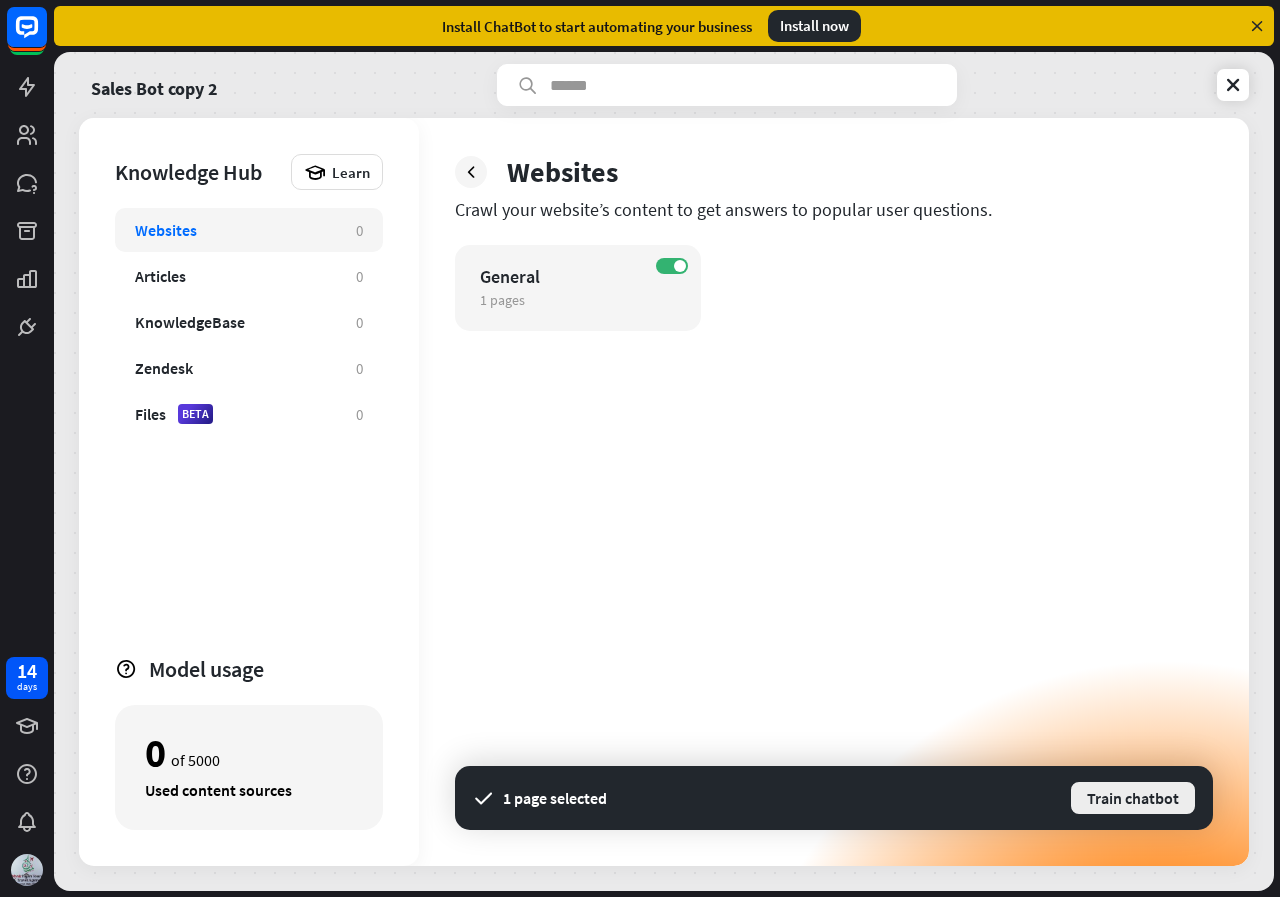 click on "Train chatbot" at bounding box center (1133, 798) 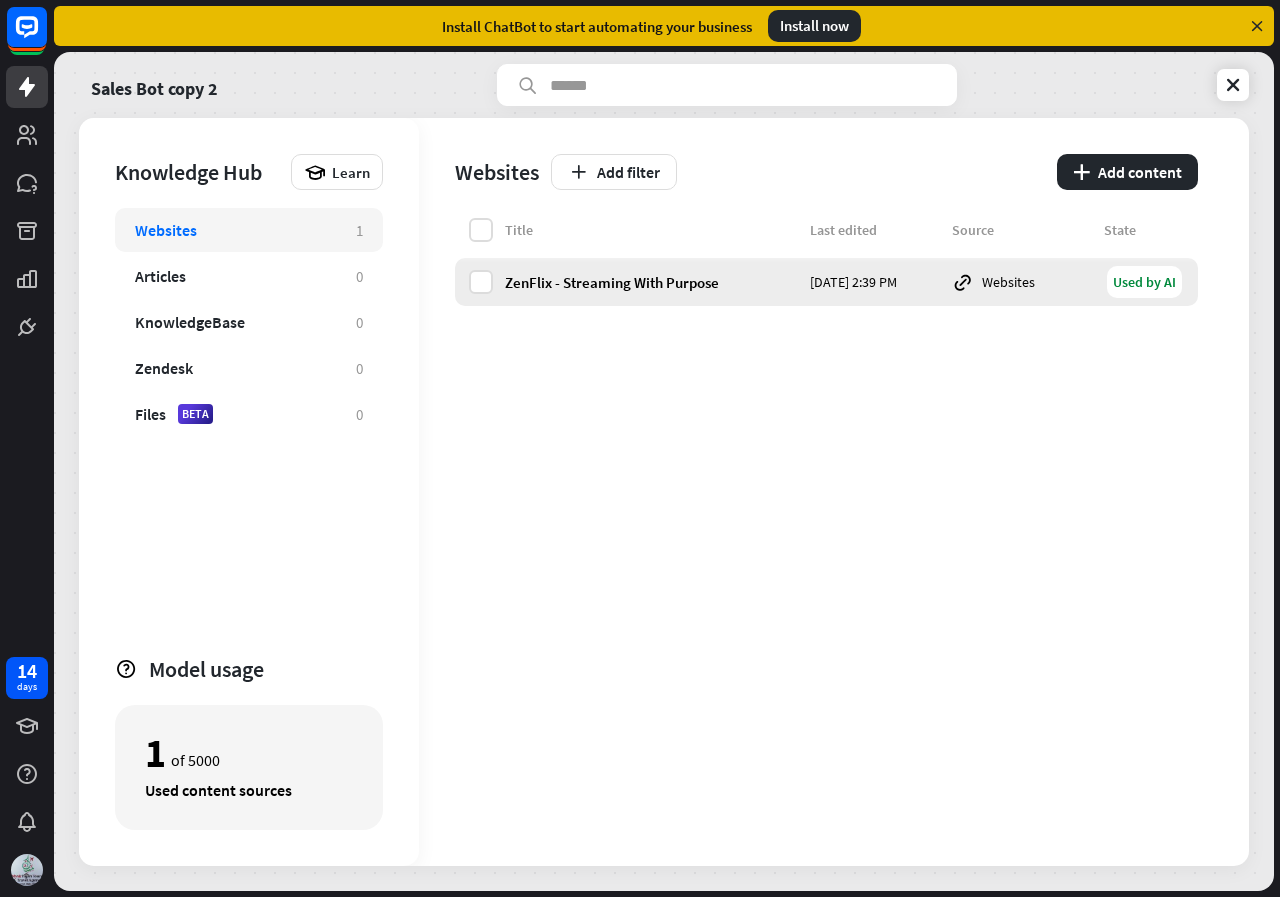 click on "Used by AI" at bounding box center [1144, 282] 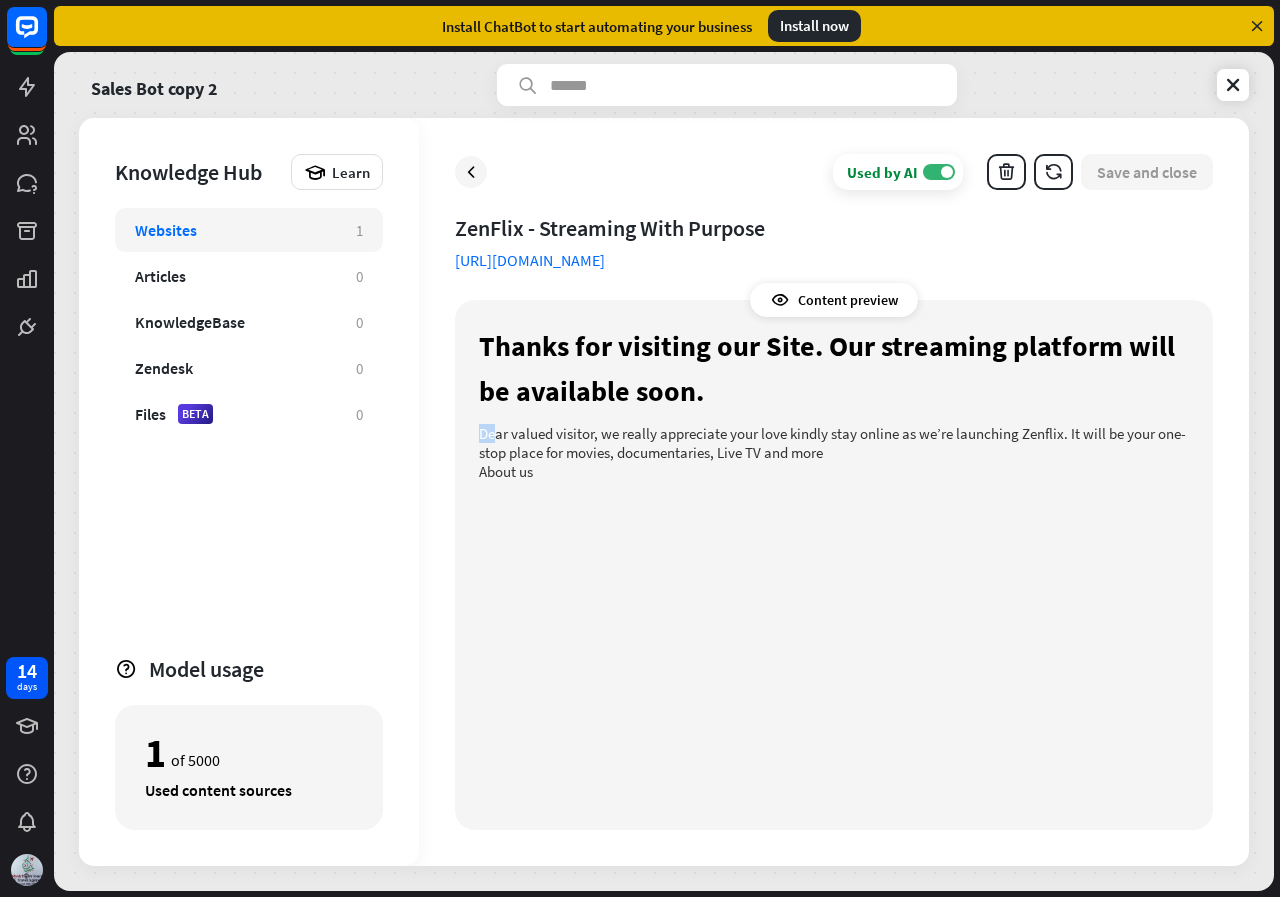 drag, startPoint x: 492, startPoint y: 429, endPoint x: 563, endPoint y: 425, distance: 71.11259 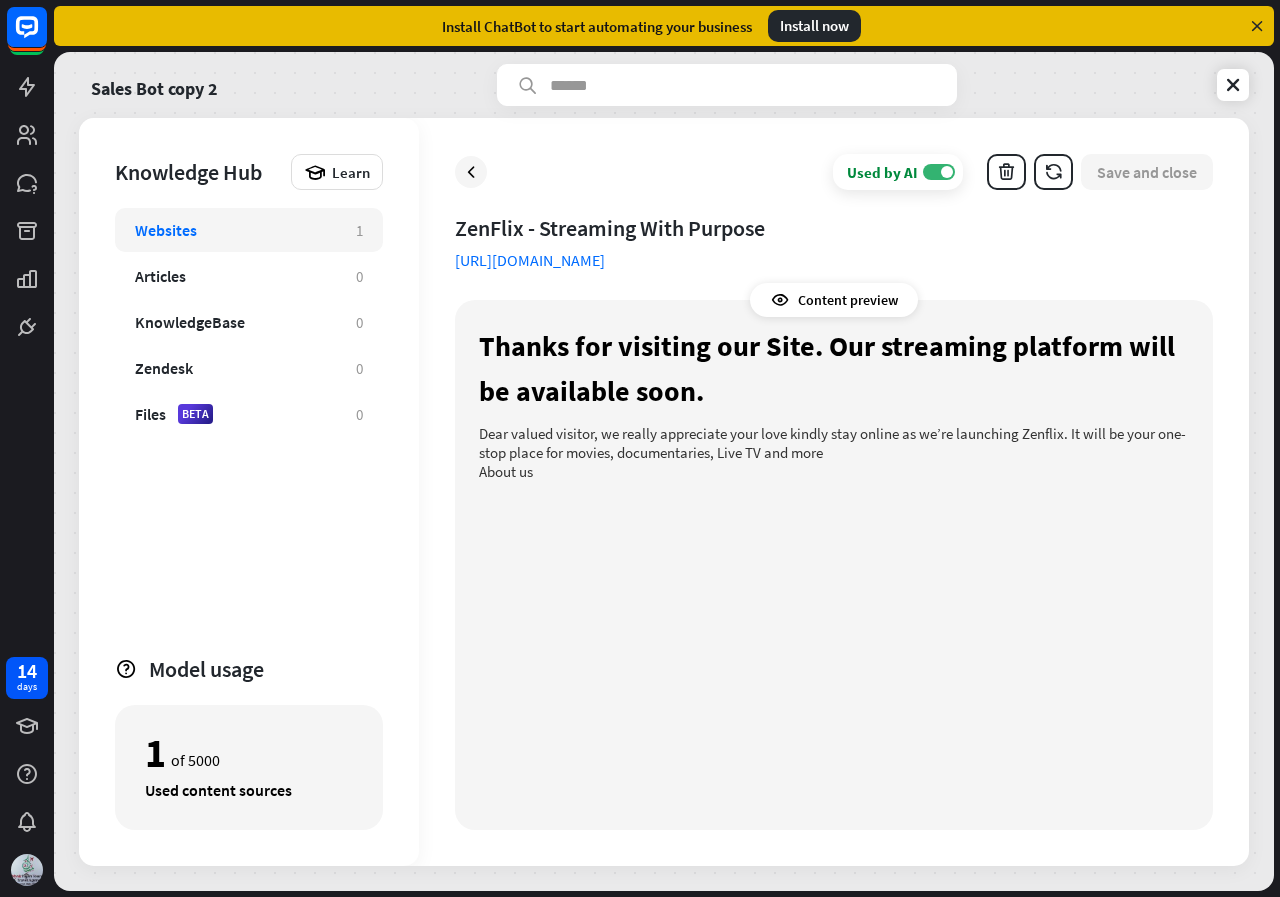 click on "Content preview" at bounding box center [834, 300] 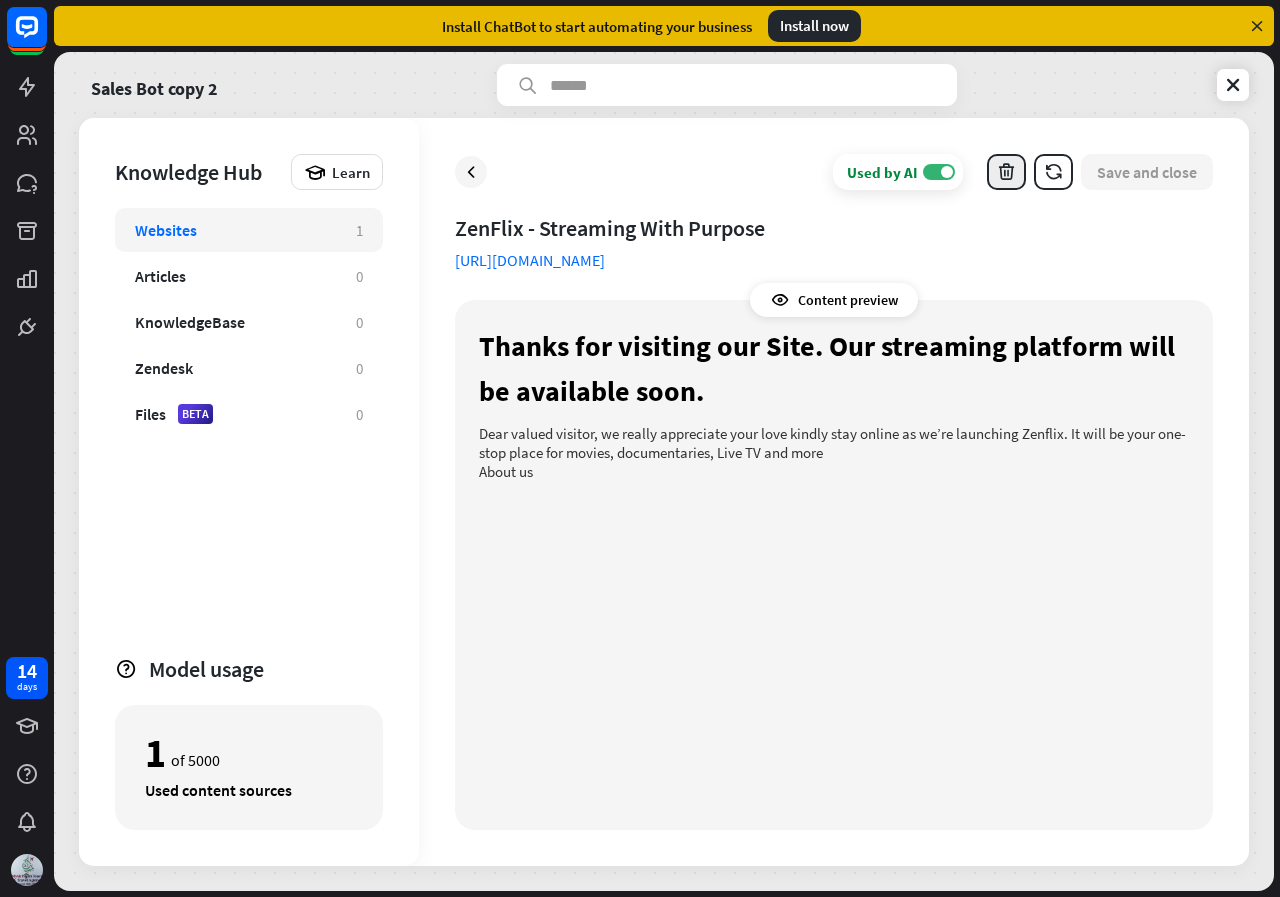 click at bounding box center (1006, 172) 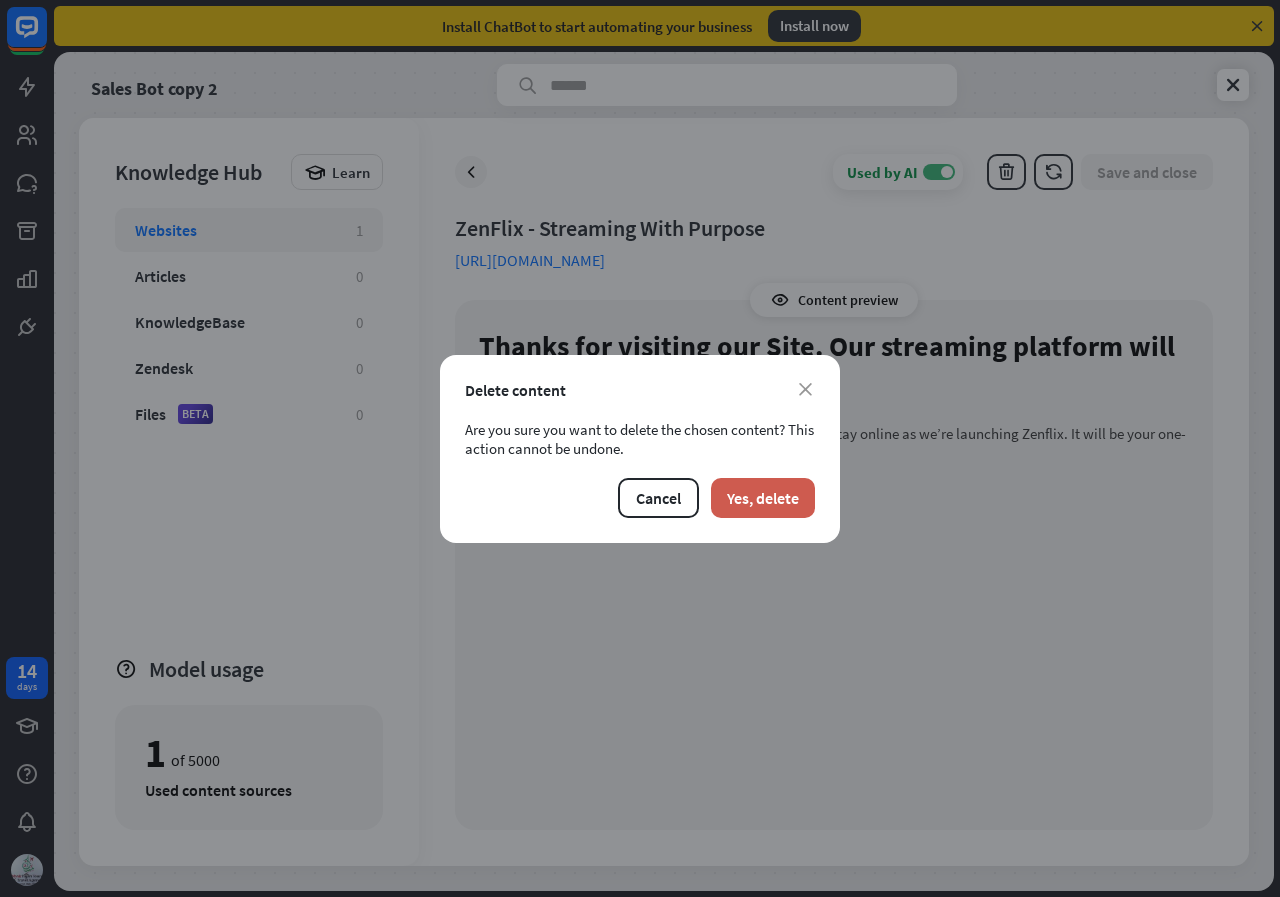 click on "Yes, delete" at bounding box center [763, 498] 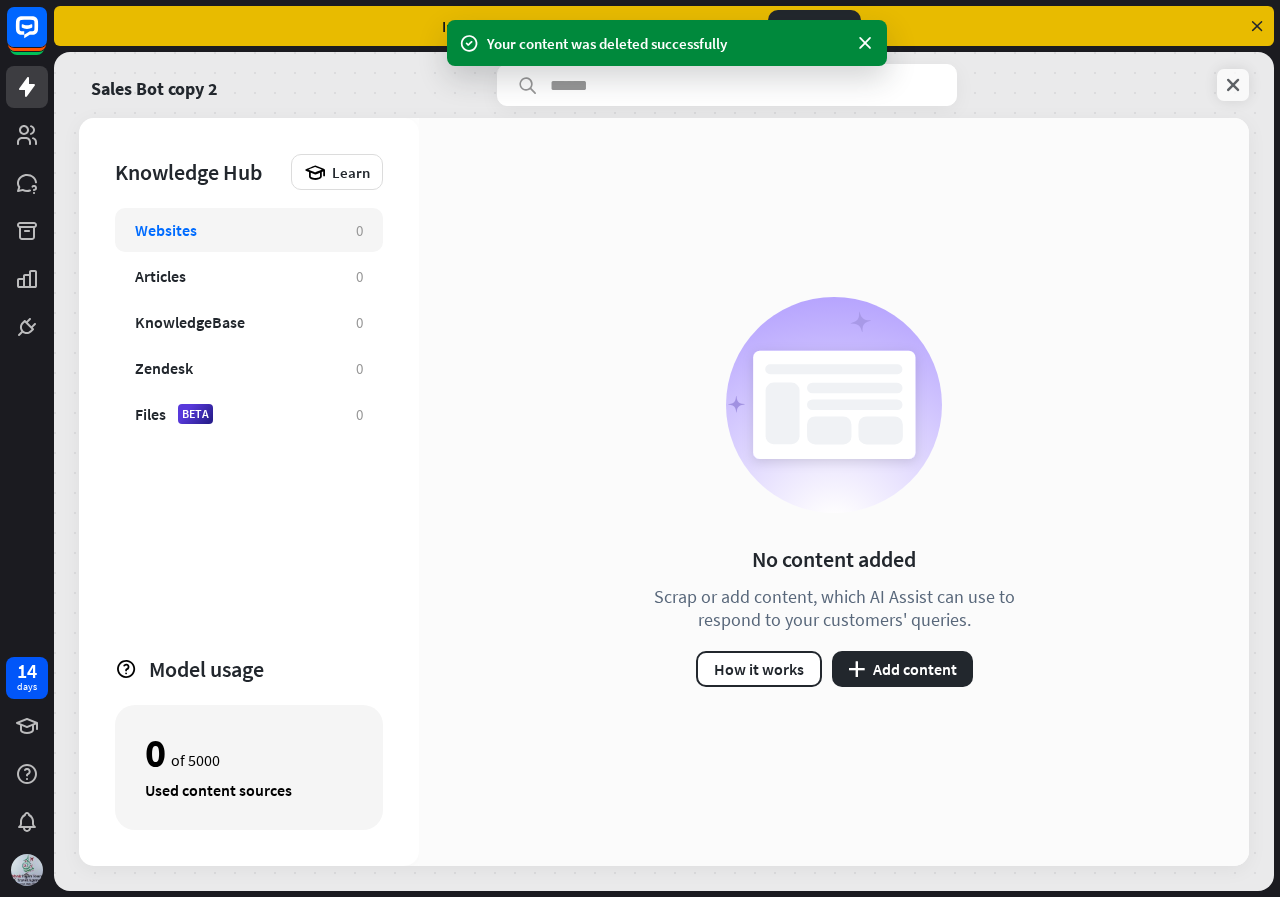 click at bounding box center (1233, 85) 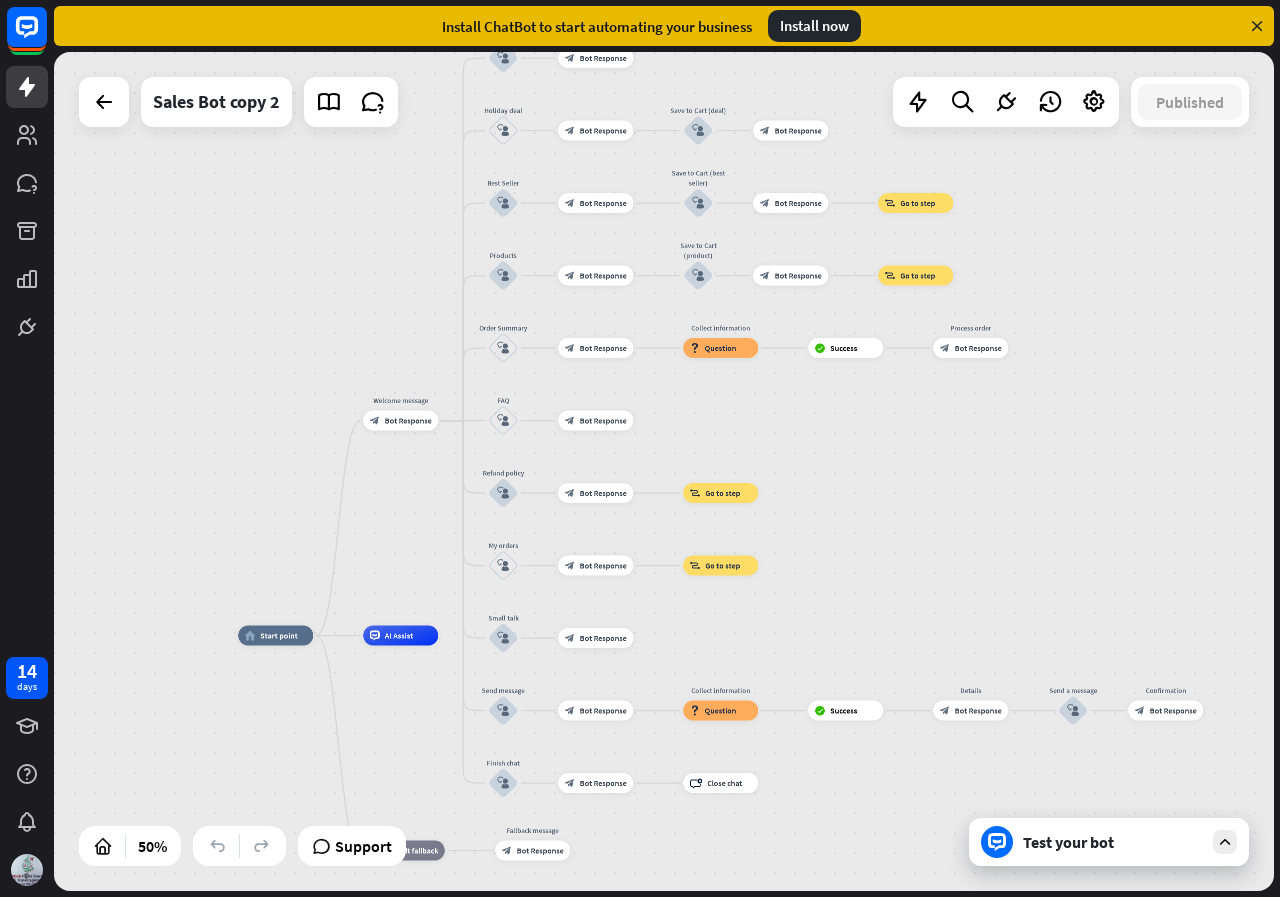 drag, startPoint x: 552, startPoint y: 257, endPoint x: 359, endPoint y: 519, distance: 325.41205 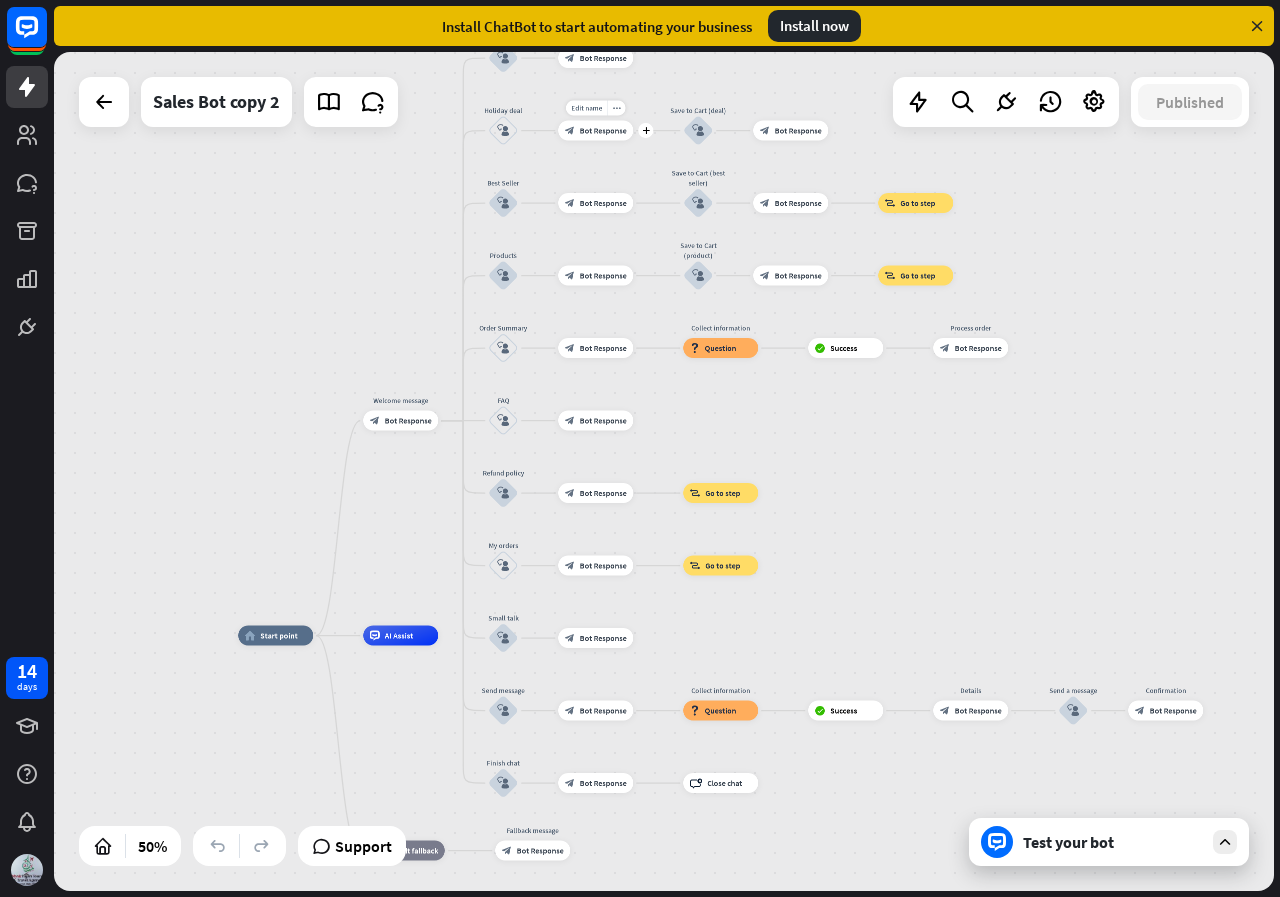 click on "Bot Response" at bounding box center (603, 131) 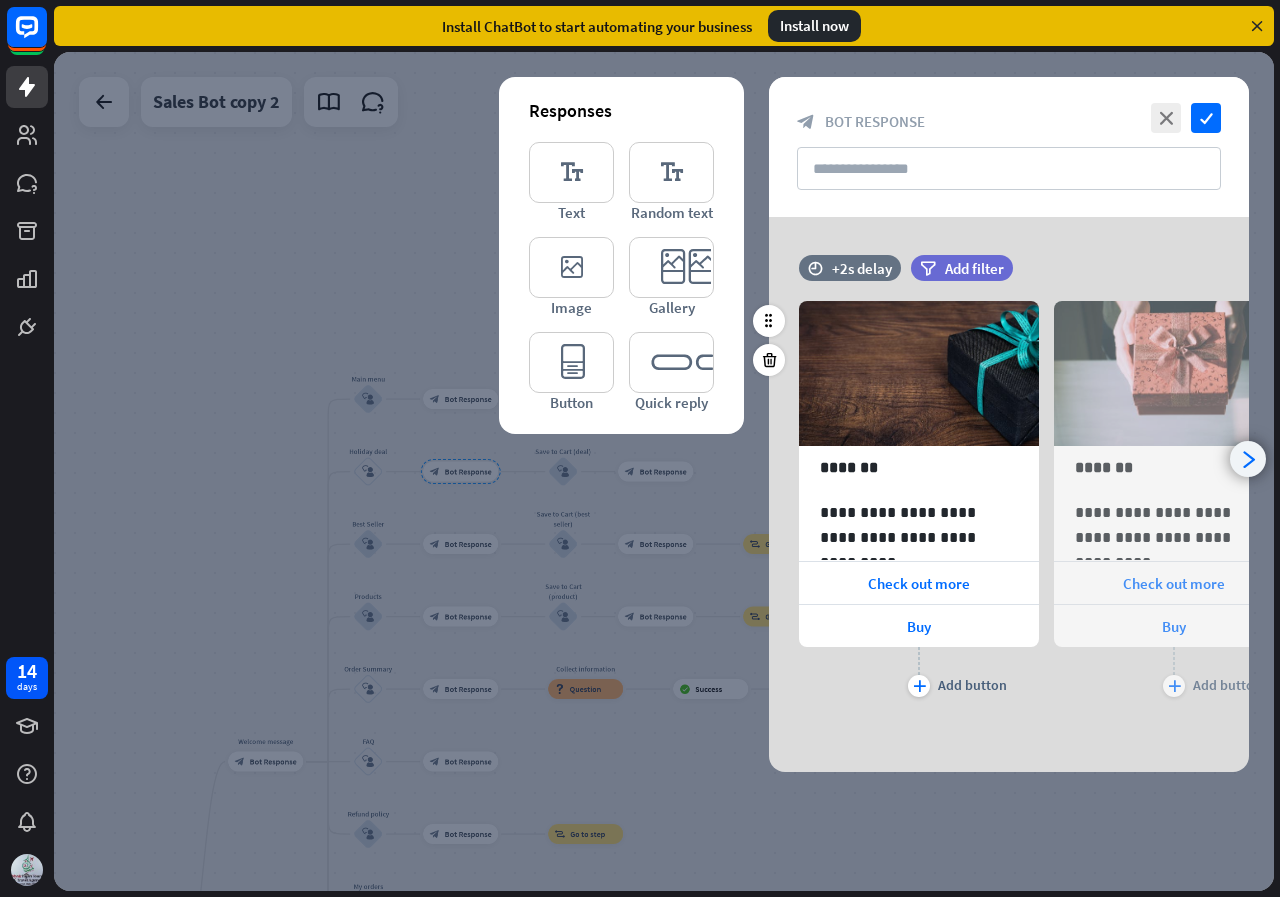 click on "arrowhead_right" at bounding box center (1248, 459) 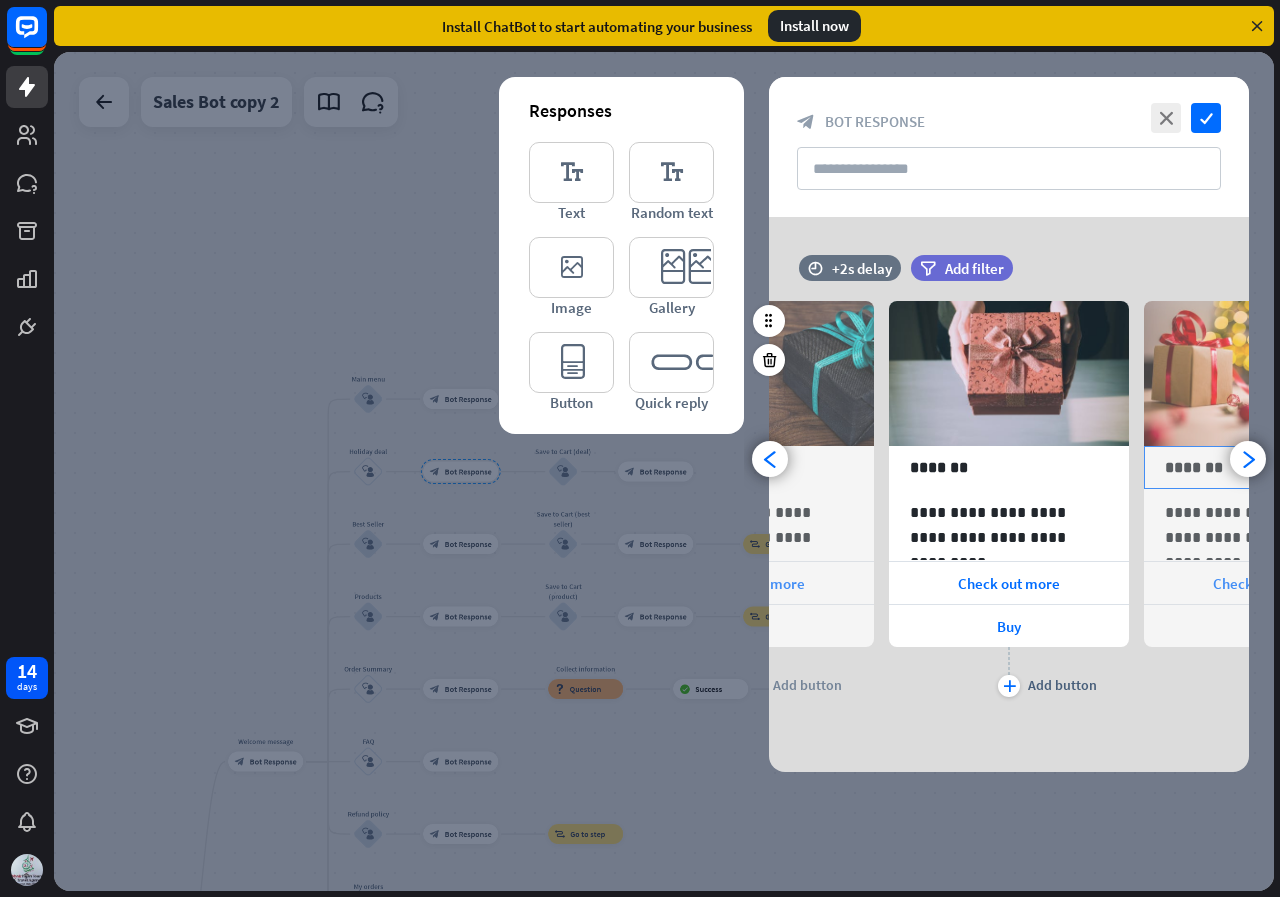 click on "arrowhead_right" at bounding box center (1248, 459) 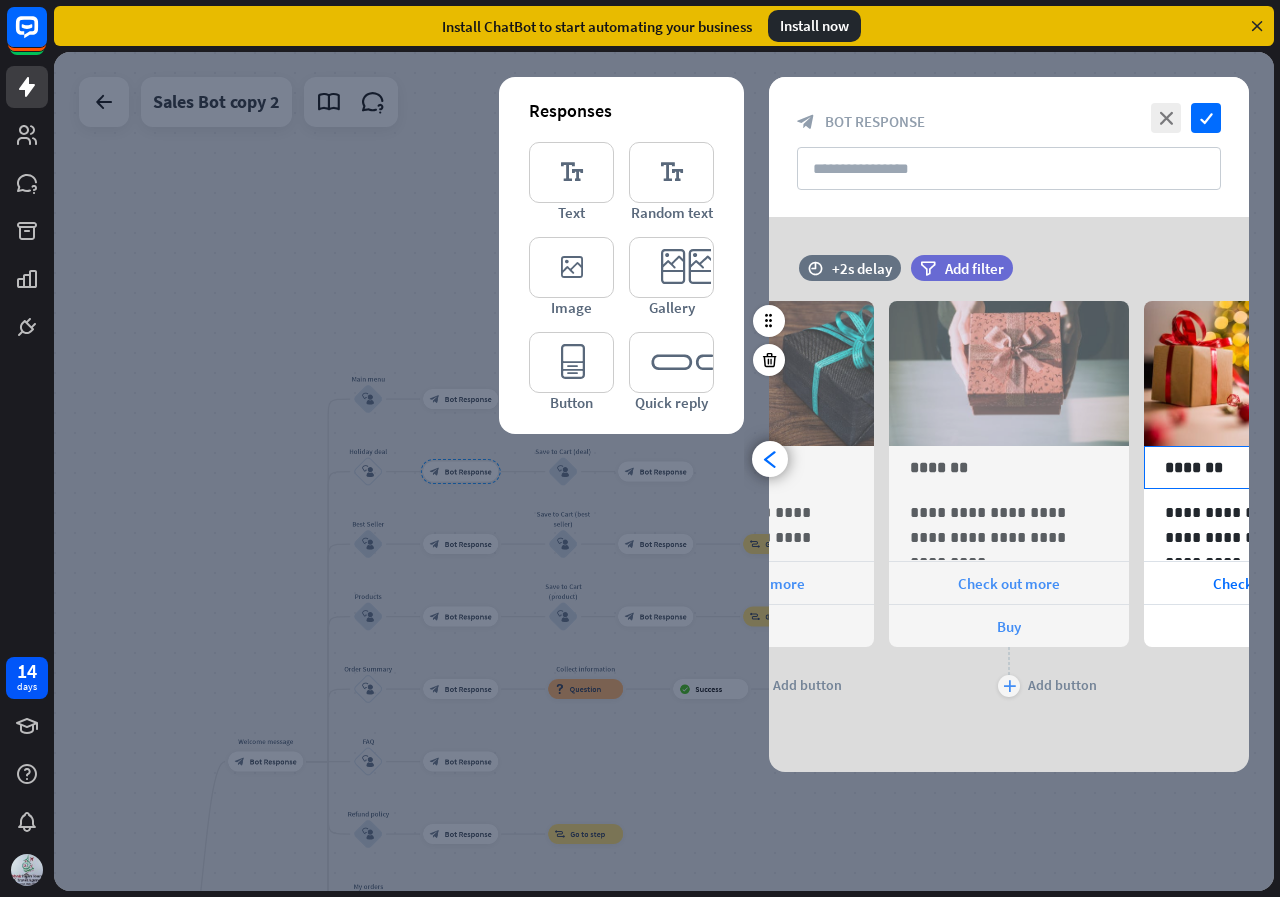 scroll, scrollTop: 0, scrollLeft: 420, axis: horizontal 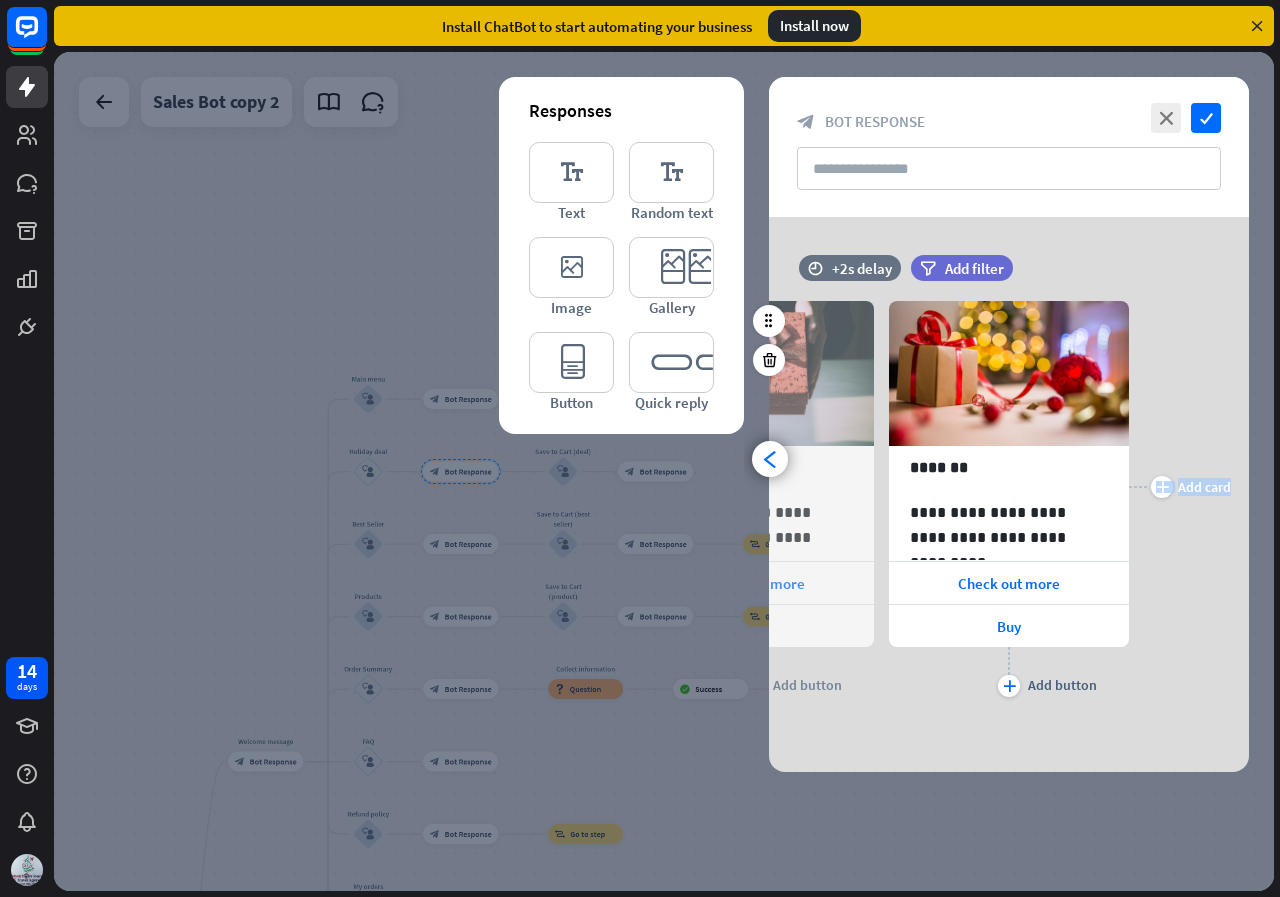 click on "**********" at bounding box center (1009, 486) 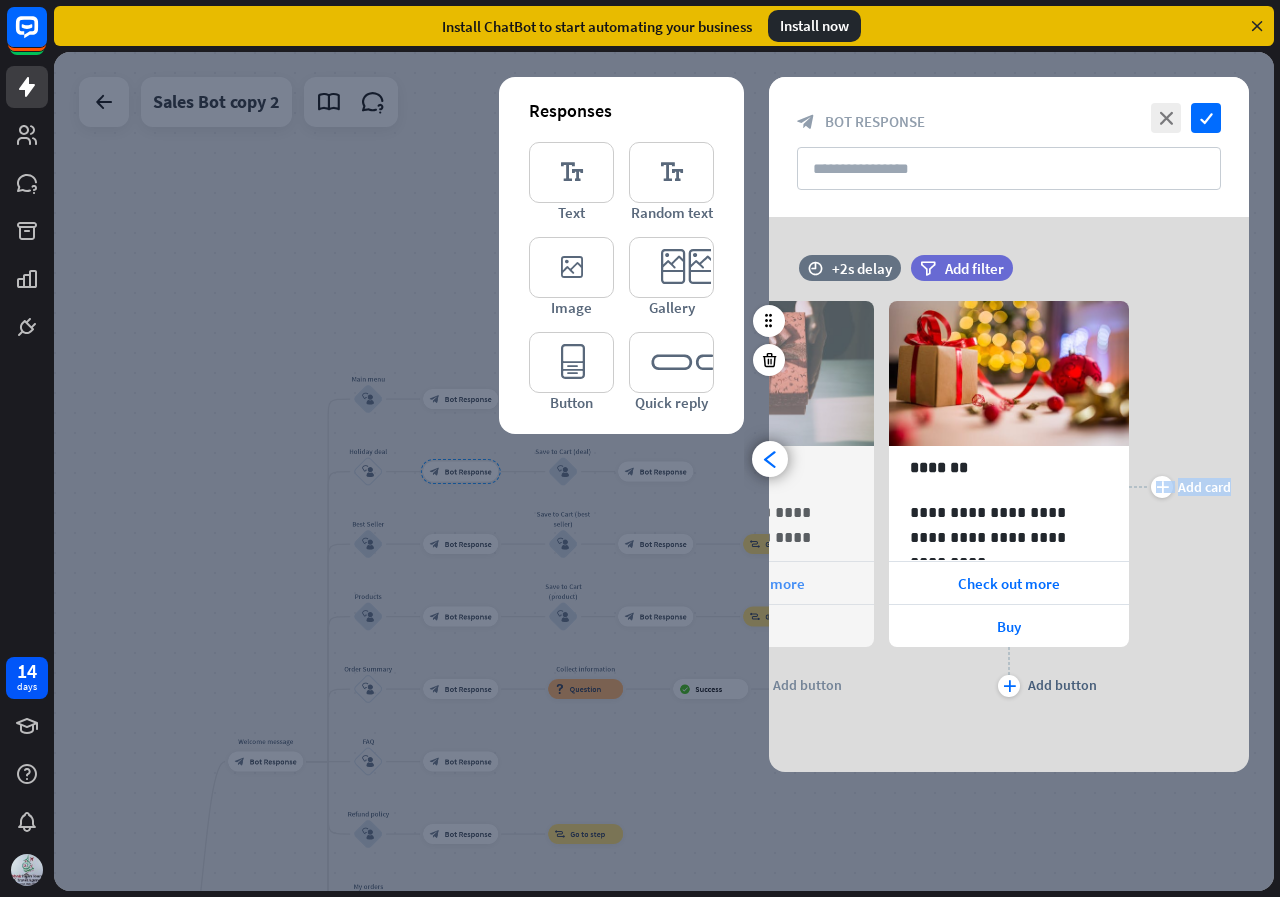 click on "**********" at bounding box center (1009, 486) 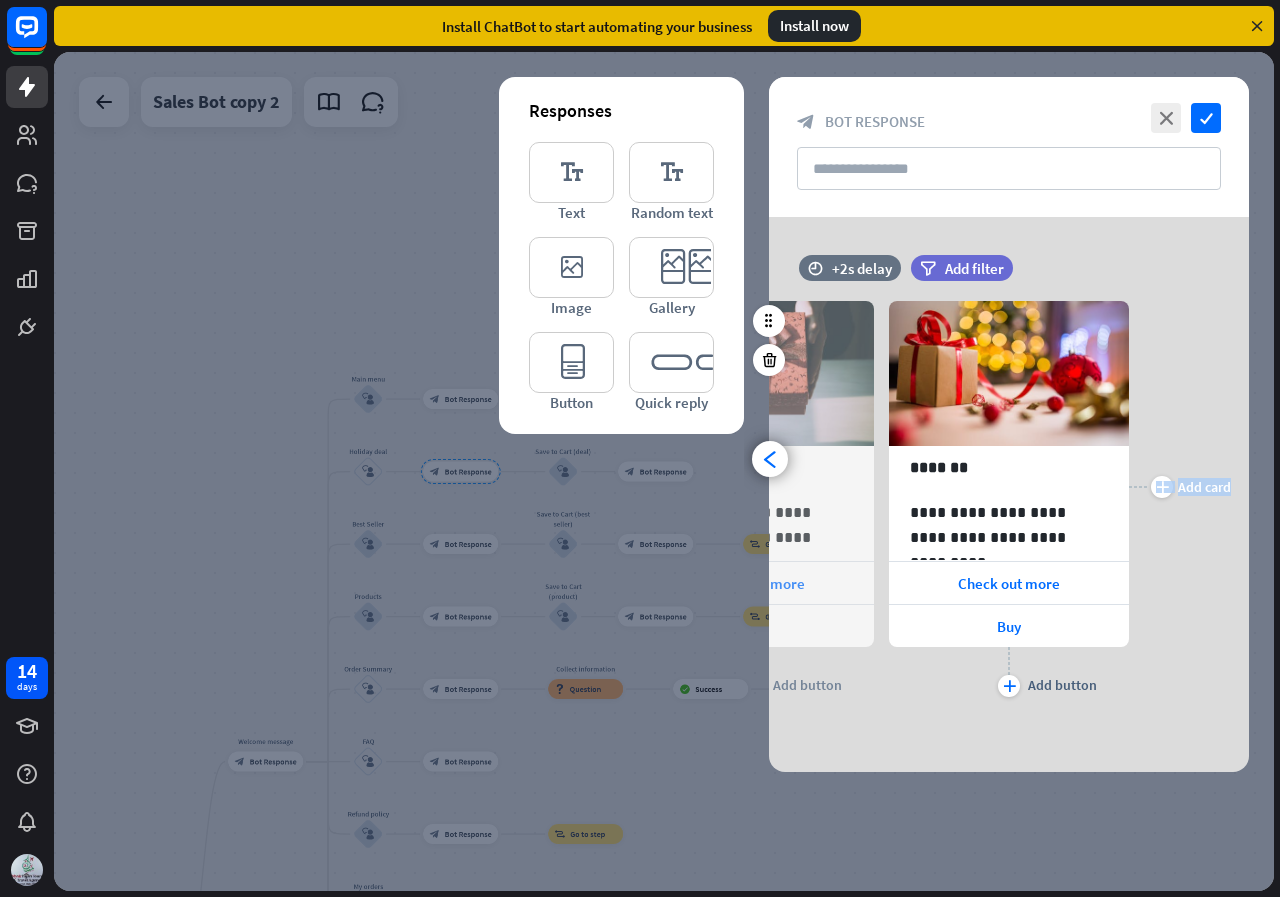 click on "plus   Add card" at bounding box center [1180, 486] 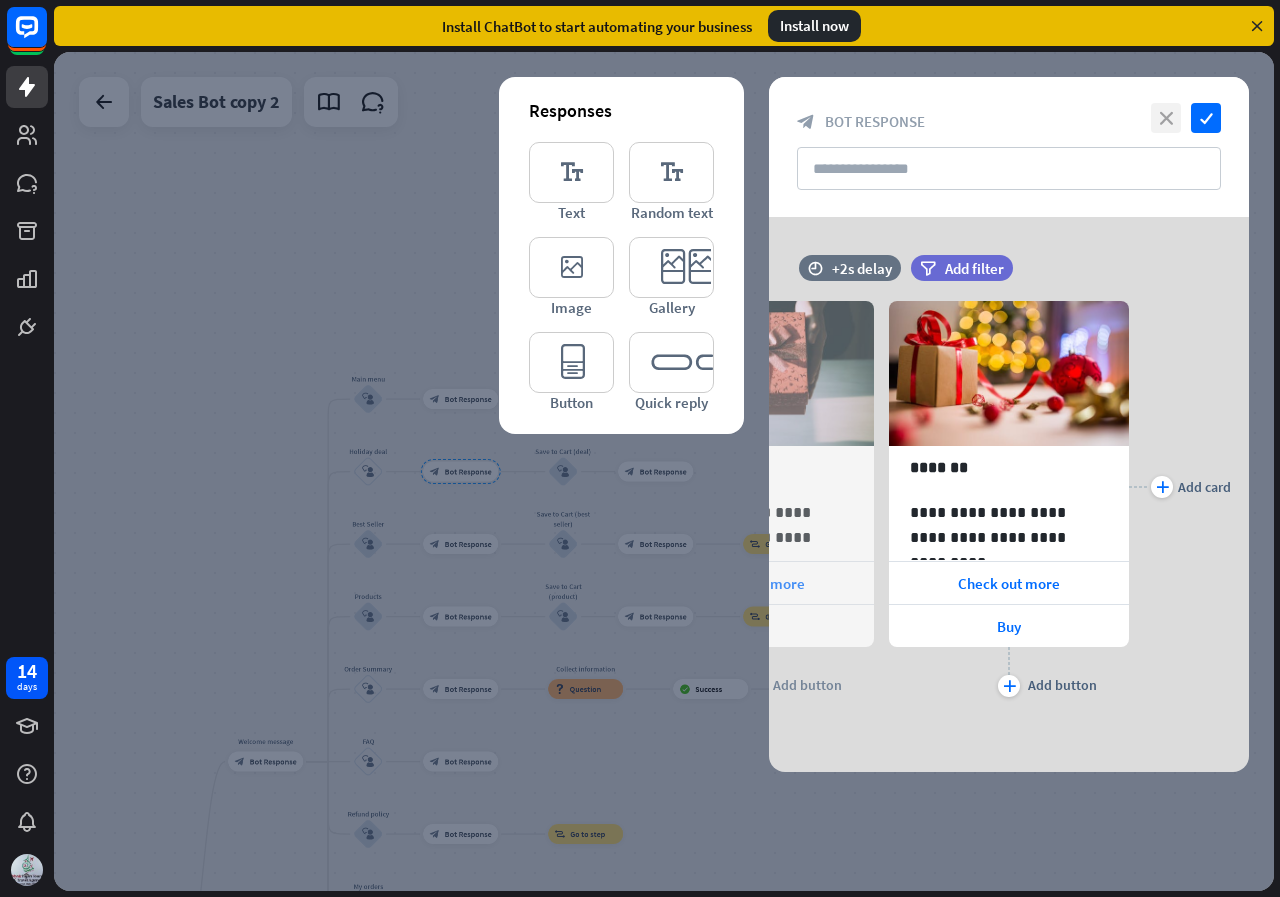 click on "close" at bounding box center (1166, 118) 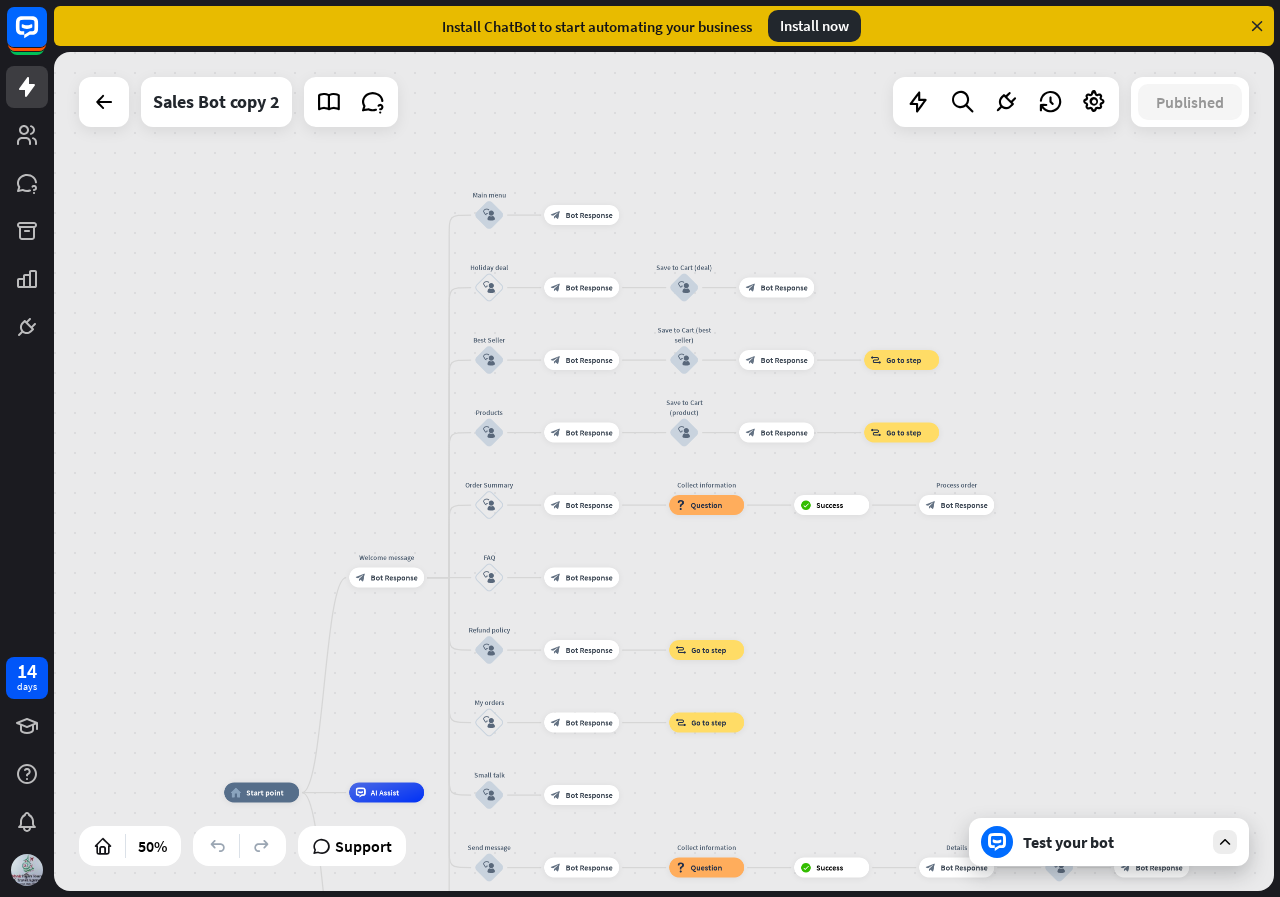 drag, startPoint x: 1037, startPoint y: 355, endPoint x: 1158, endPoint y: 171, distance: 220.22034 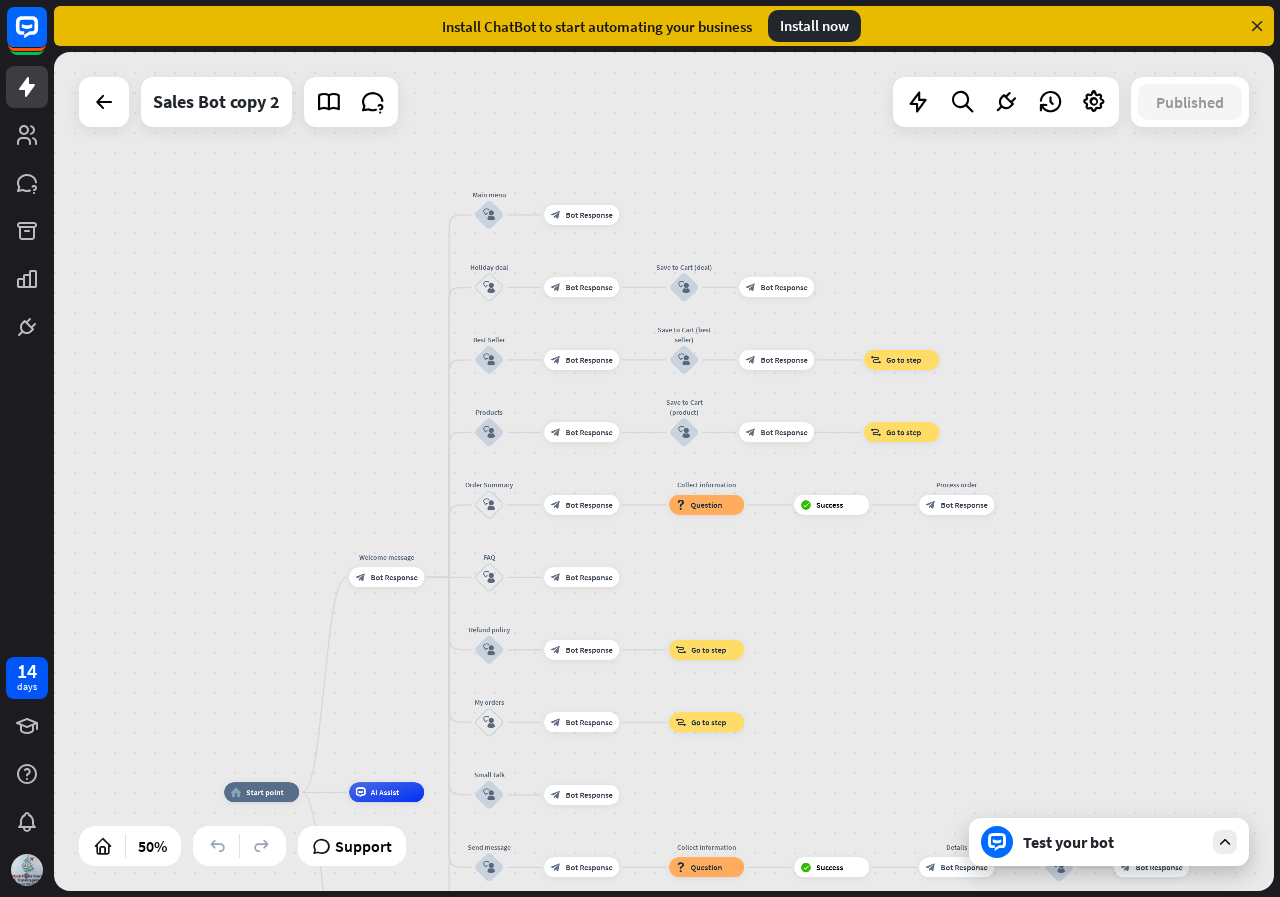 click at bounding box center [1257, 26] 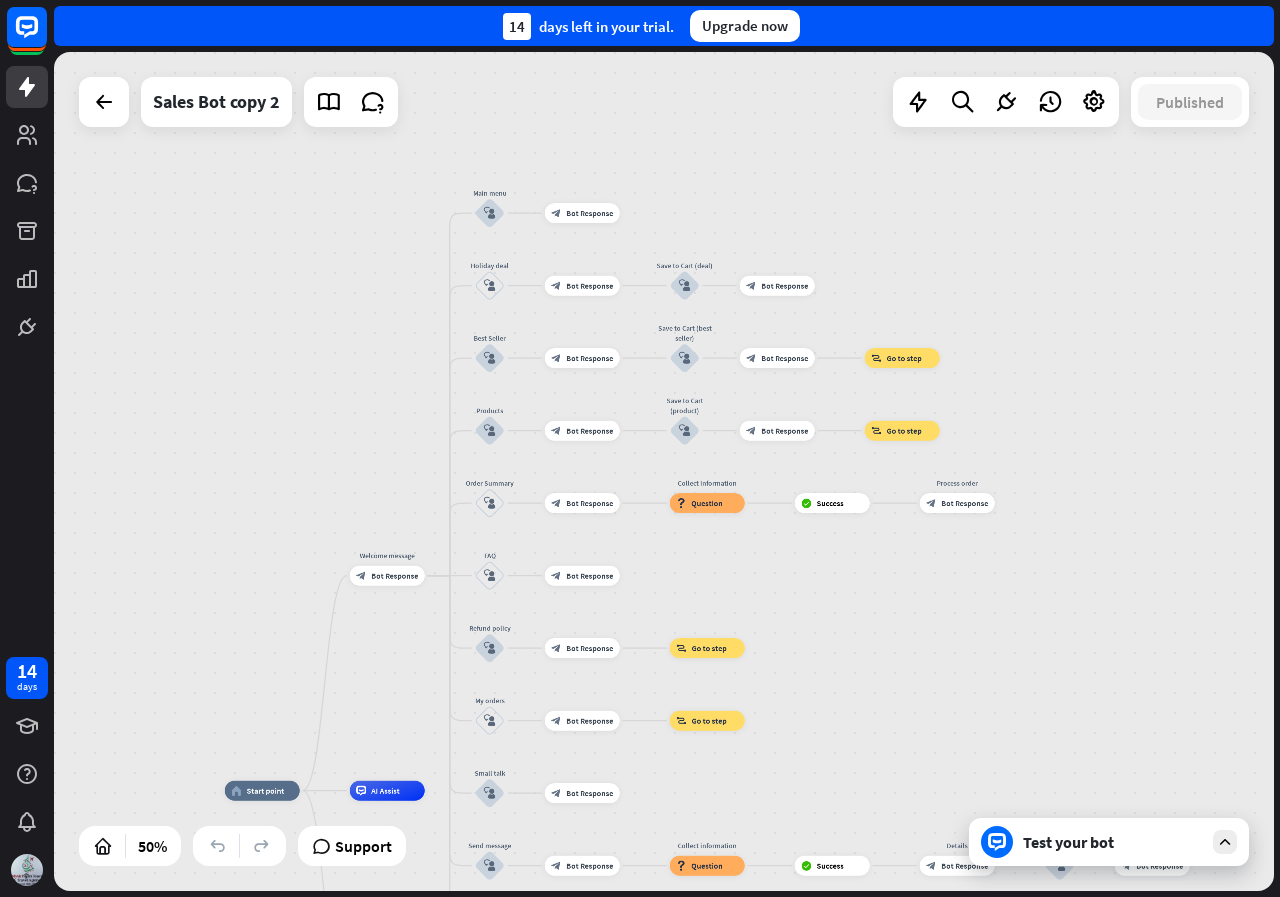 click on "home_2   Start point                 Welcome message   block_bot_response   Bot Response                 Main menu   block_user_input                   block_bot_response   Bot Response                 Holiday deal   block_user_input                   block_bot_response   Bot Response                 Save to Cart (deal)   block_user_input                   block_bot_response   Bot Response                 Best Seller   block_user_input                   block_bot_response   Bot Response                 Save to Cart (best seller)   block_user_input                   block_bot_response   Bot Response                   block_goto   Go to step                 Products   block_user_input                   block_bot_response   Bot Response                 Save to Cart (product)   block_user_input                   block_bot_response   Bot Response                   block_goto   Go to step                 Order Summary   block_user_input                   block_bot_response   Bot Response" at bounding box center [664, 471] 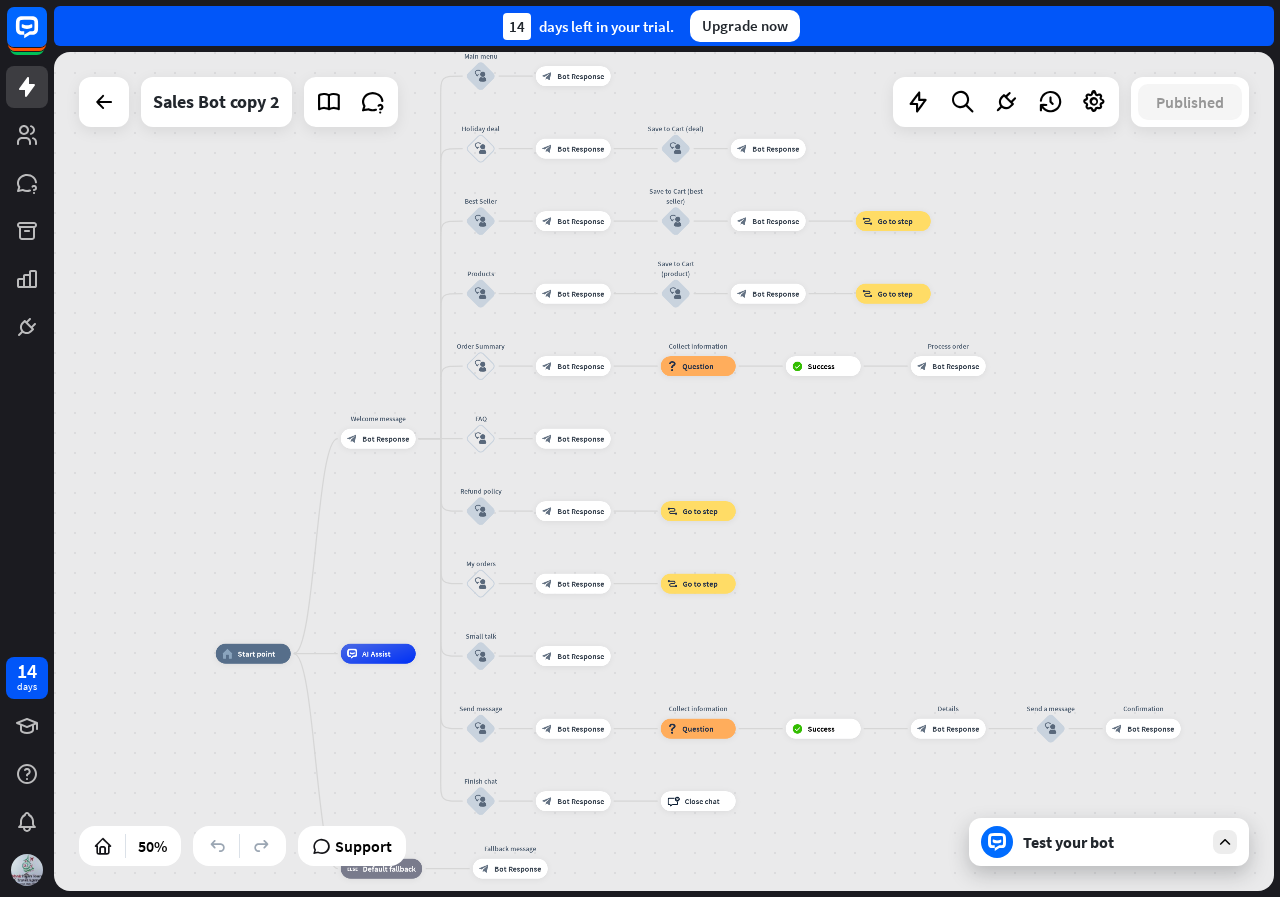 drag, startPoint x: 414, startPoint y: 285, endPoint x: 341, endPoint y: 187, distance: 122.20065 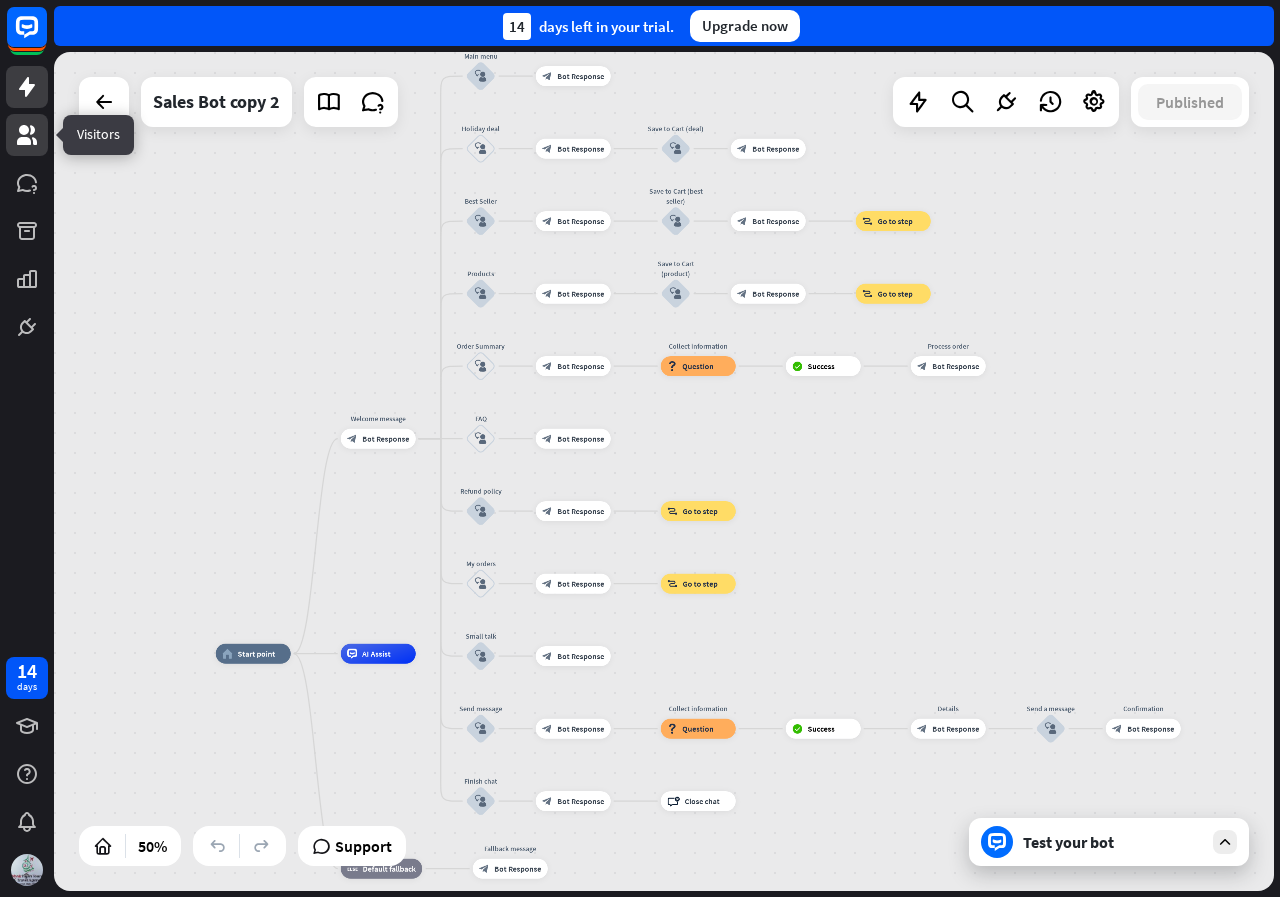 click 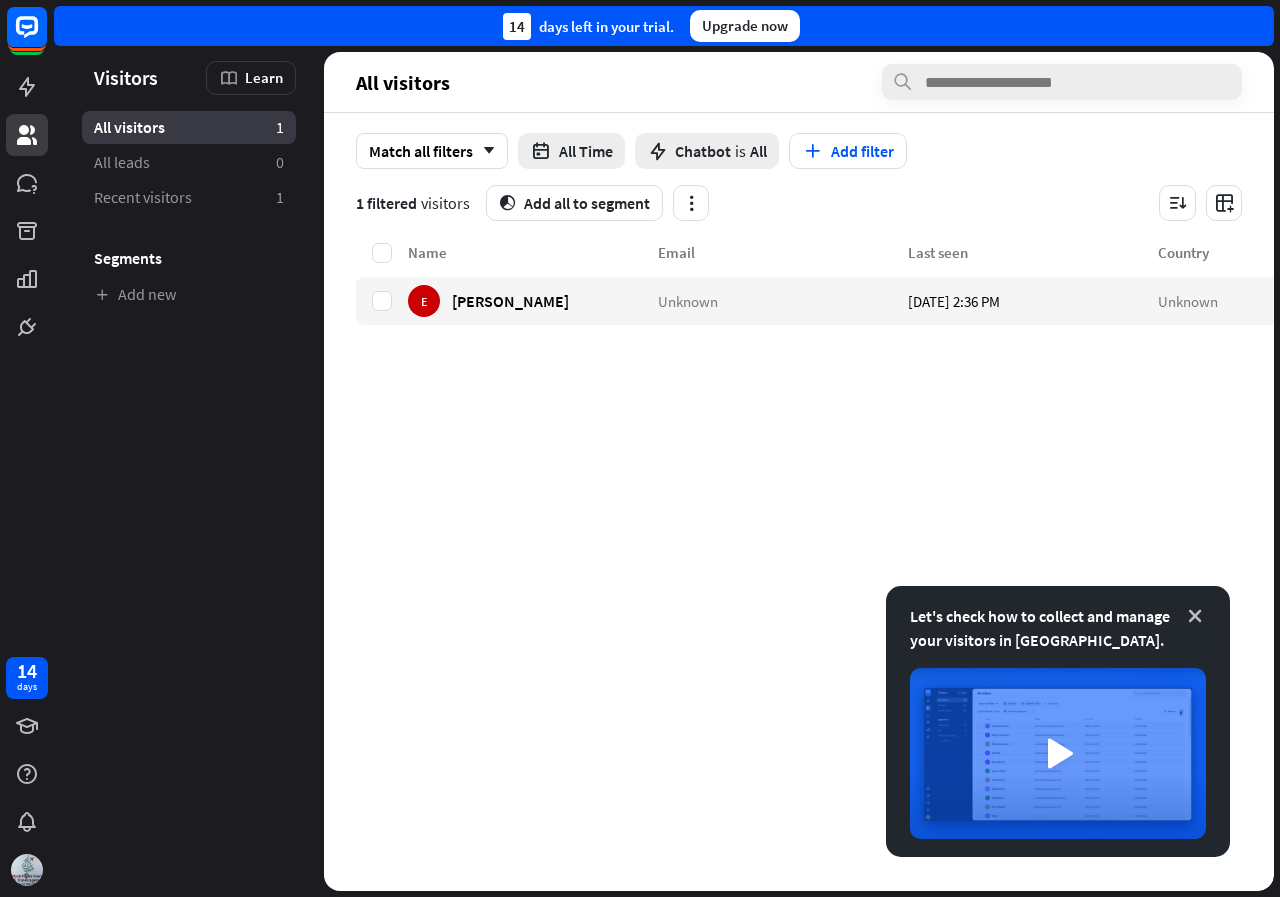 click at bounding box center (1195, 616) 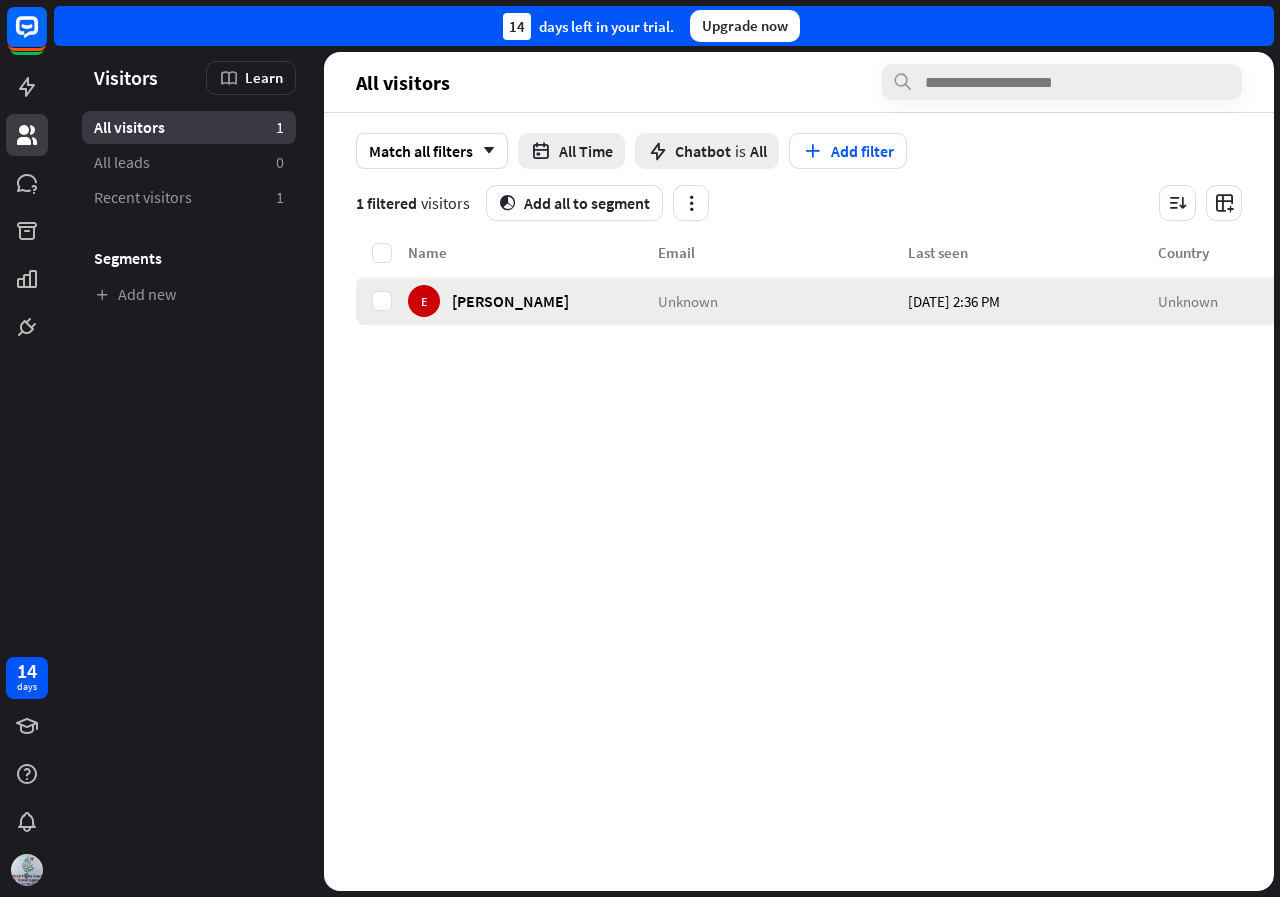 click on "Unknown" at bounding box center [783, 301] 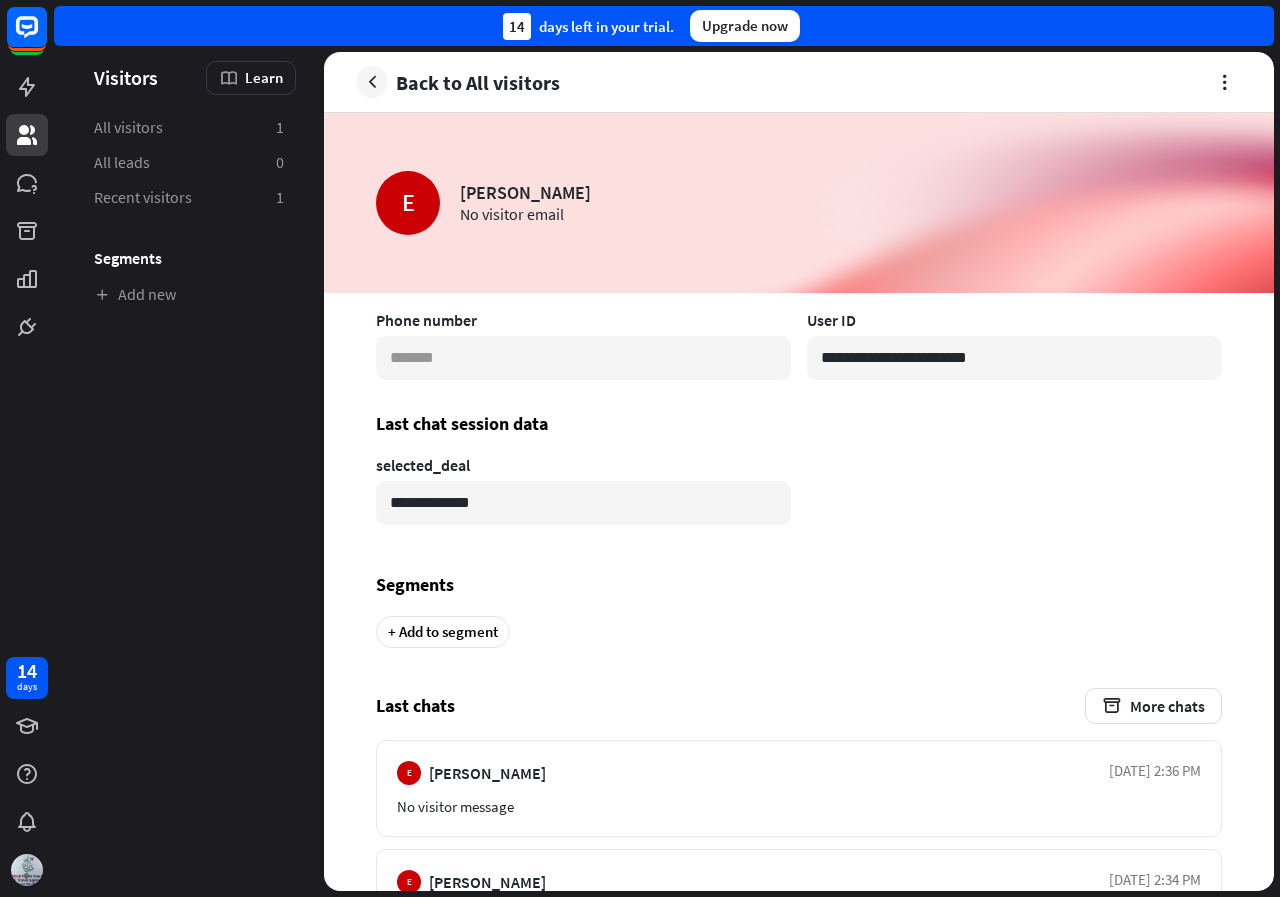 scroll, scrollTop: 747, scrollLeft: 0, axis: vertical 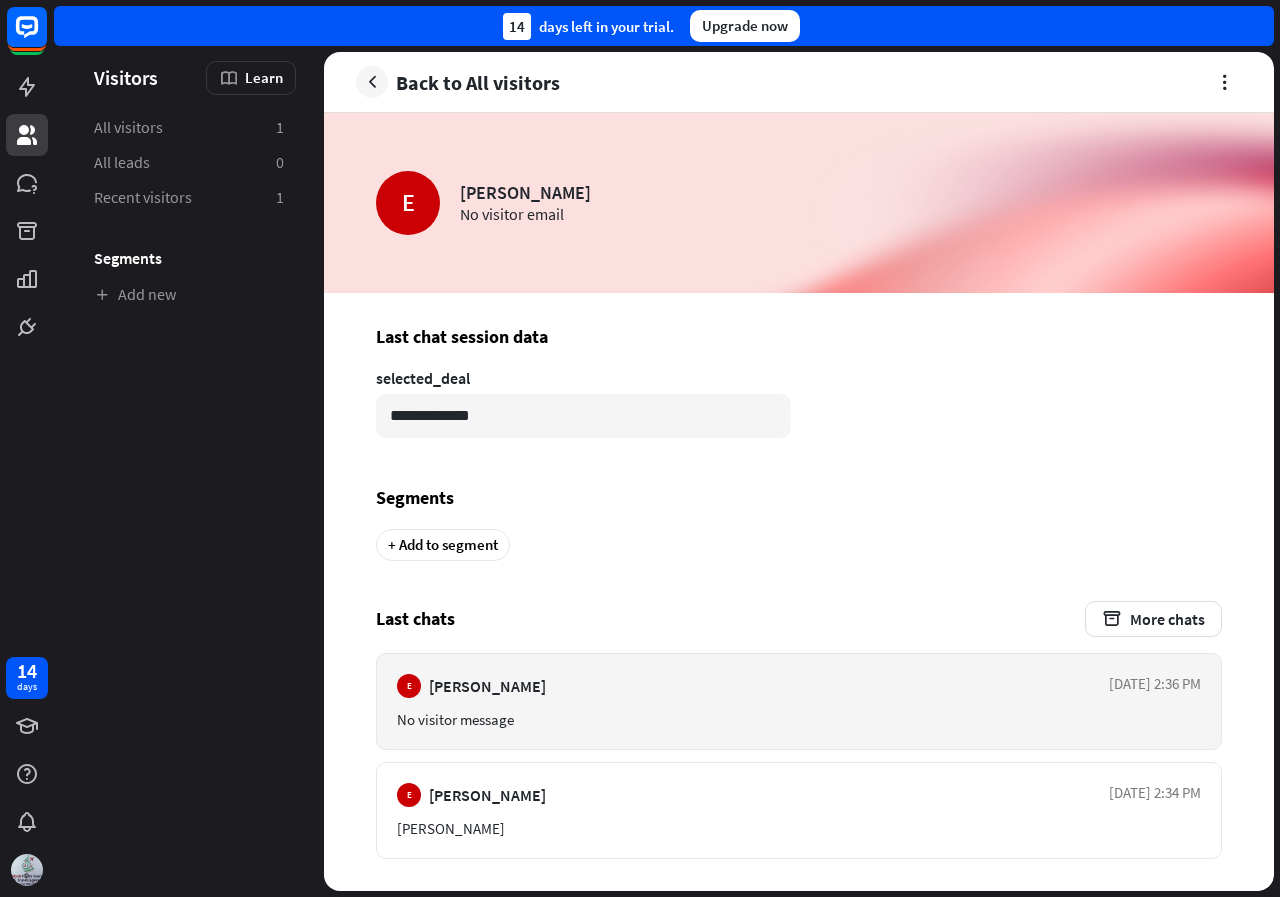 click on "No visitor message" at bounding box center [799, 719] 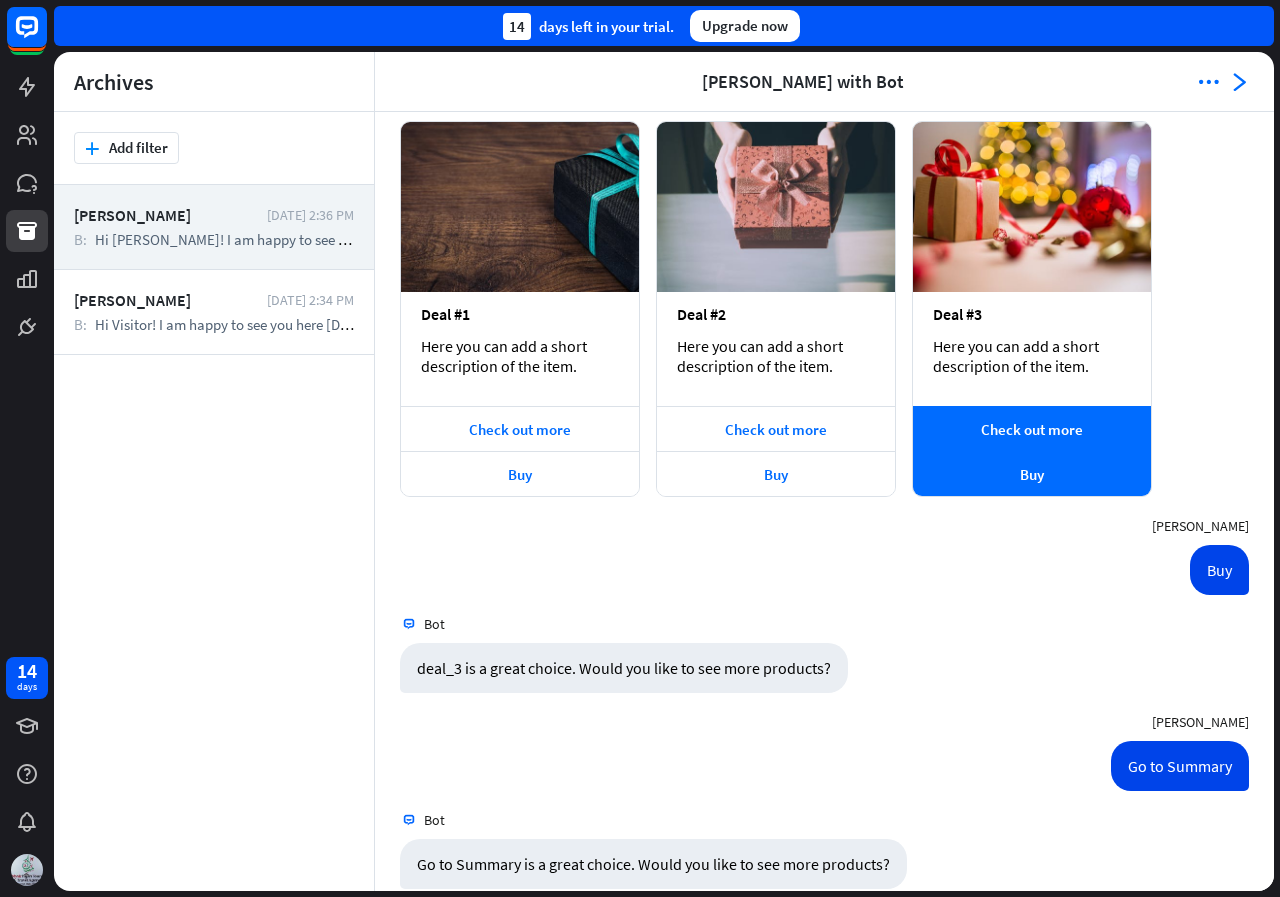 scroll, scrollTop: 1000, scrollLeft: 0, axis: vertical 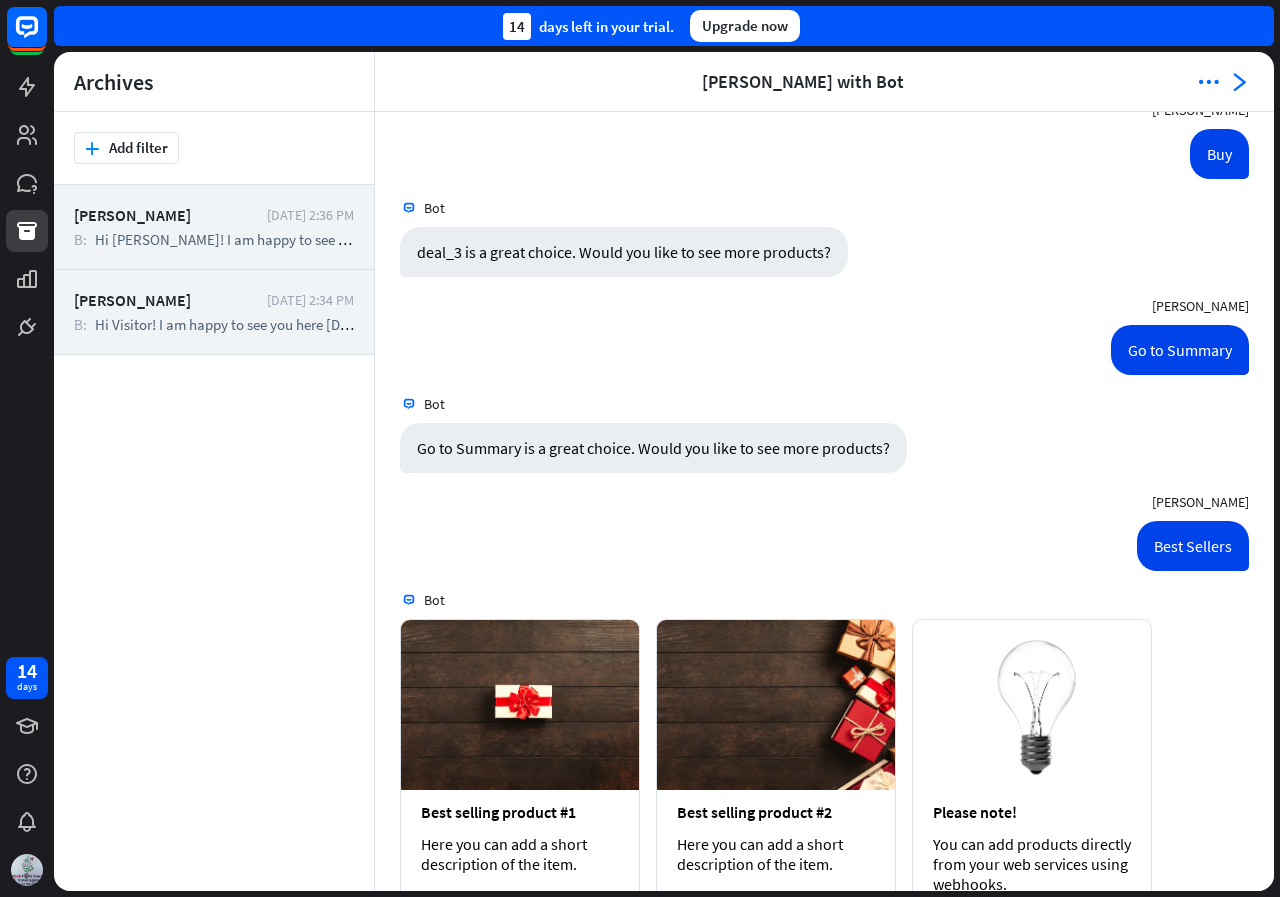click on "[PERSON_NAME]" at bounding box center [165, 300] 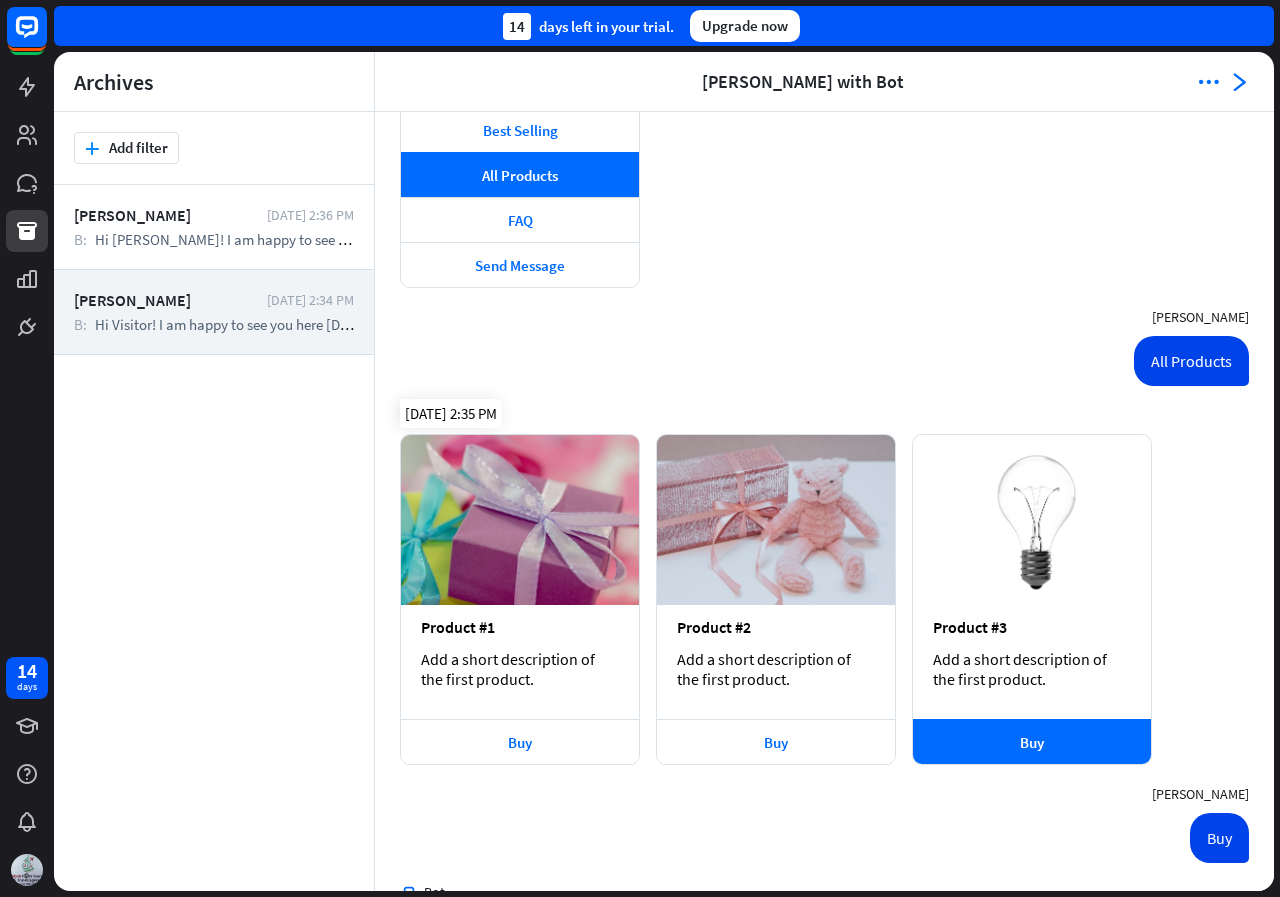 scroll, scrollTop: 0, scrollLeft: 0, axis: both 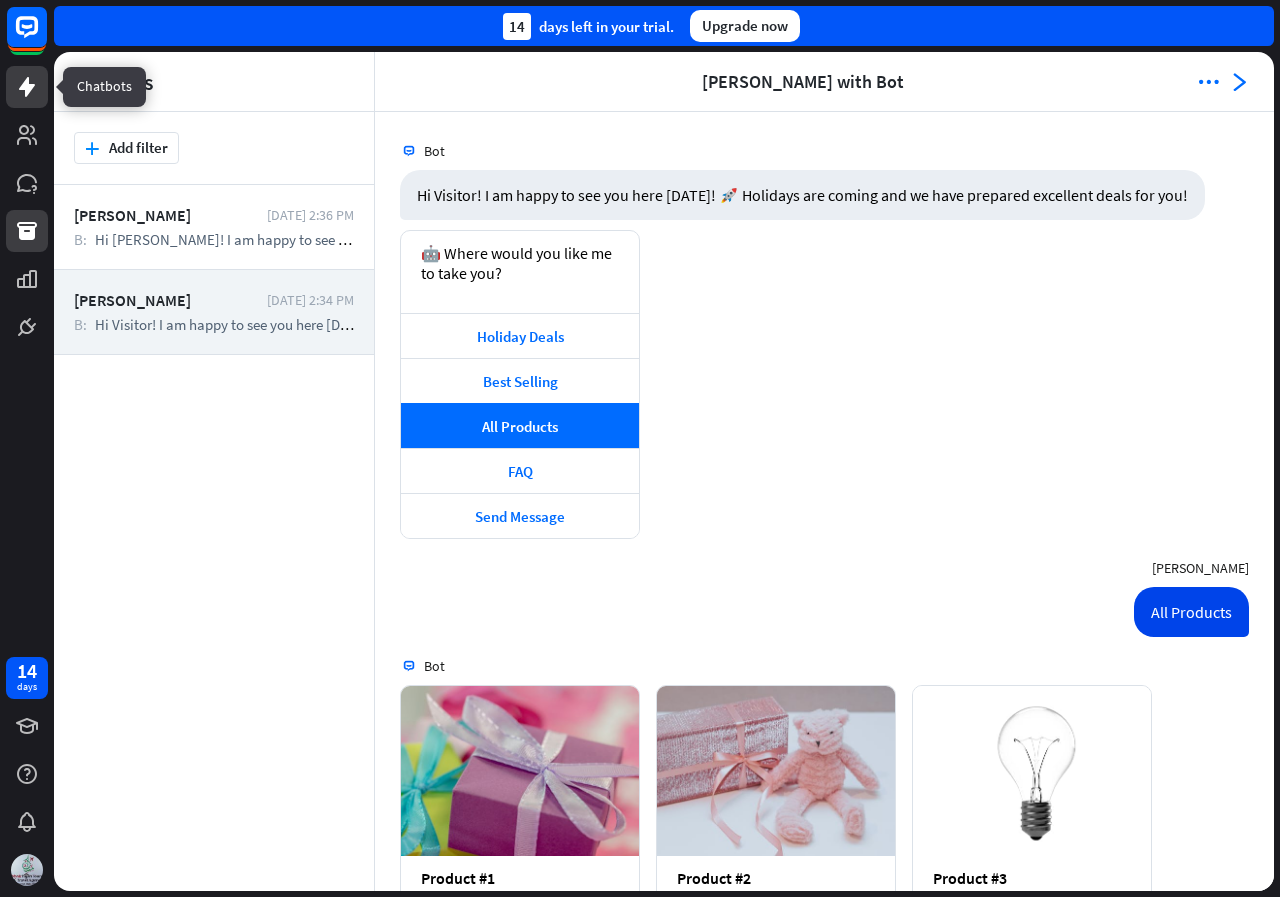 click at bounding box center [27, 87] 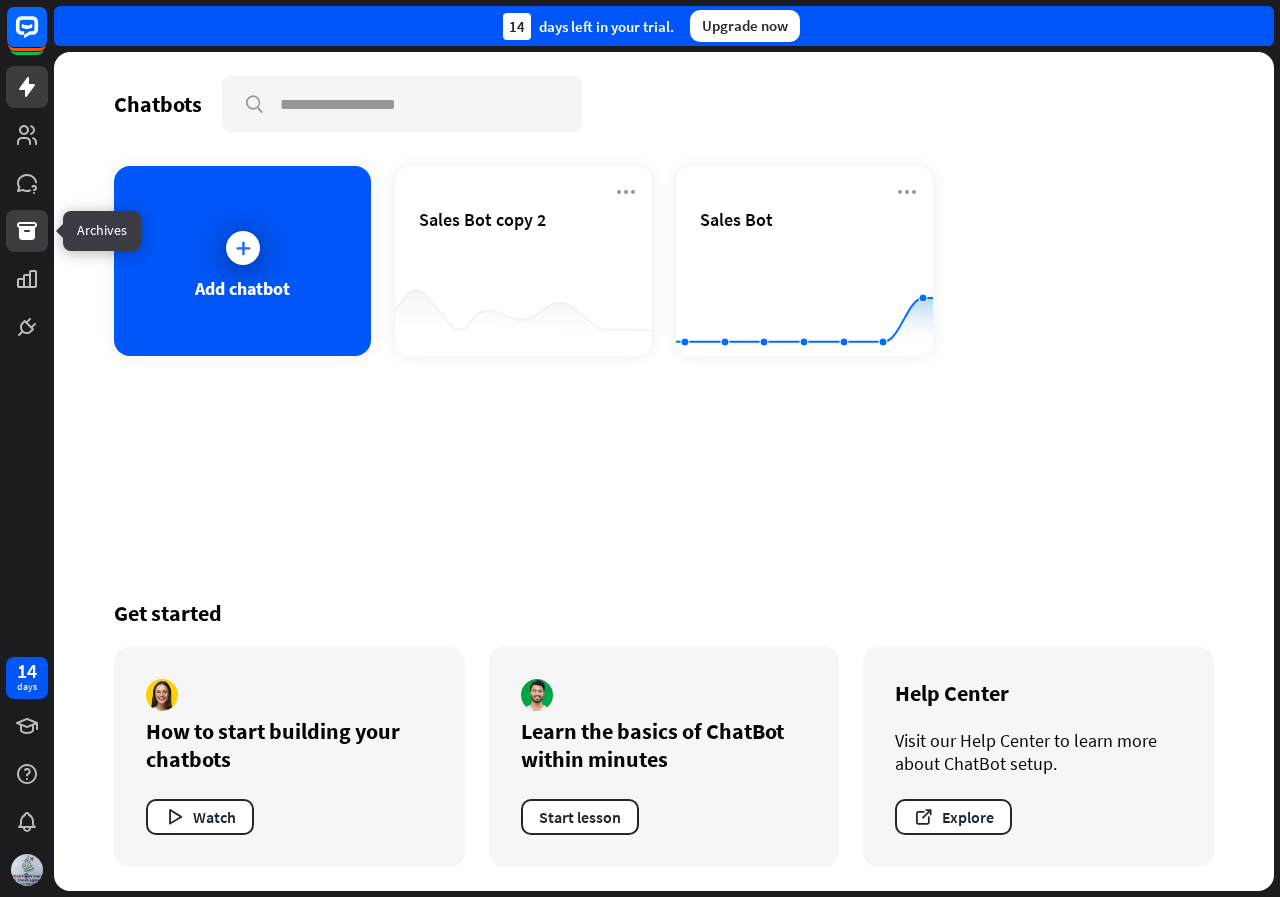 click 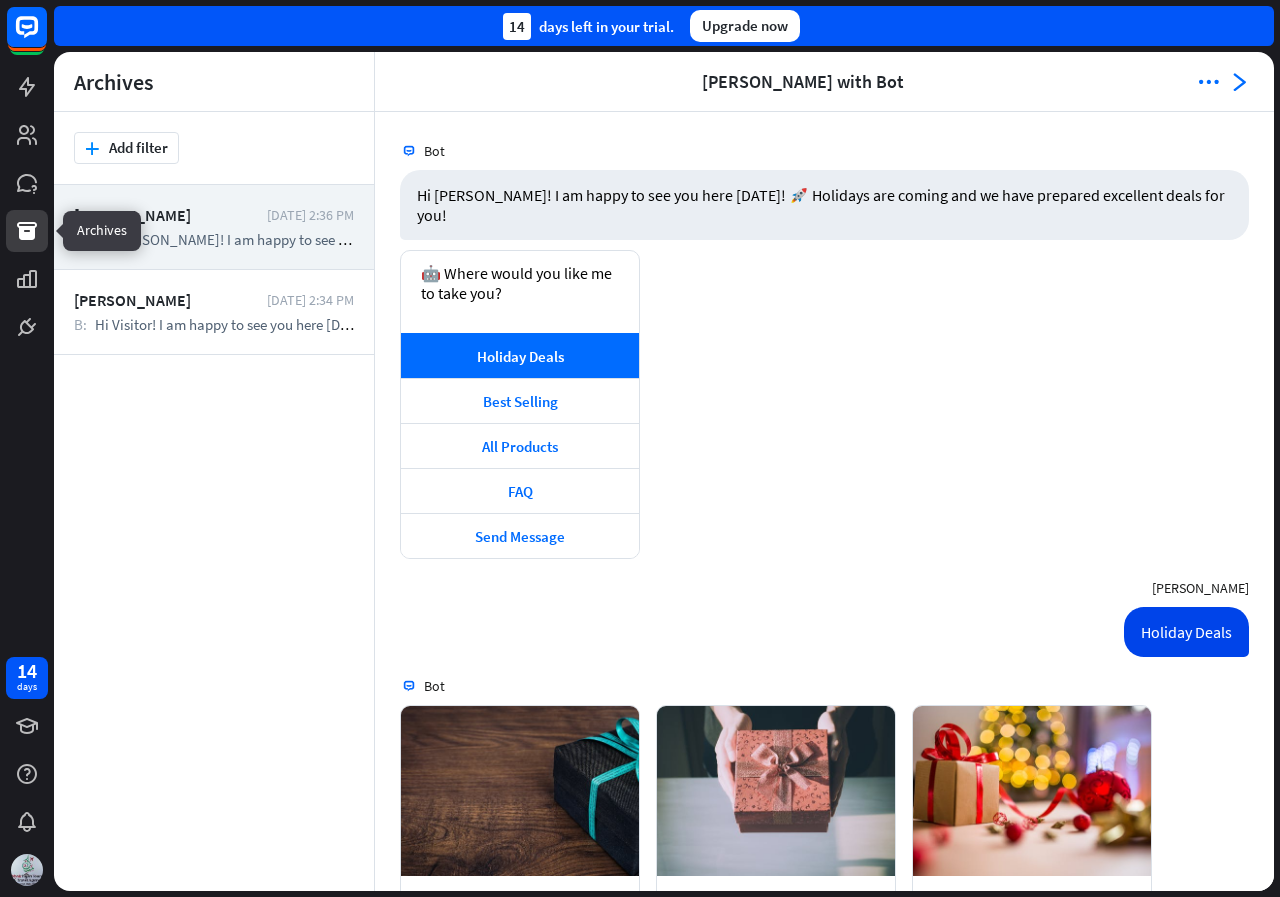 scroll, scrollTop: 2083, scrollLeft: 0, axis: vertical 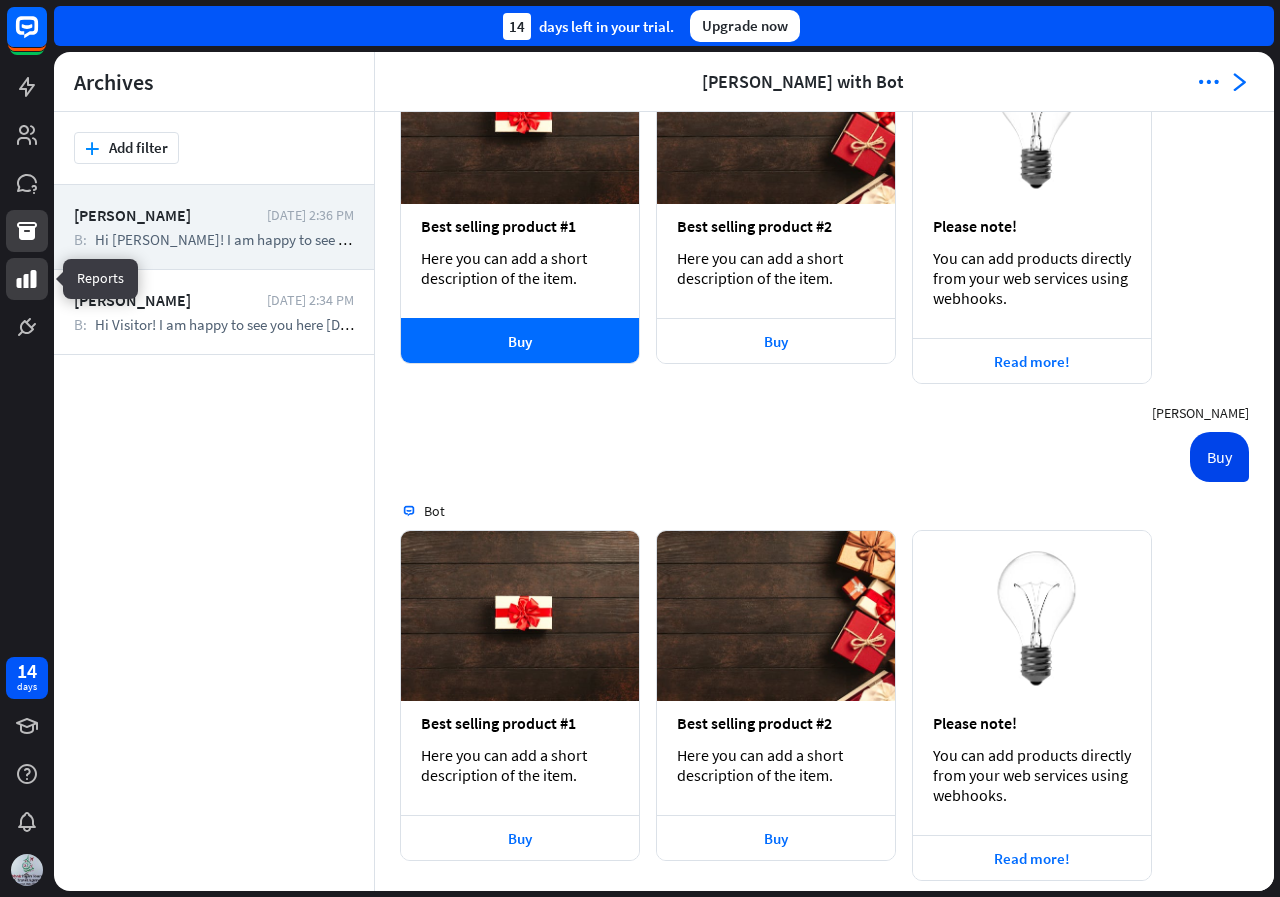 click 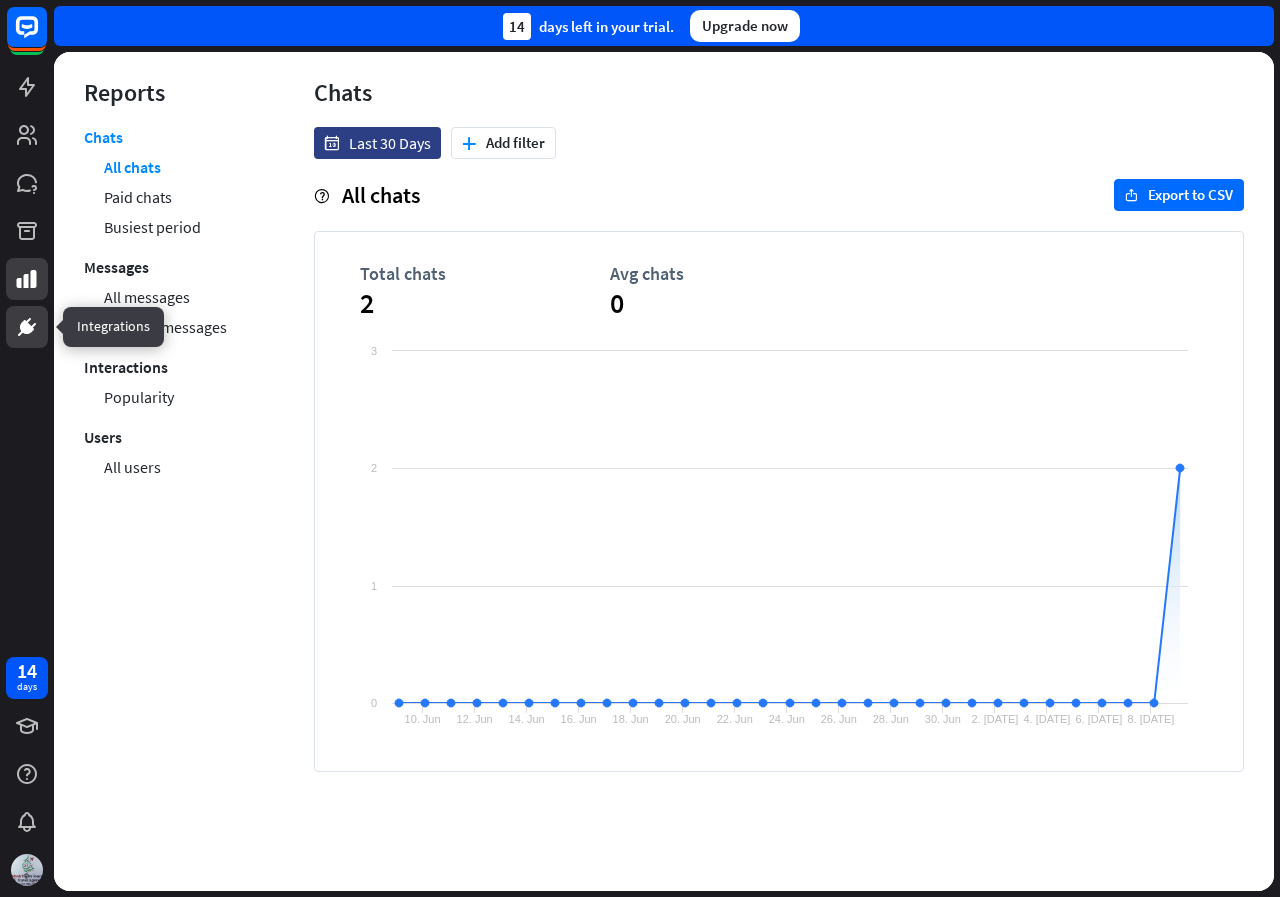 click at bounding box center (27, 327) 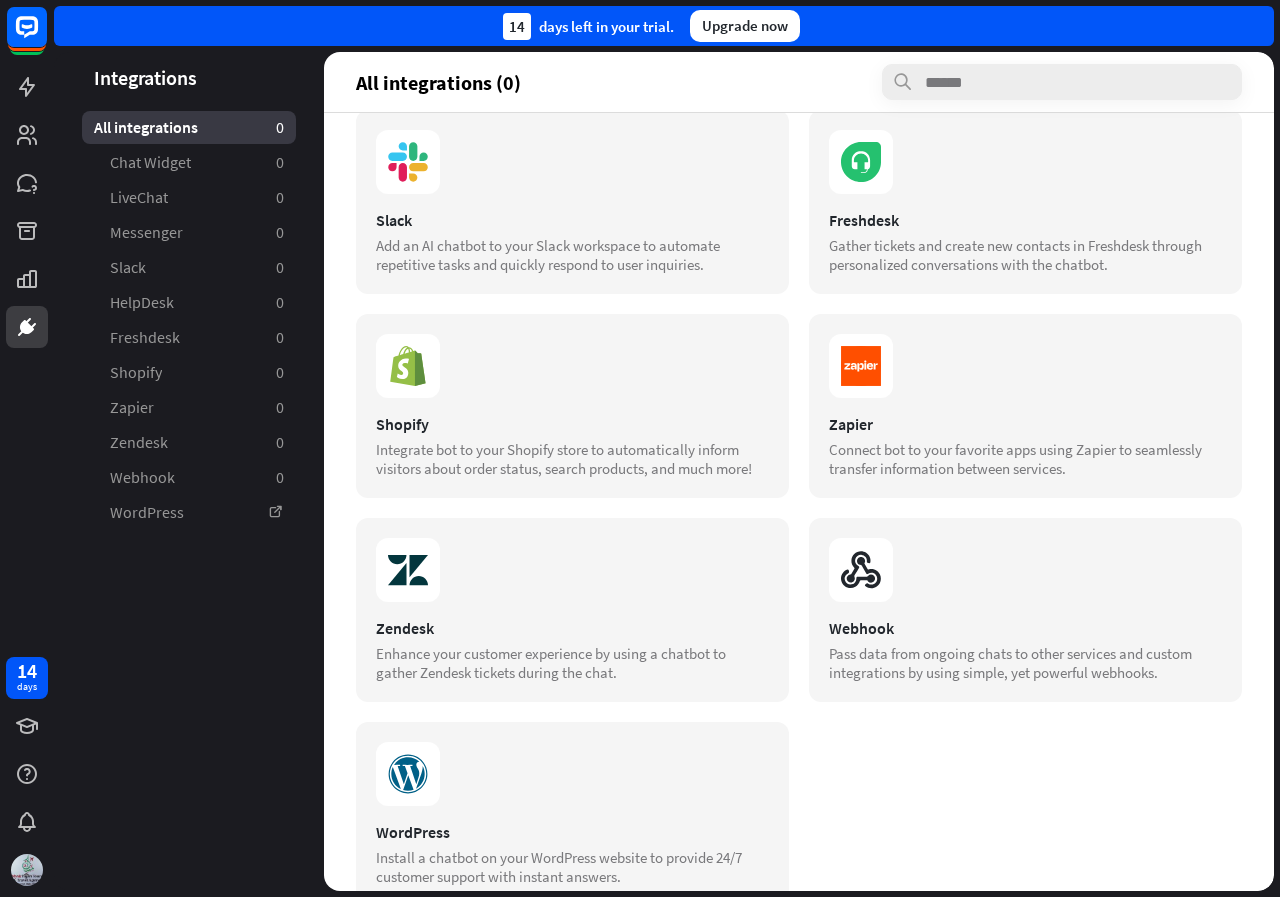 scroll, scrollTop: 490, scrollLeft: 0, axis: vertical 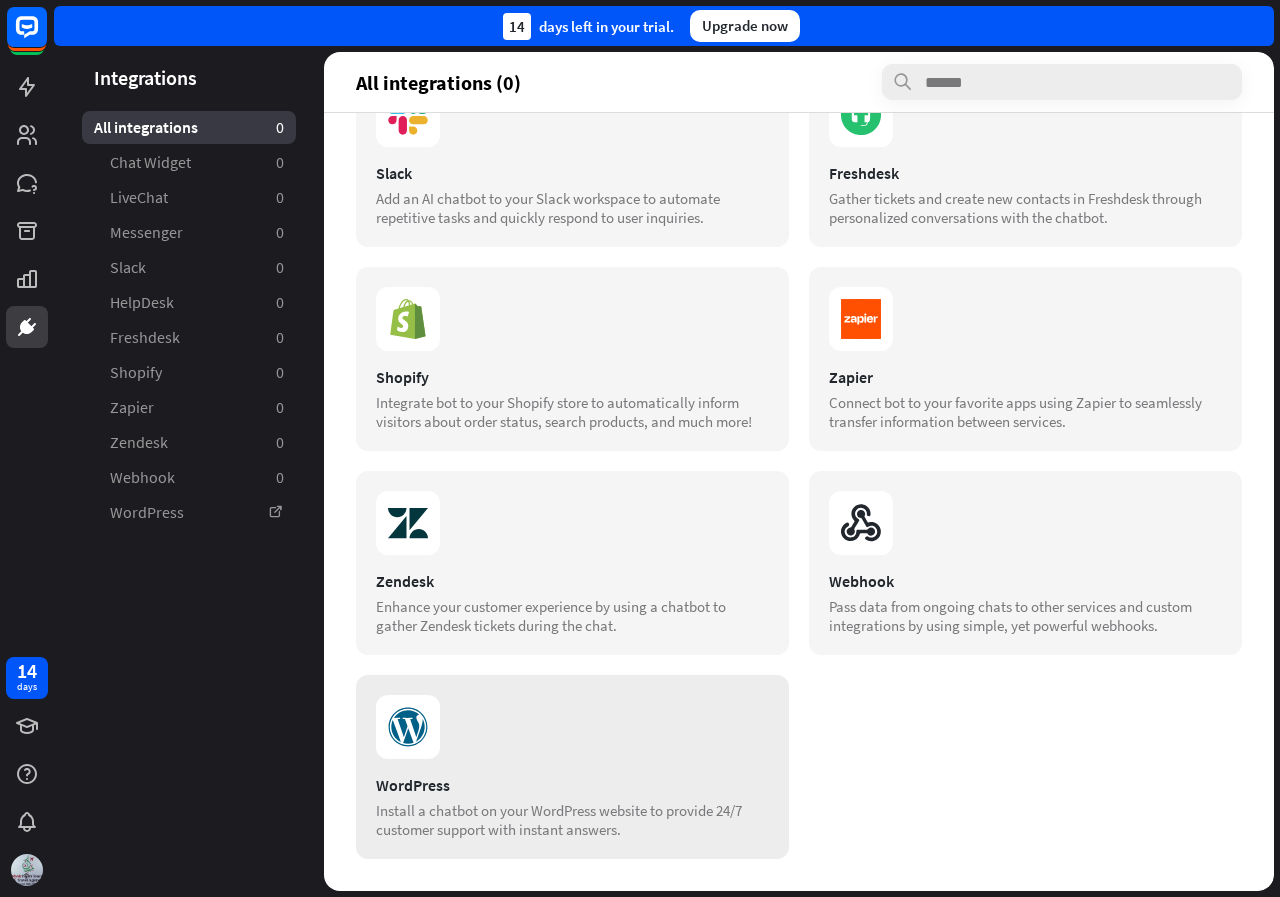 click on "WordPress
Install a chatbot on your WordPress website to provide 24/7 customer support with instant answers." at bounding box center (572, 807) 